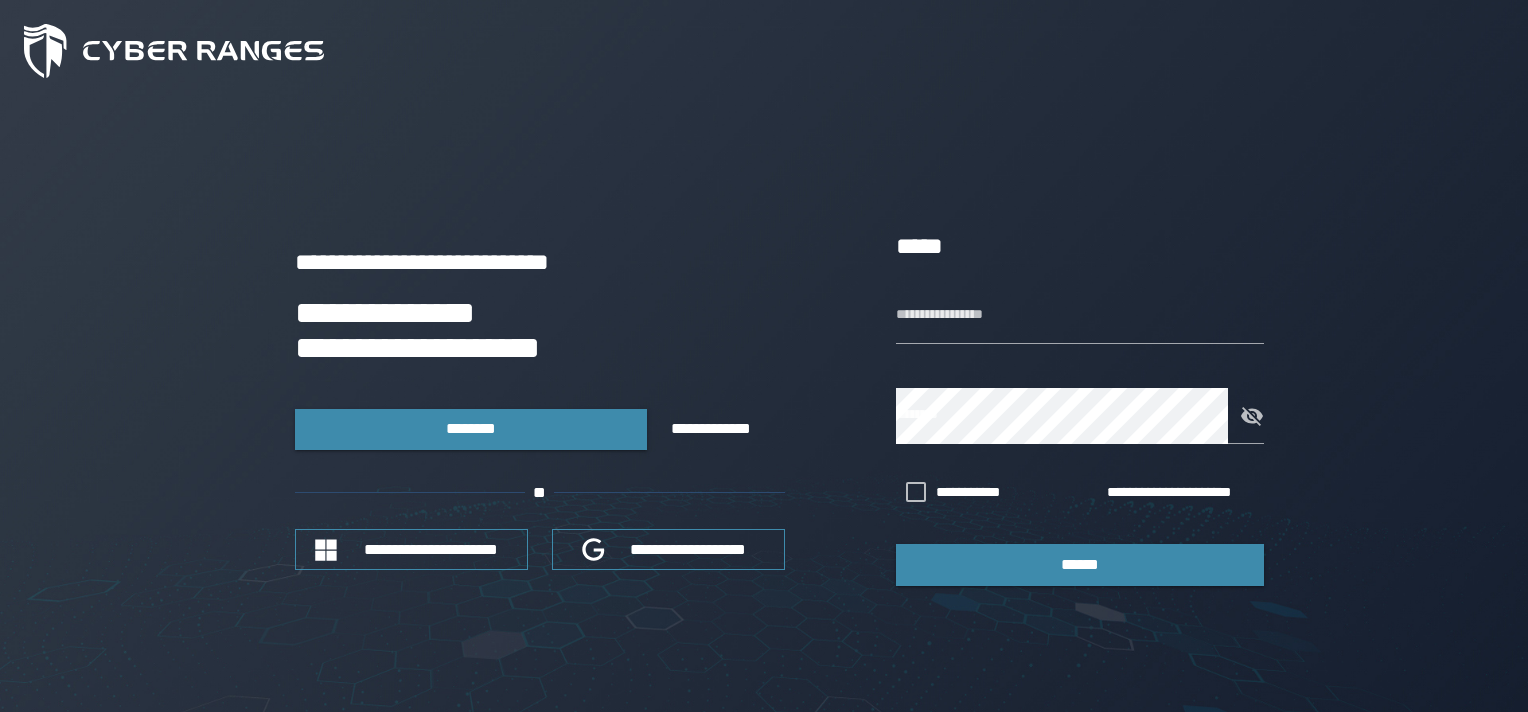 scroll, scrollTop: 0, scrollLeft: 0, axis: both 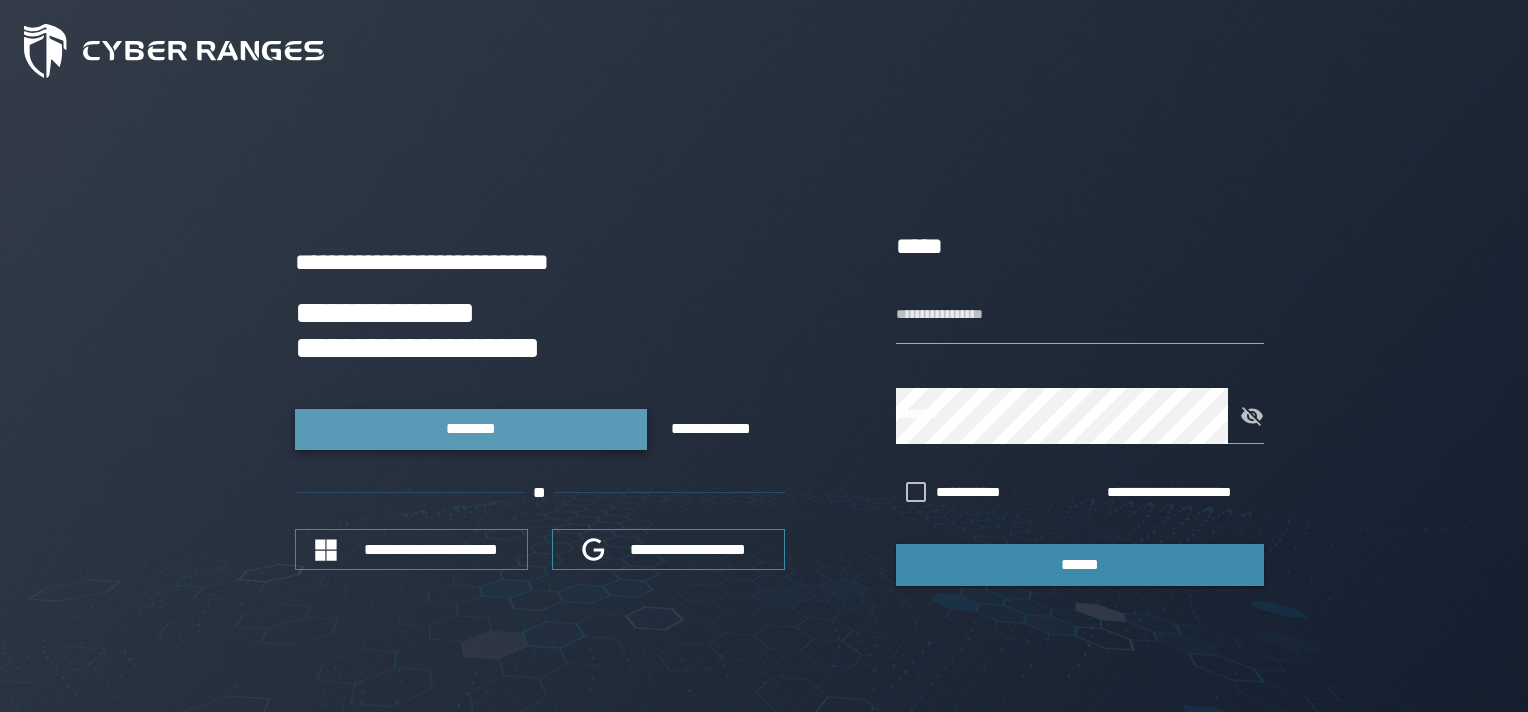 click on "********" at bounding box center [471, 429] 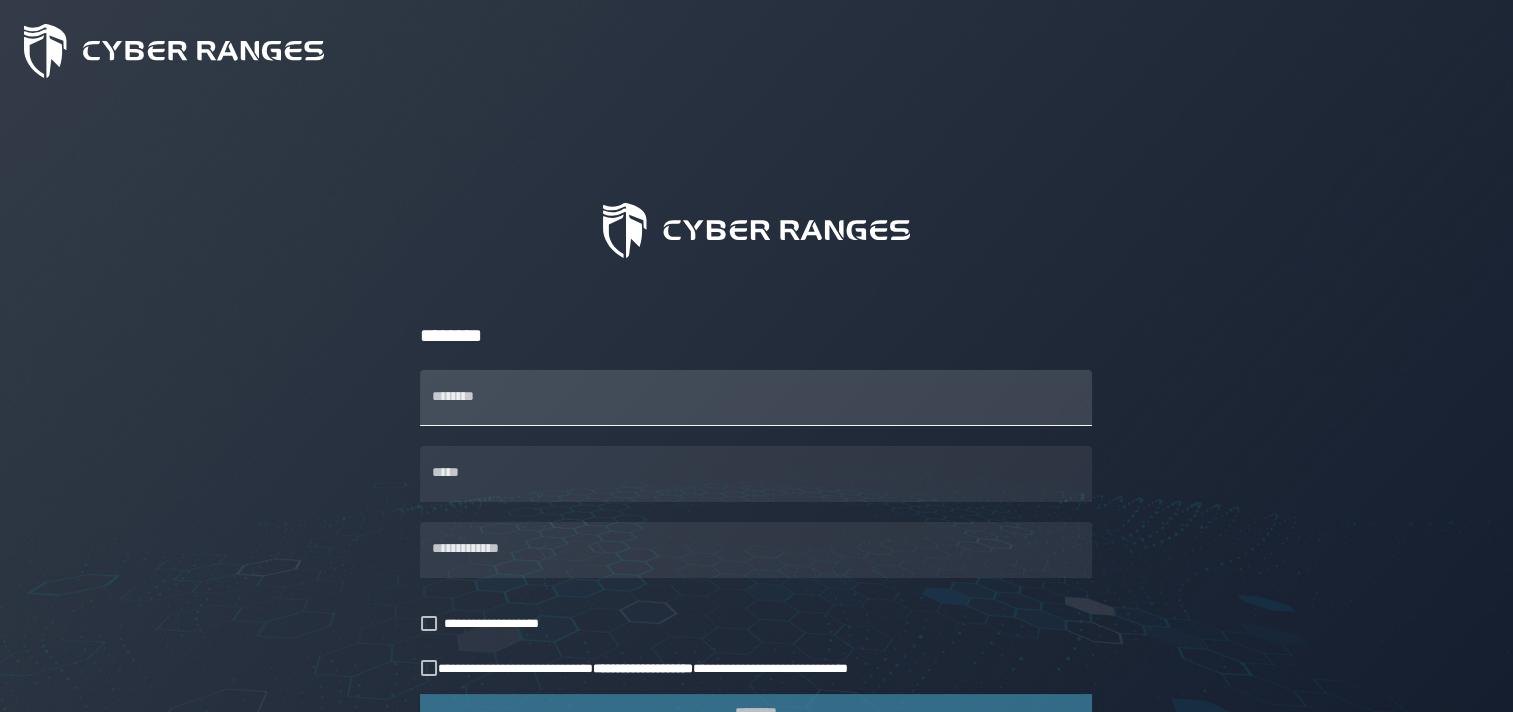click on "********" at bounding box center [756, 398] 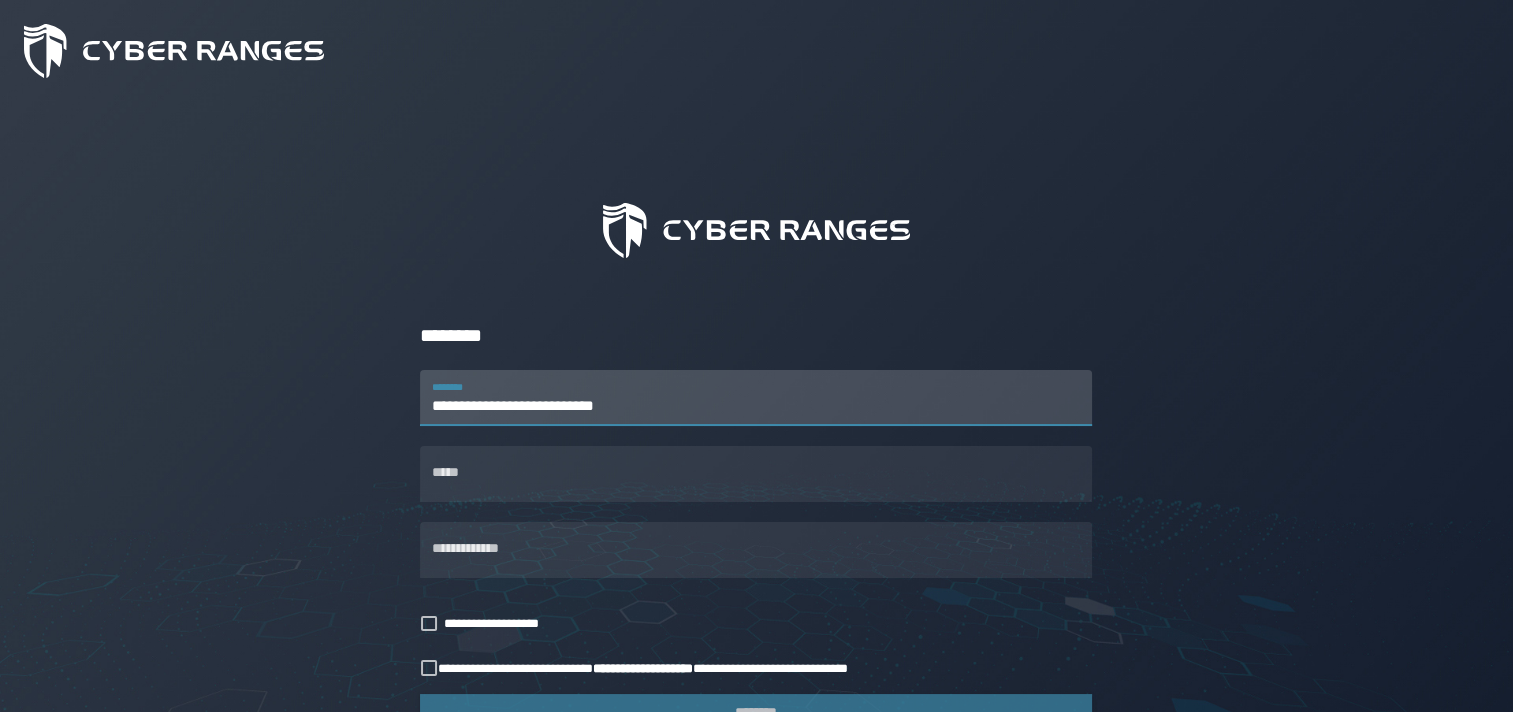 type on "**********" 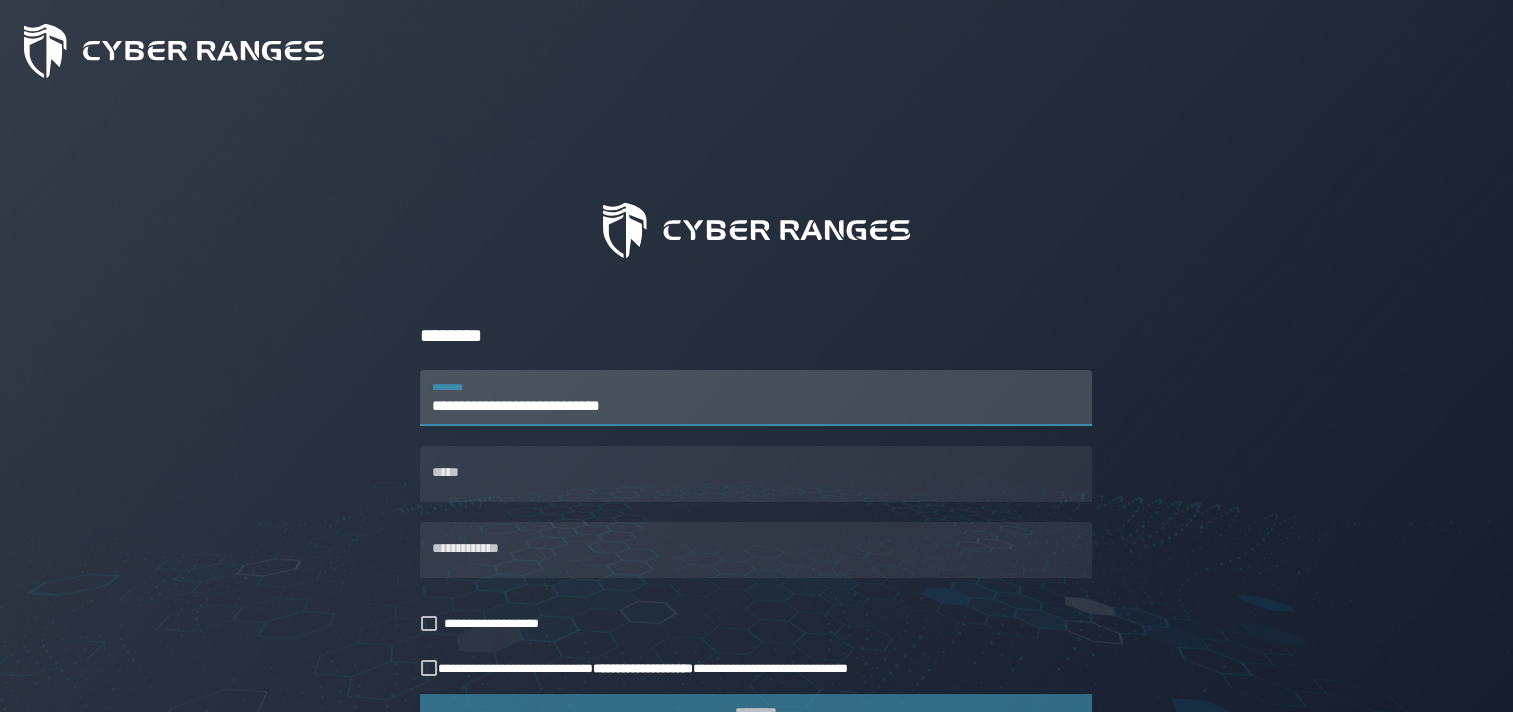 drag, startPoint x: 690, startPoint y: 411, endPoint x: 420, endPoint y: 403, distance: 270.1185 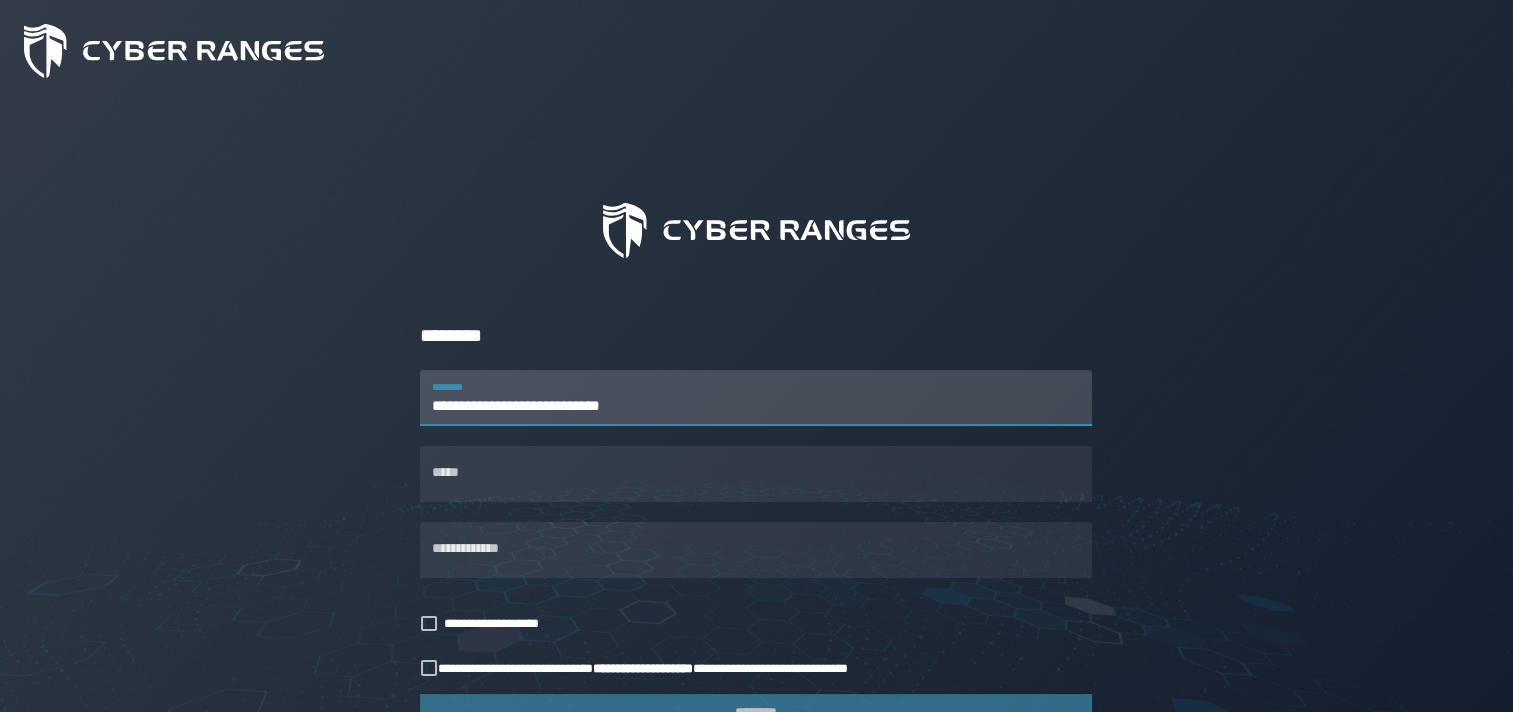 type 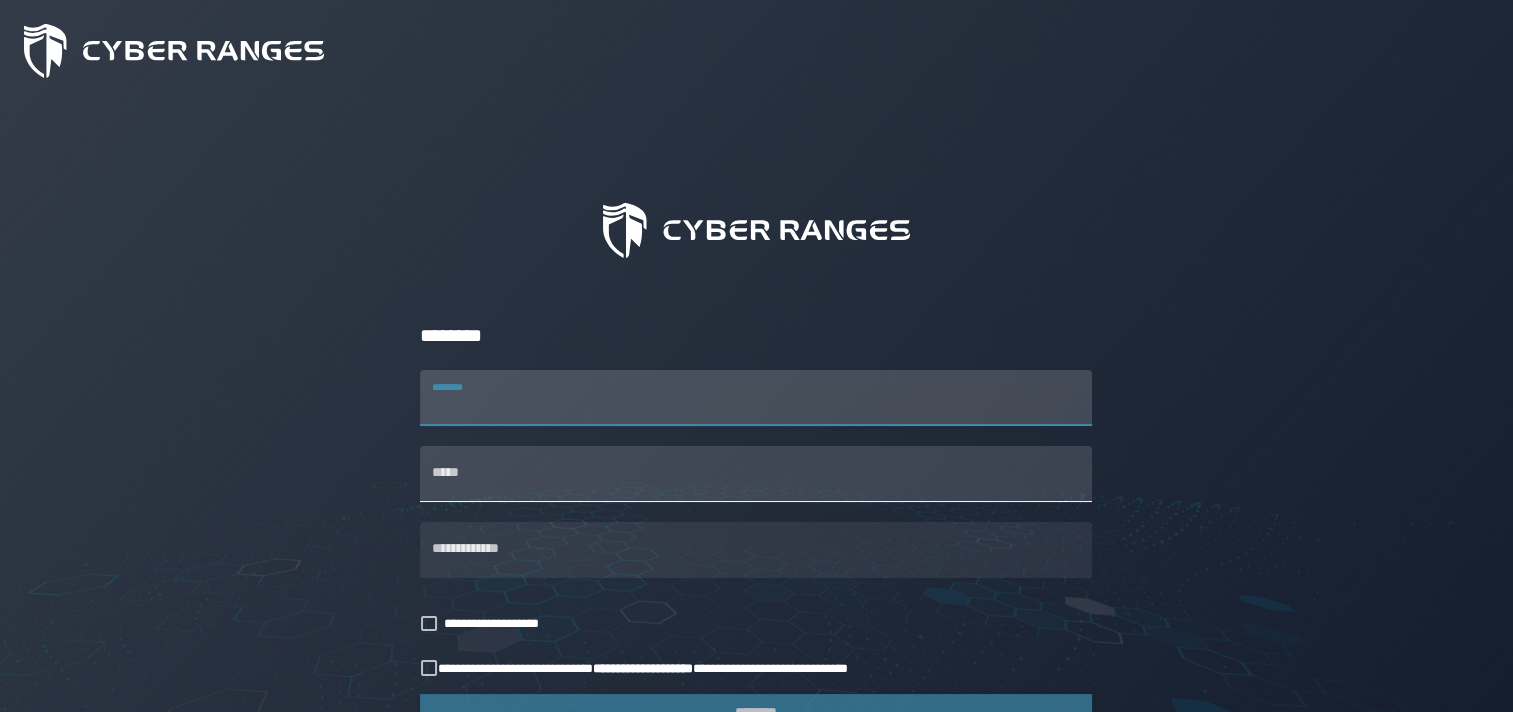 click on "*****" at bounding box center (756, 474) 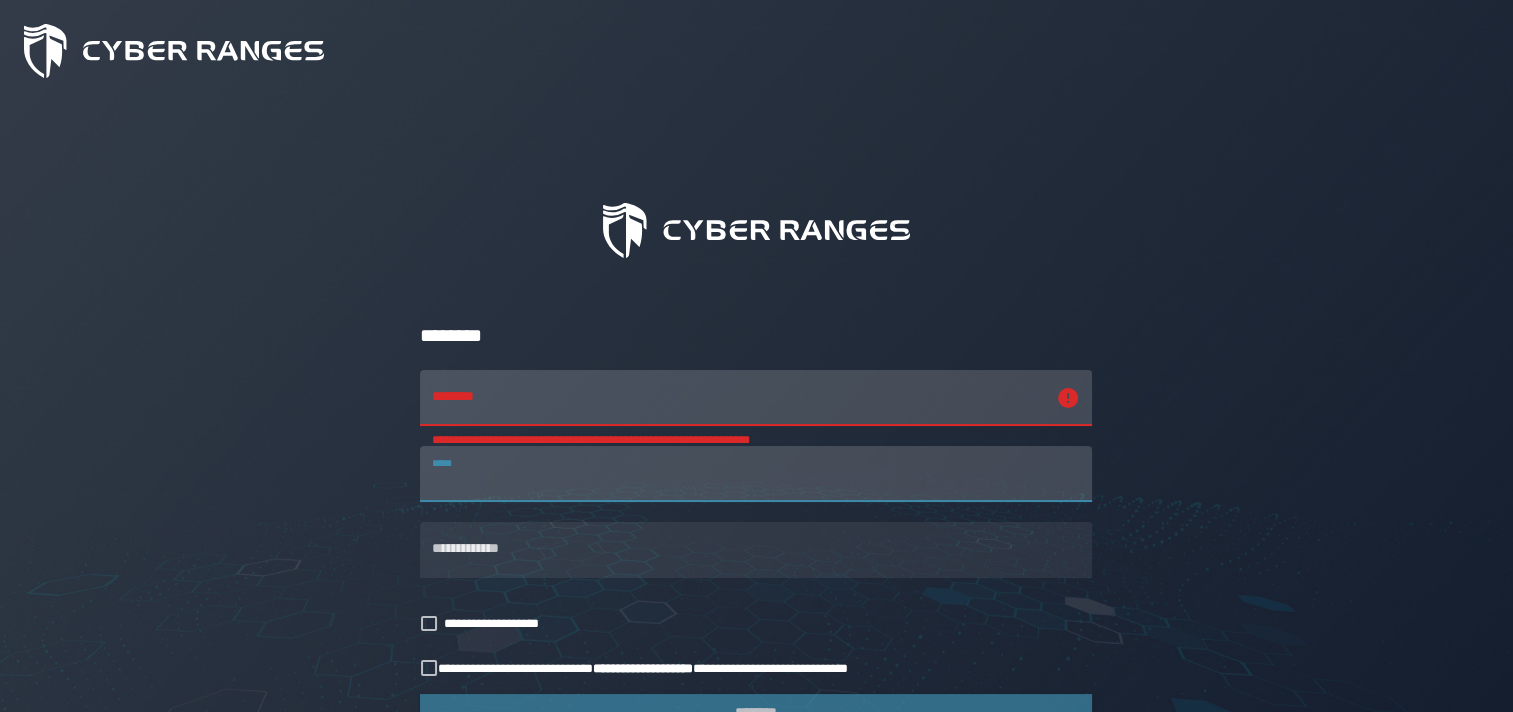 paste on "**********" 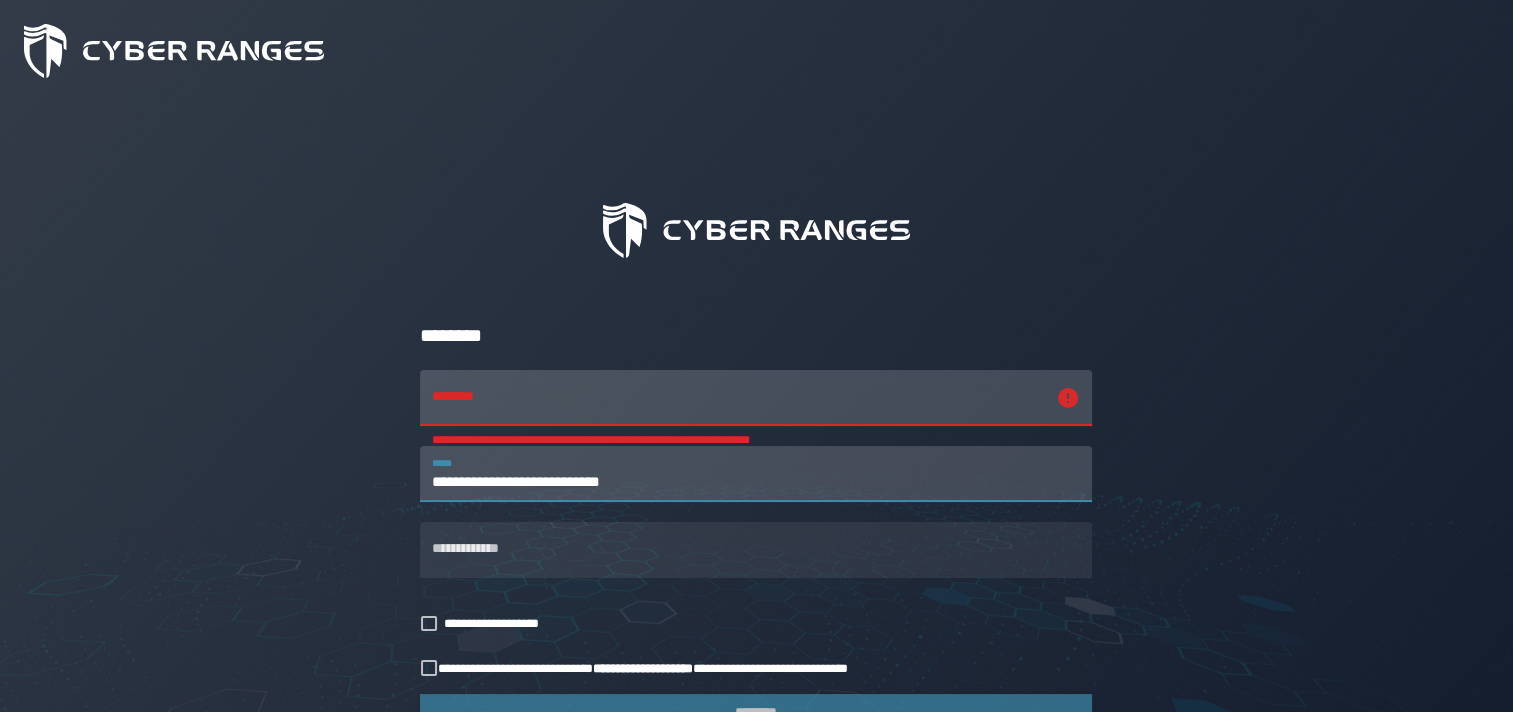 type on "**********" 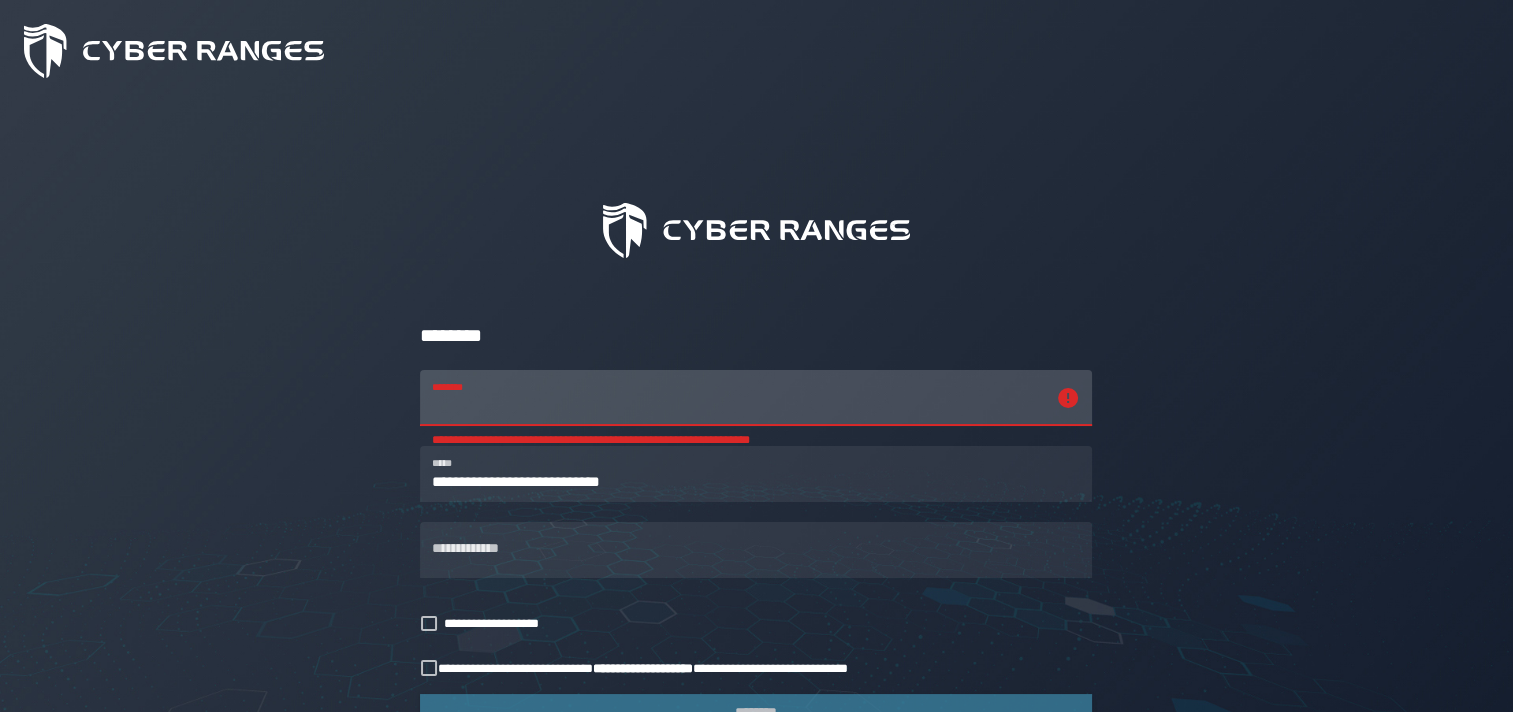 click on "**********" at bounding box center [738, 398] 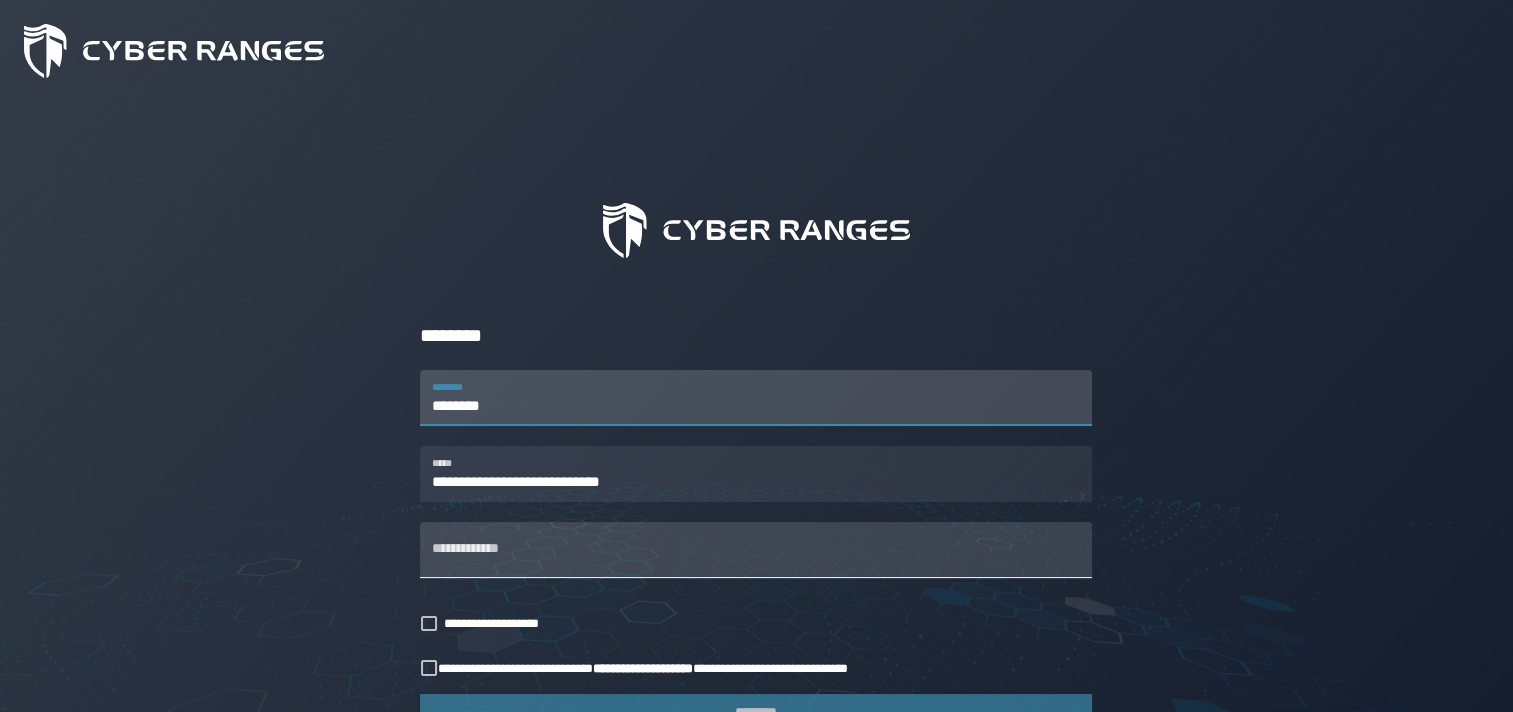 type on "********" 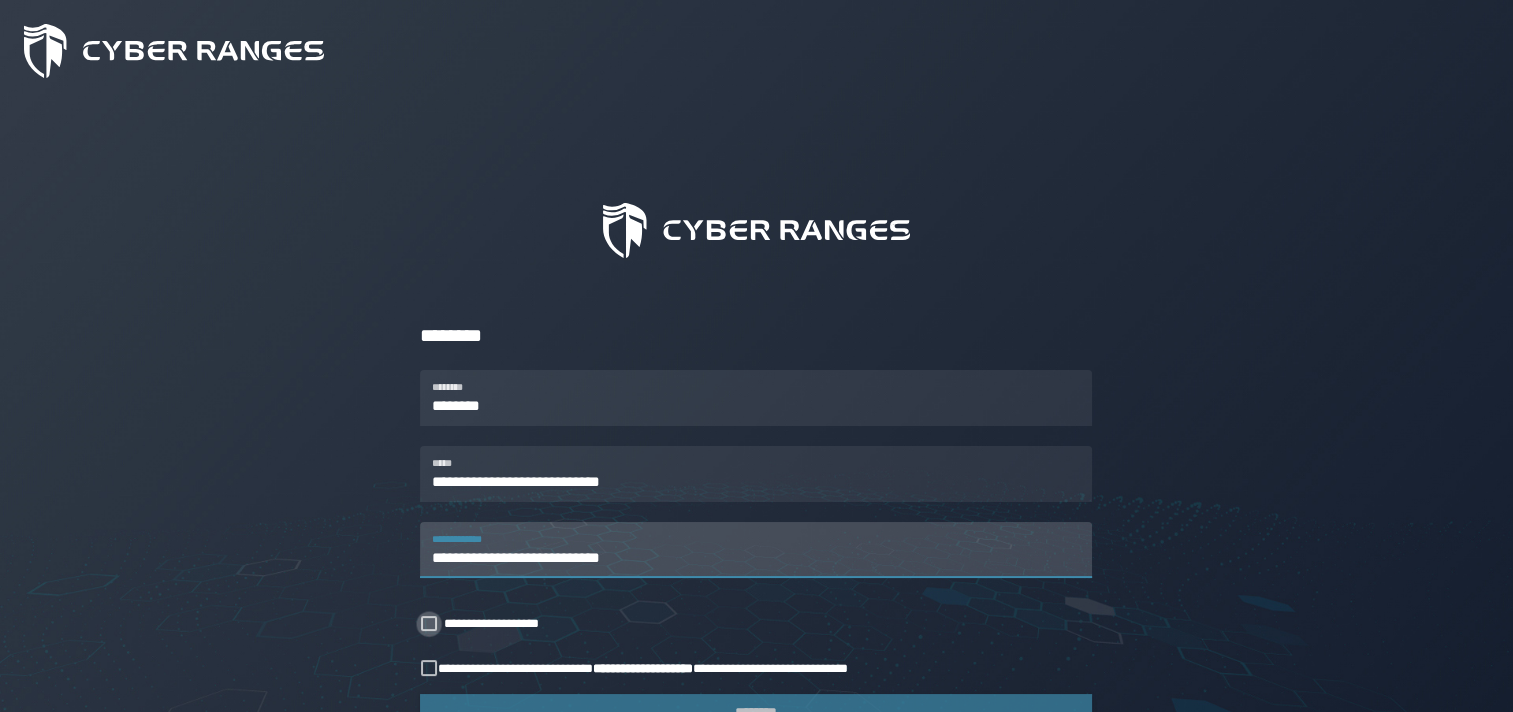 type on "**********" 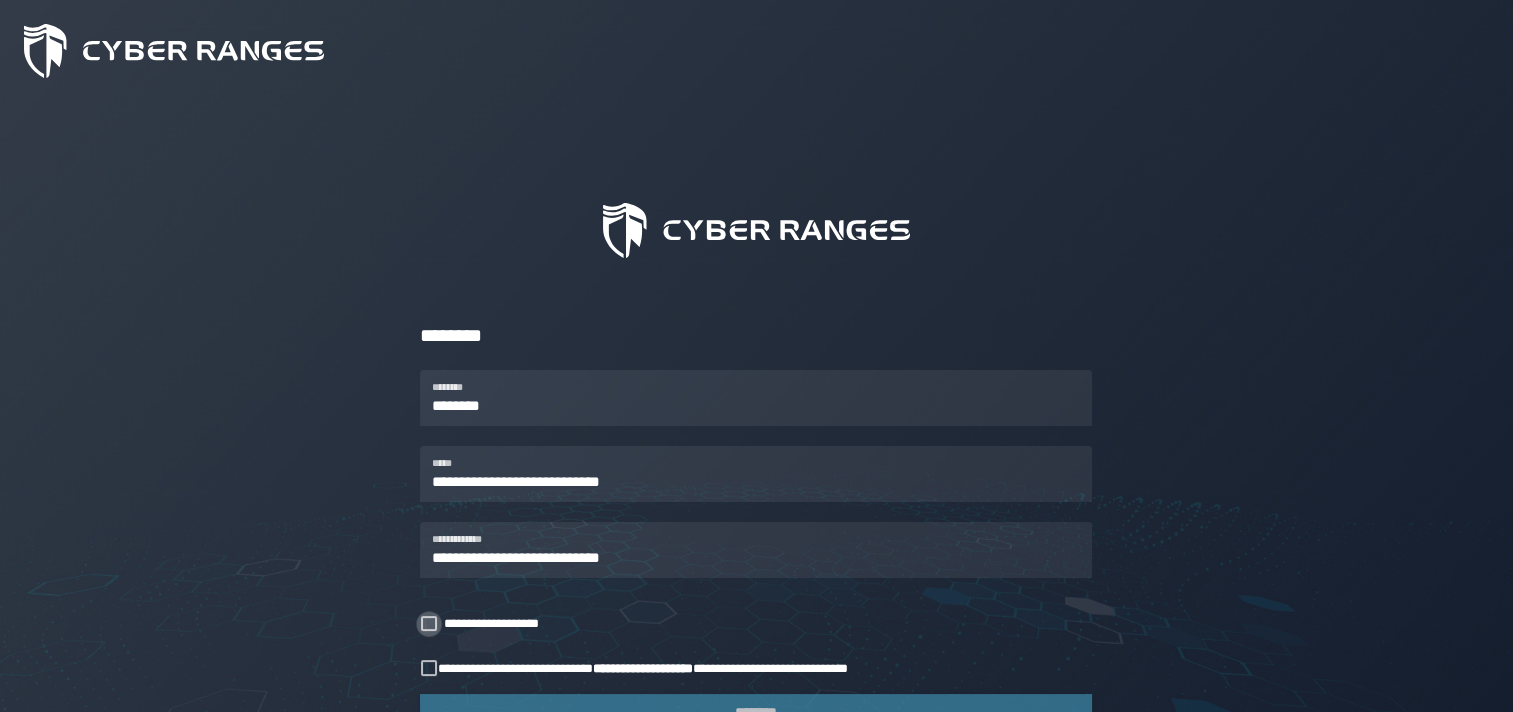 drag, startPoint x: 434, startPoint y: 624, endPoint x: 436, endPoint y: 645, distance: 21.095022 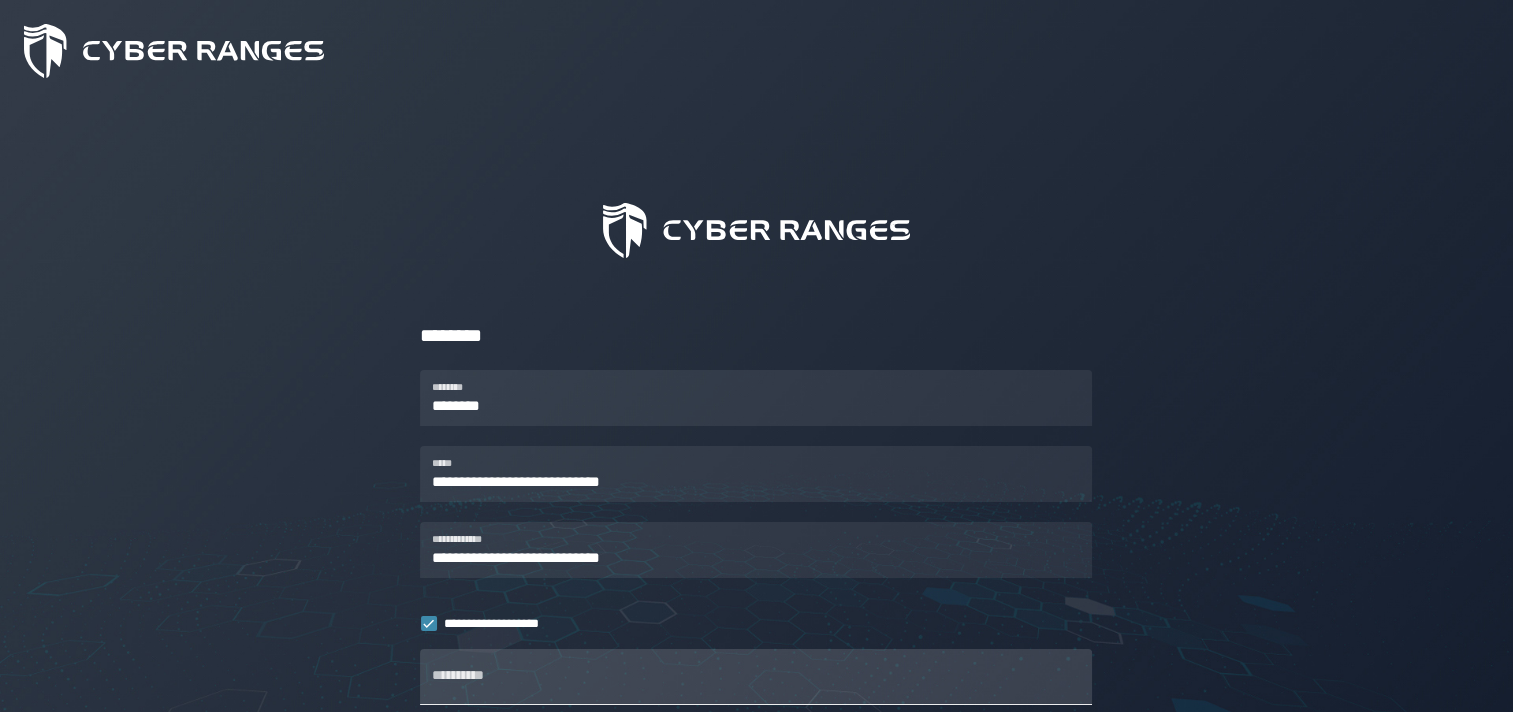 click on "**********" at bounding box center (756, 677) 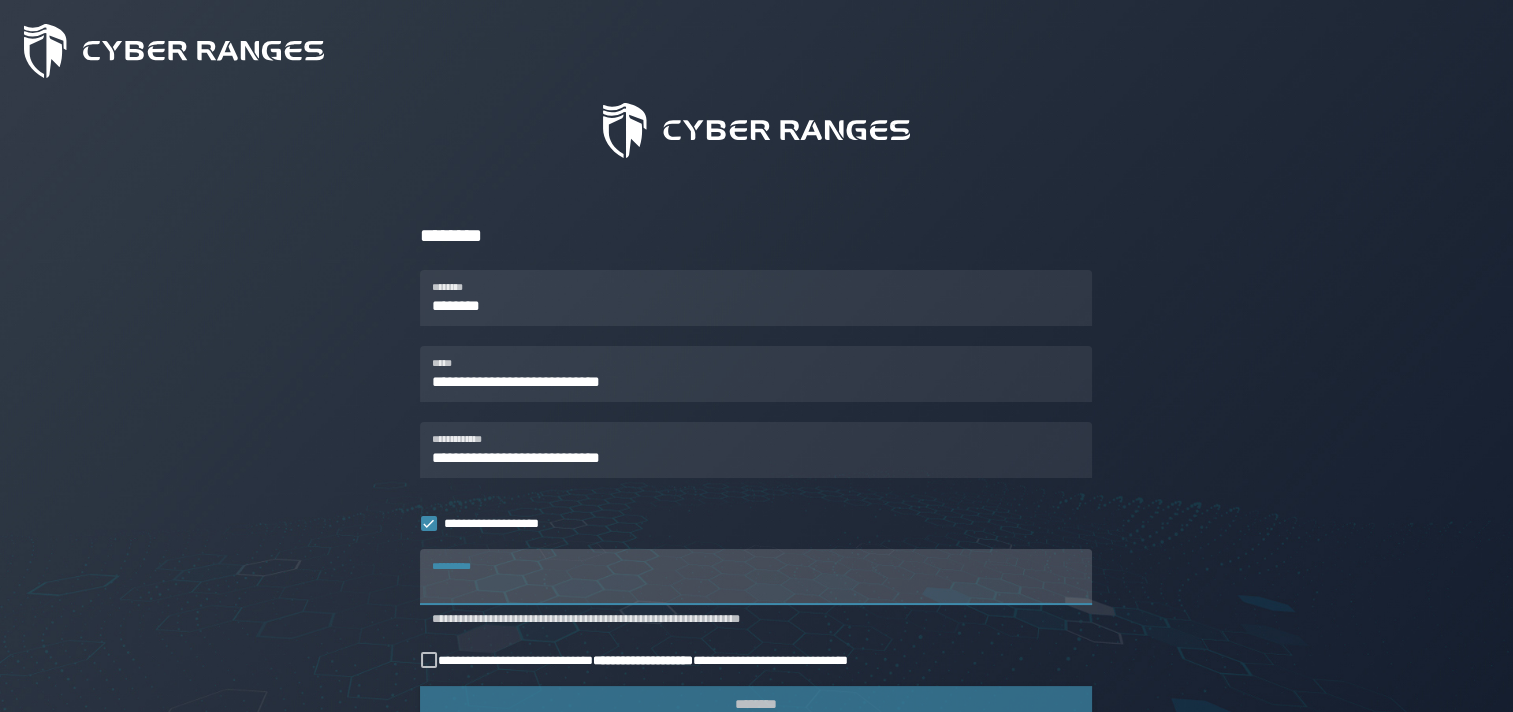 scroll, scrollTop: 200, scrollLeft: 0, axis: vertical 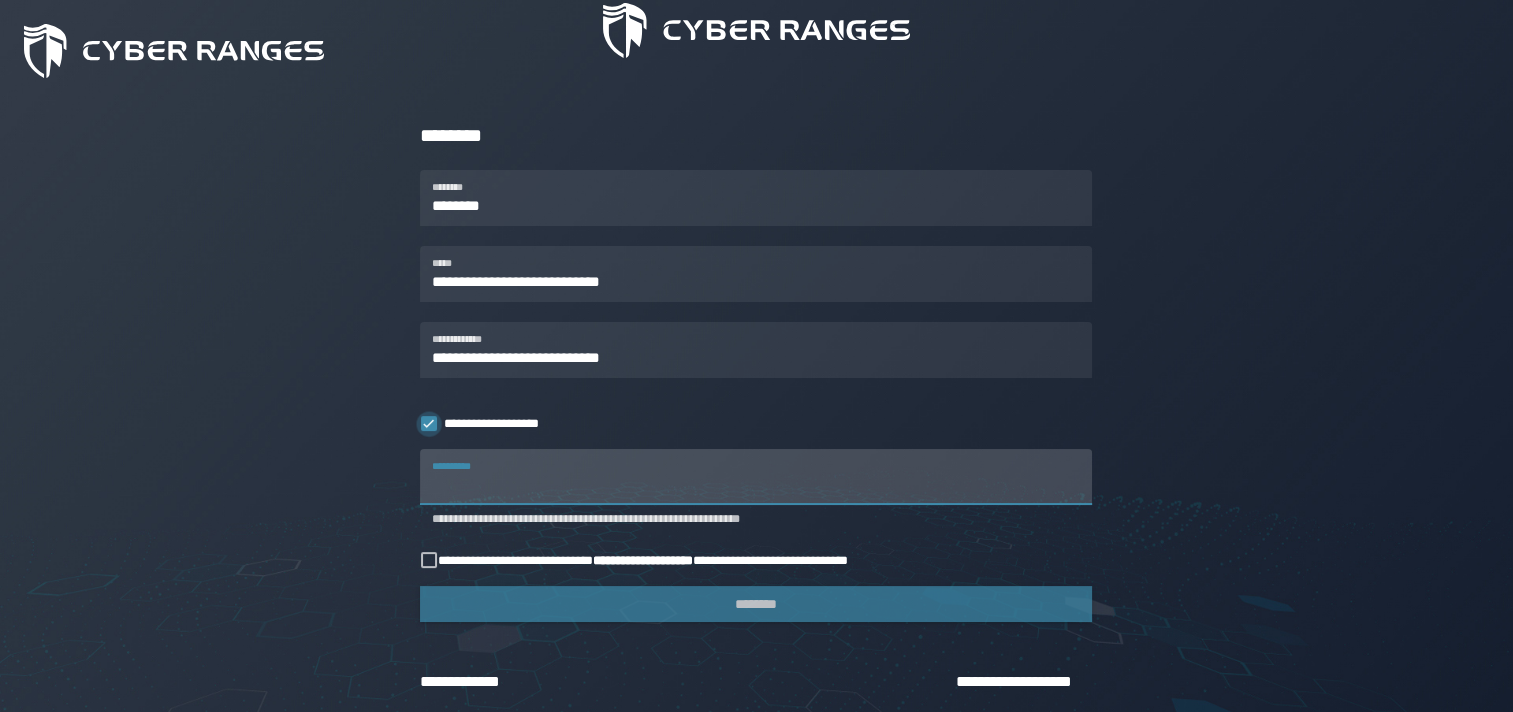click 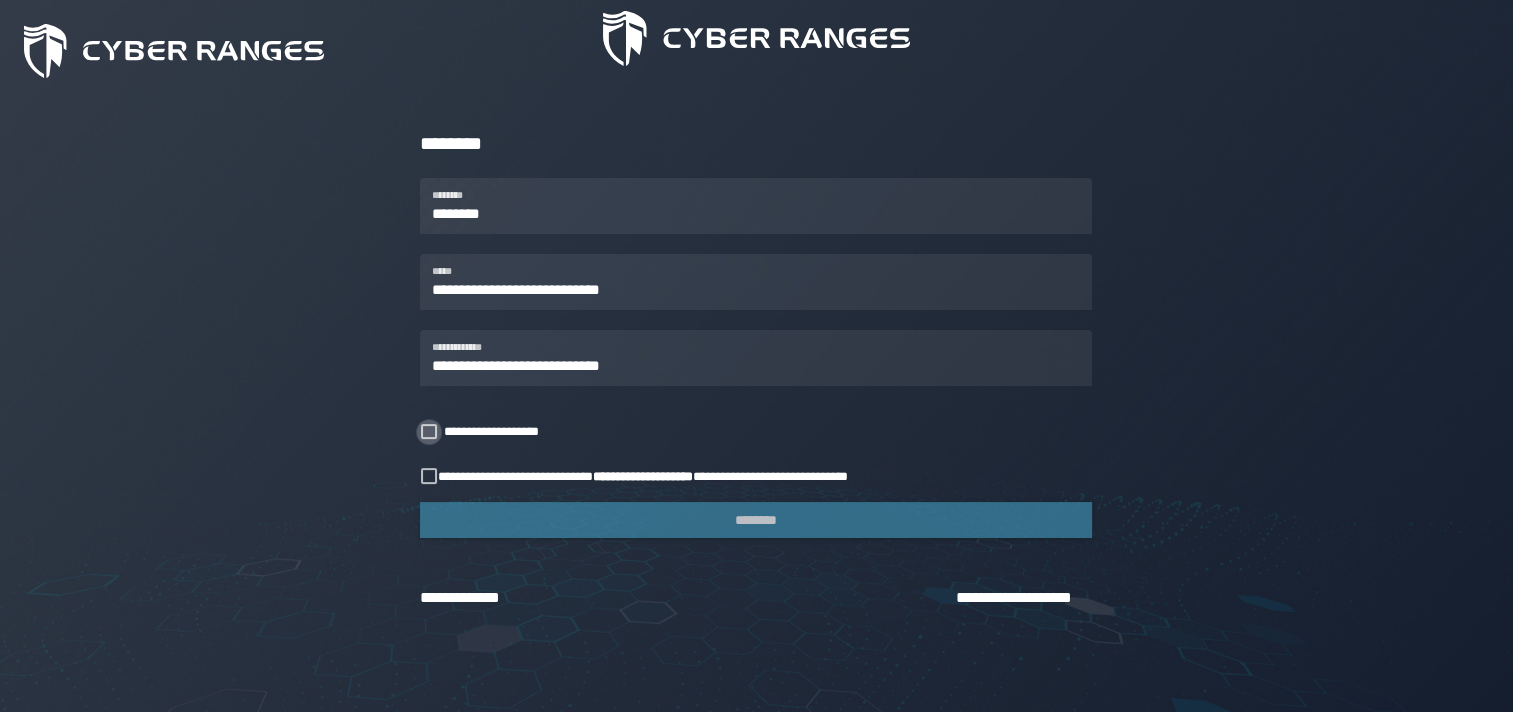 scroll, scrollTop: 192, scrollLeft: 0, axis: vertical 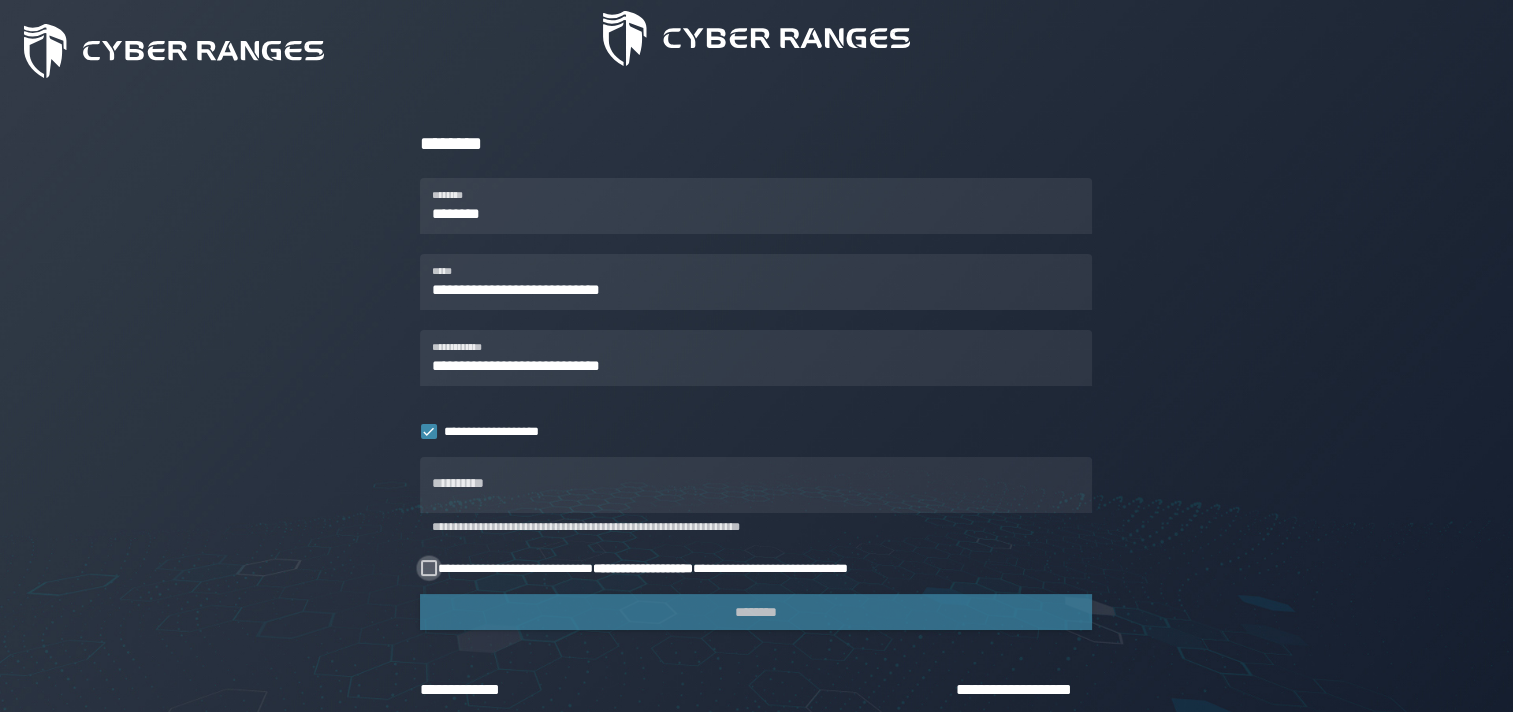 click 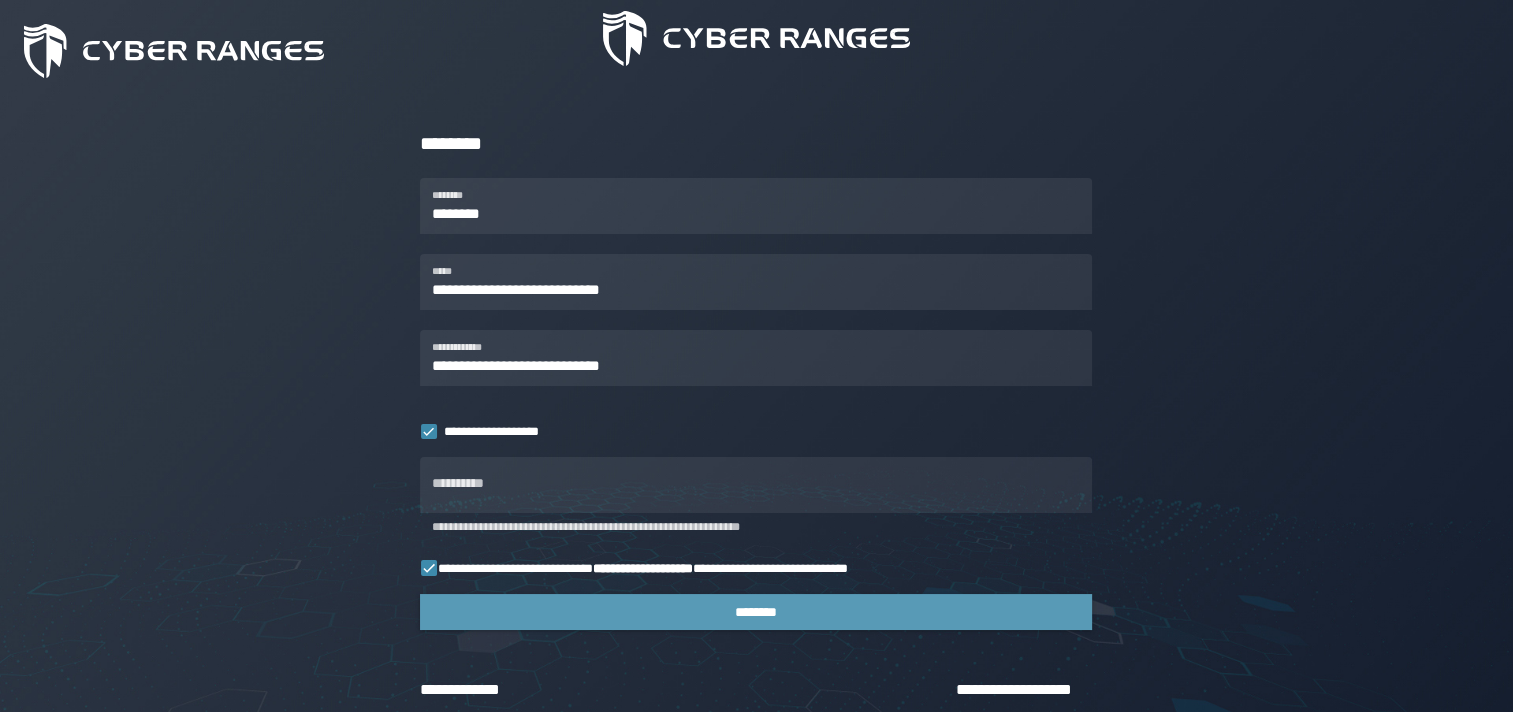click on "********" at bounding box center (756, 612) 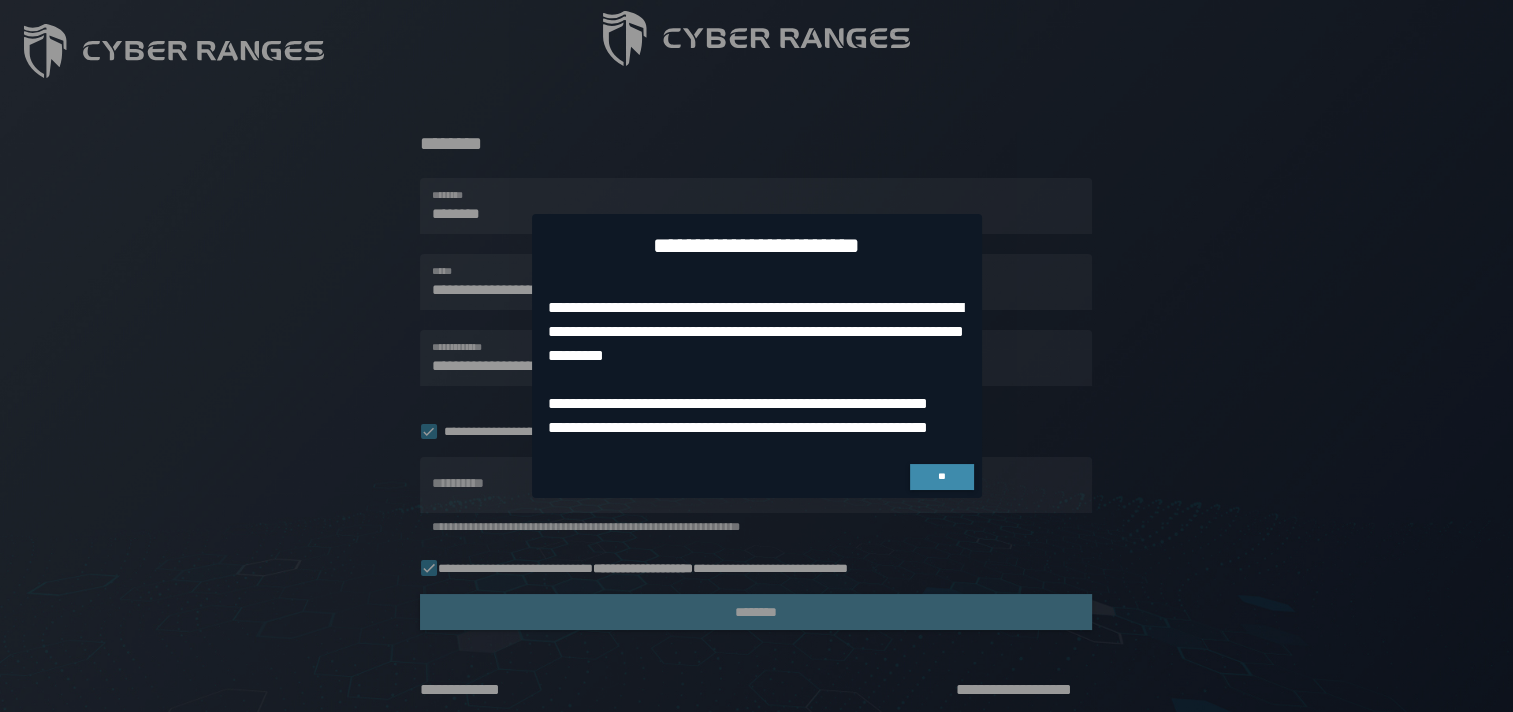 scroll, scrollTop: 0, scrollLeft: 0, axis: both 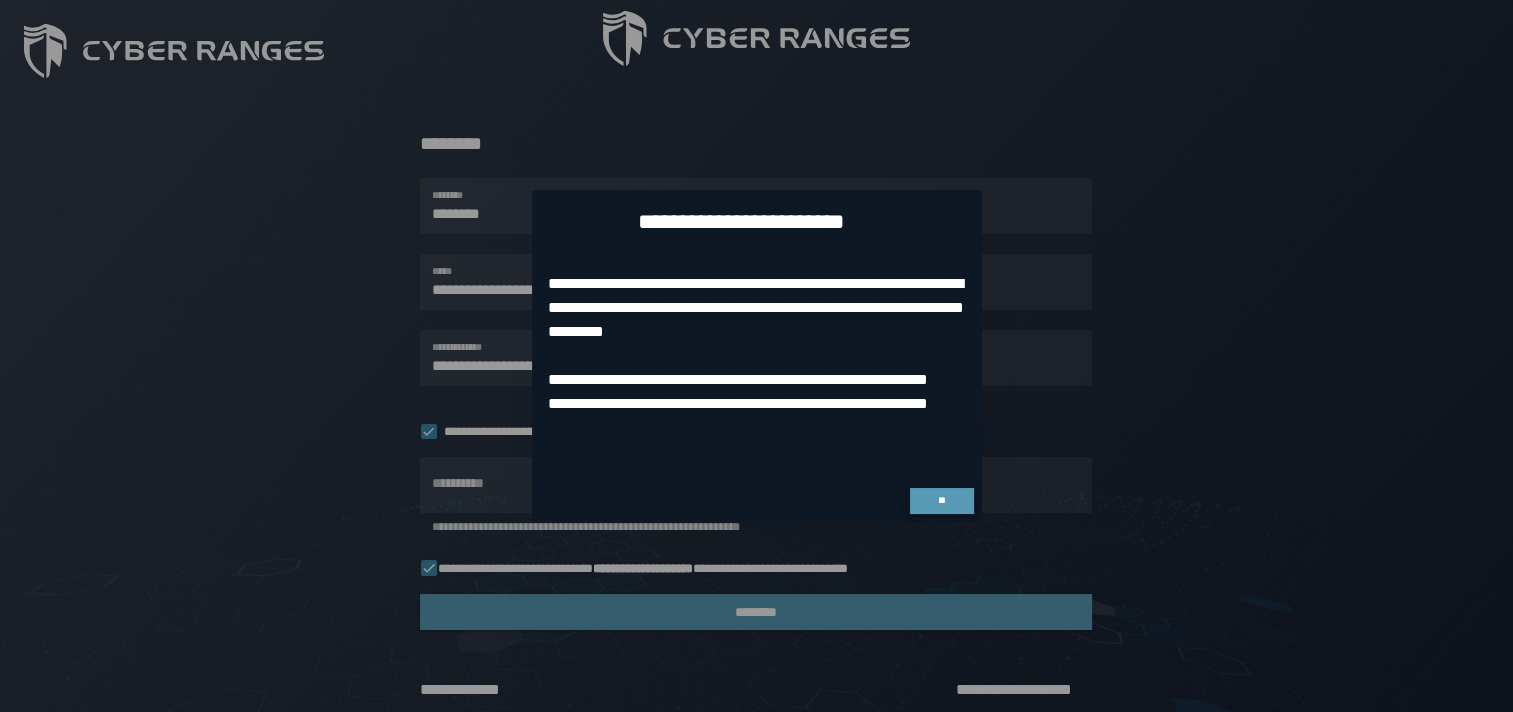 click on "**" at bounding box center [941, 500] 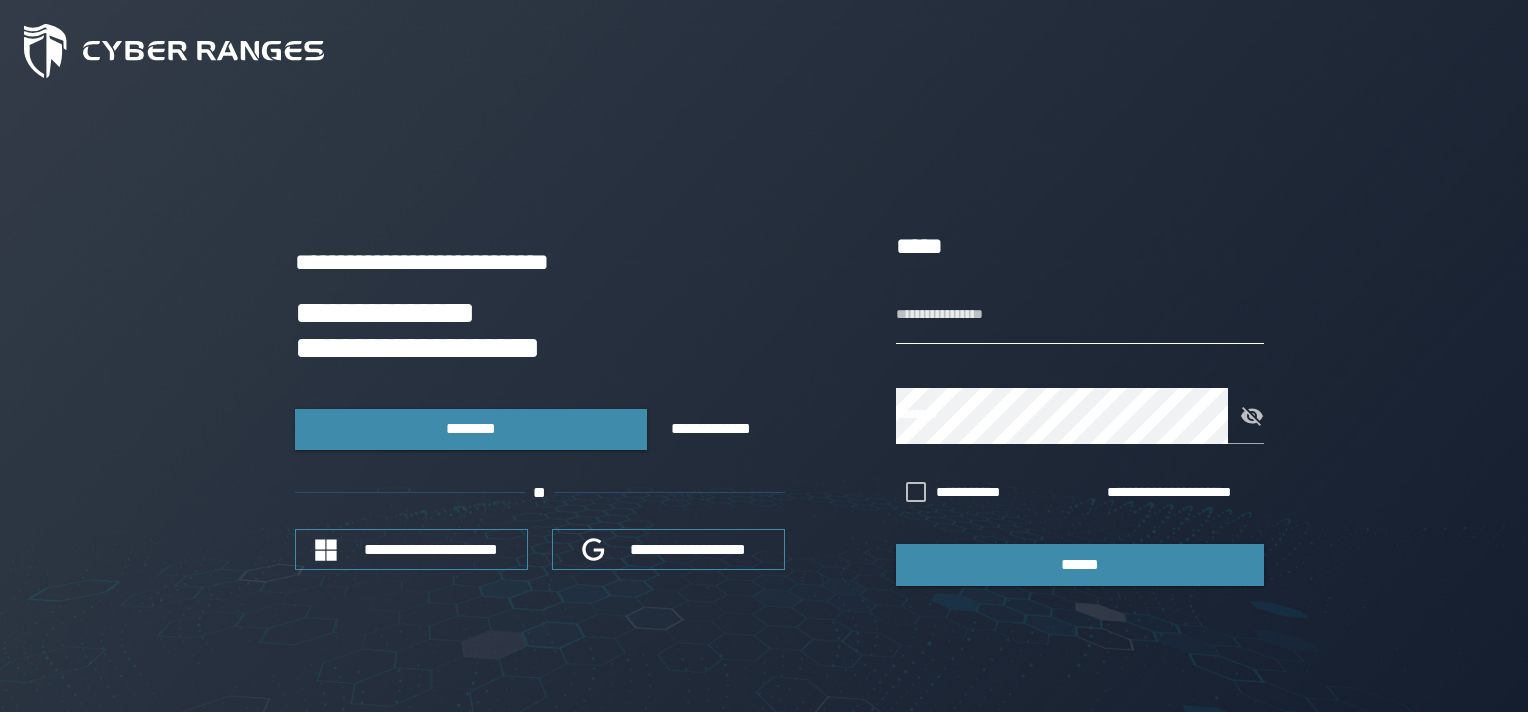click on "**********" at bounding box center [1080, 316] 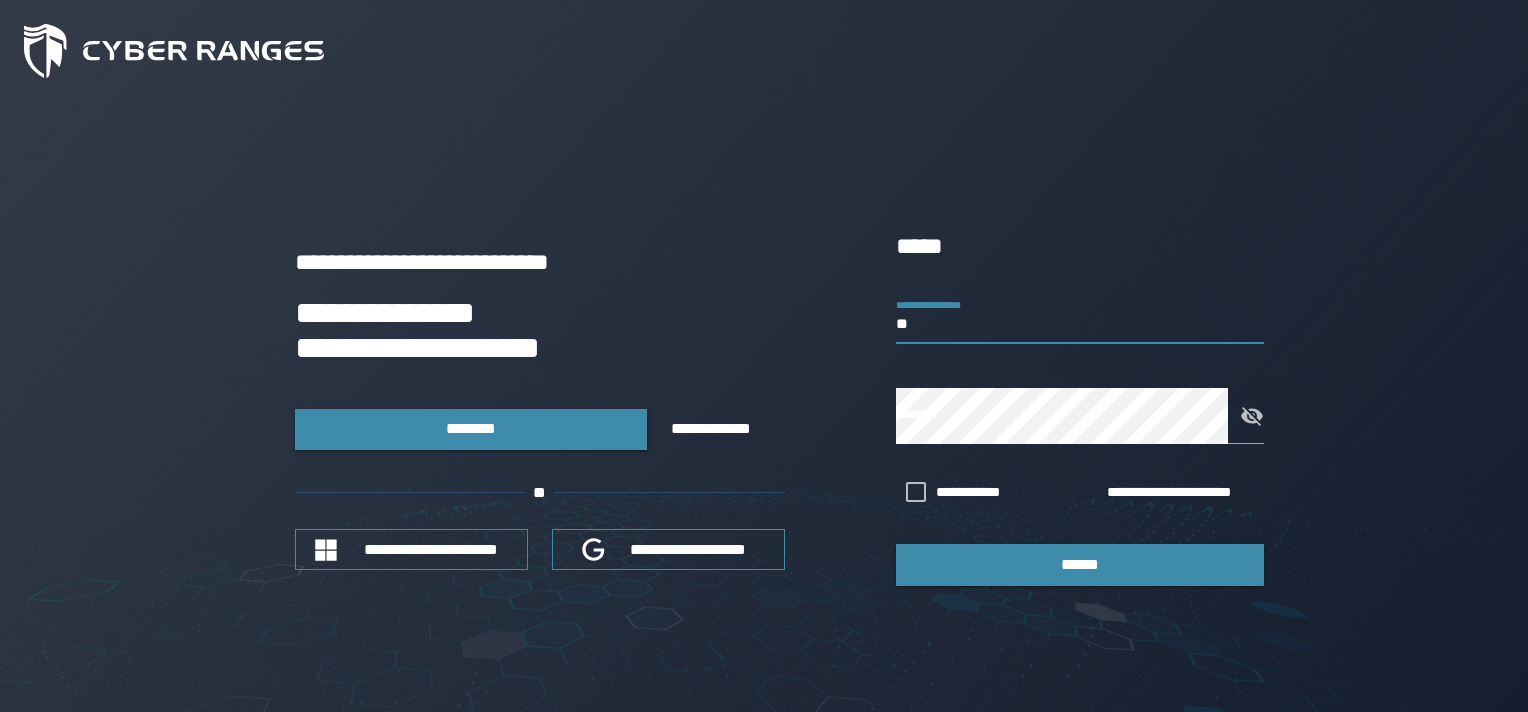 type on "*" 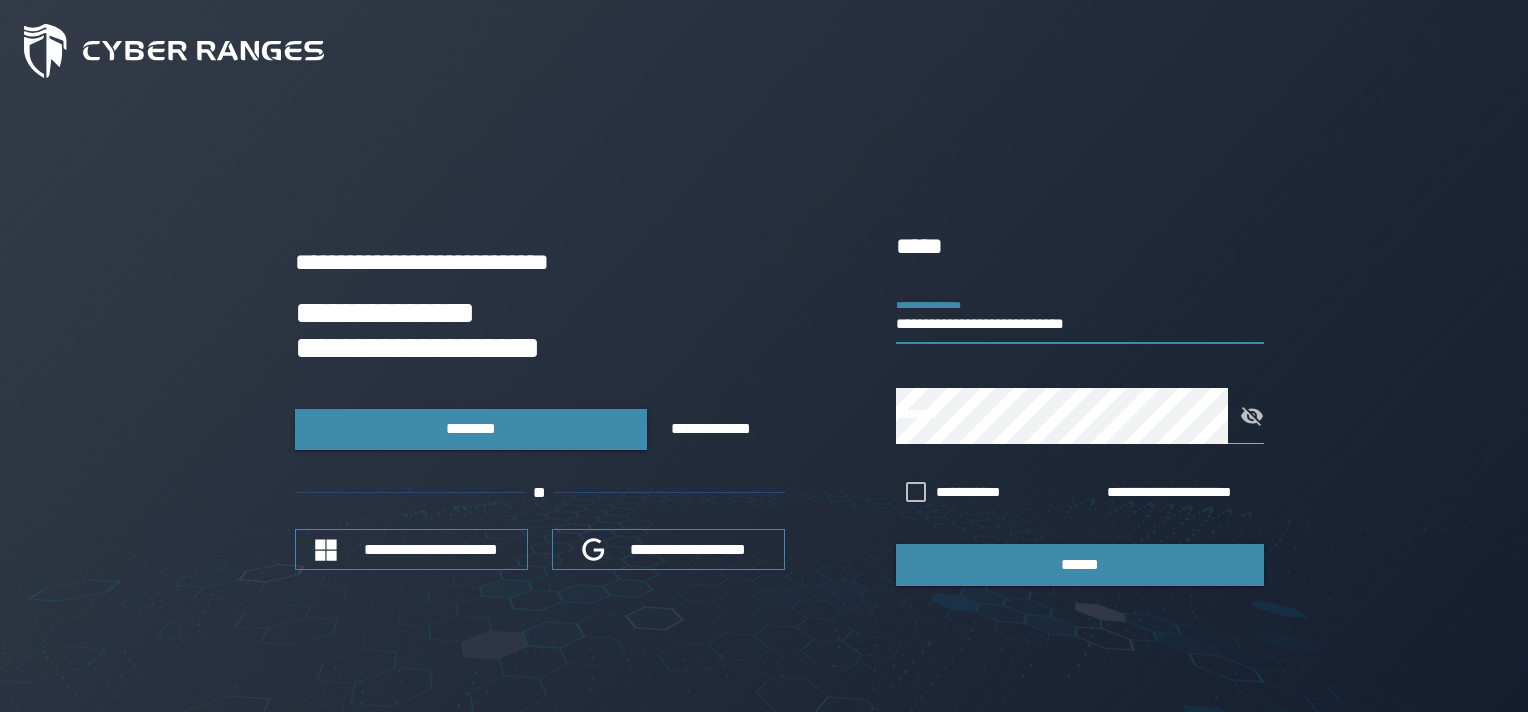 type on "**********" 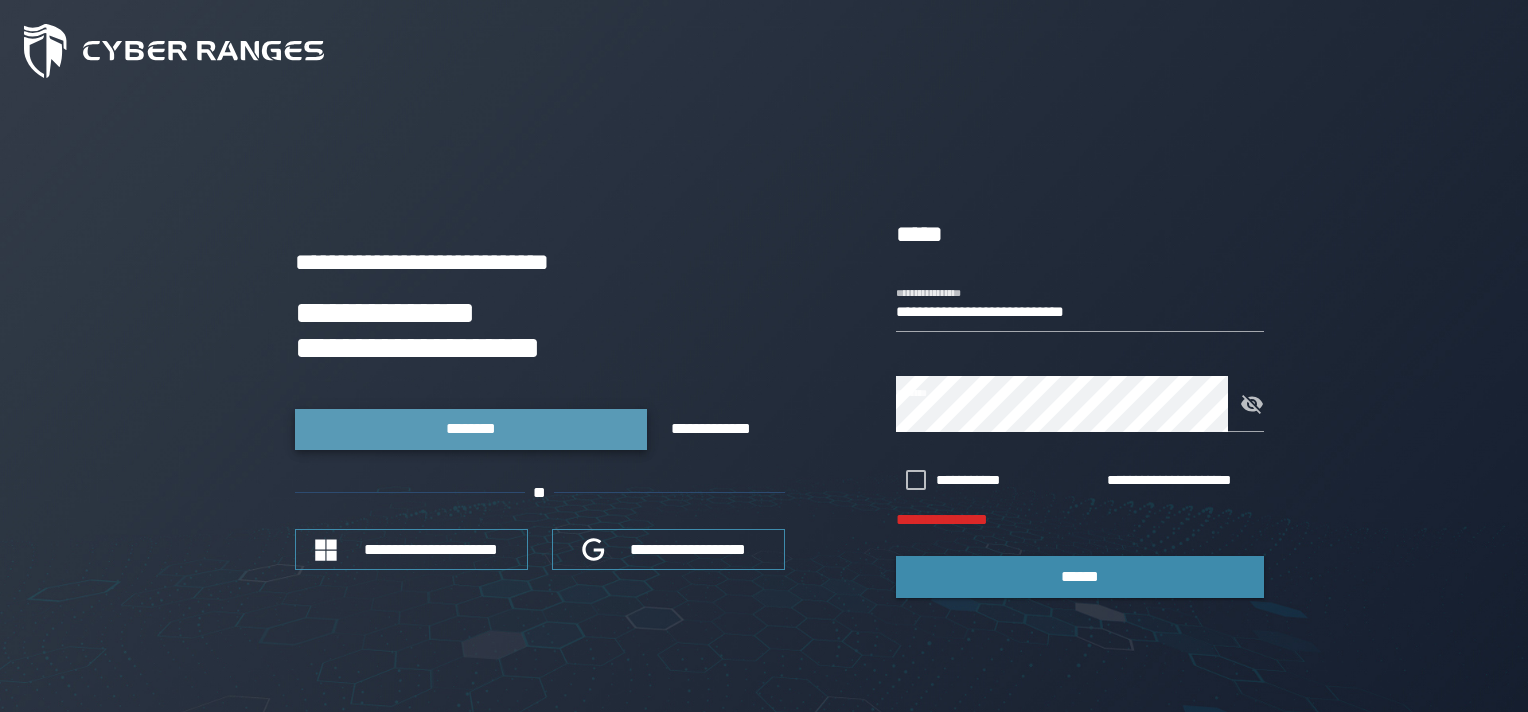 click on "********" at bounding box center [470, 428] 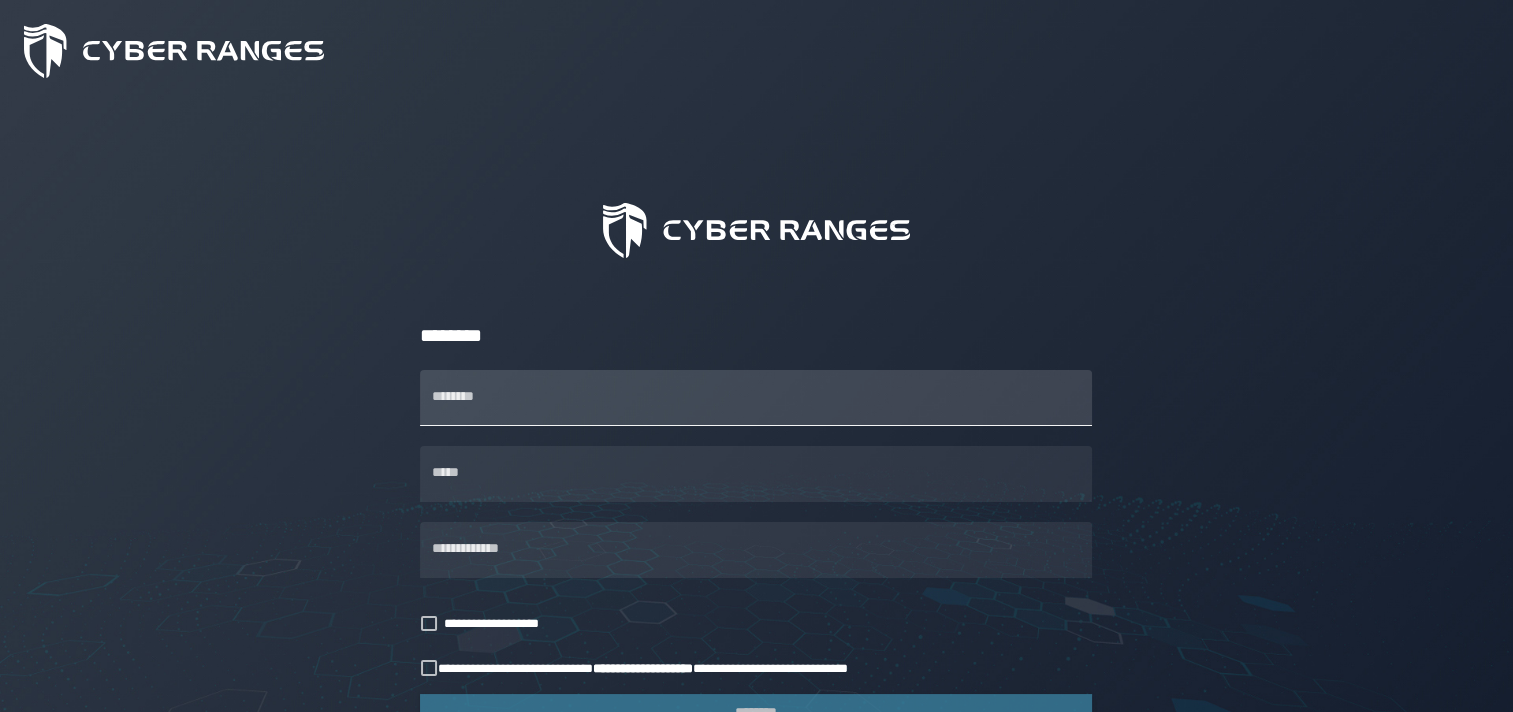 click on "********" at bounding box center (756, 398) 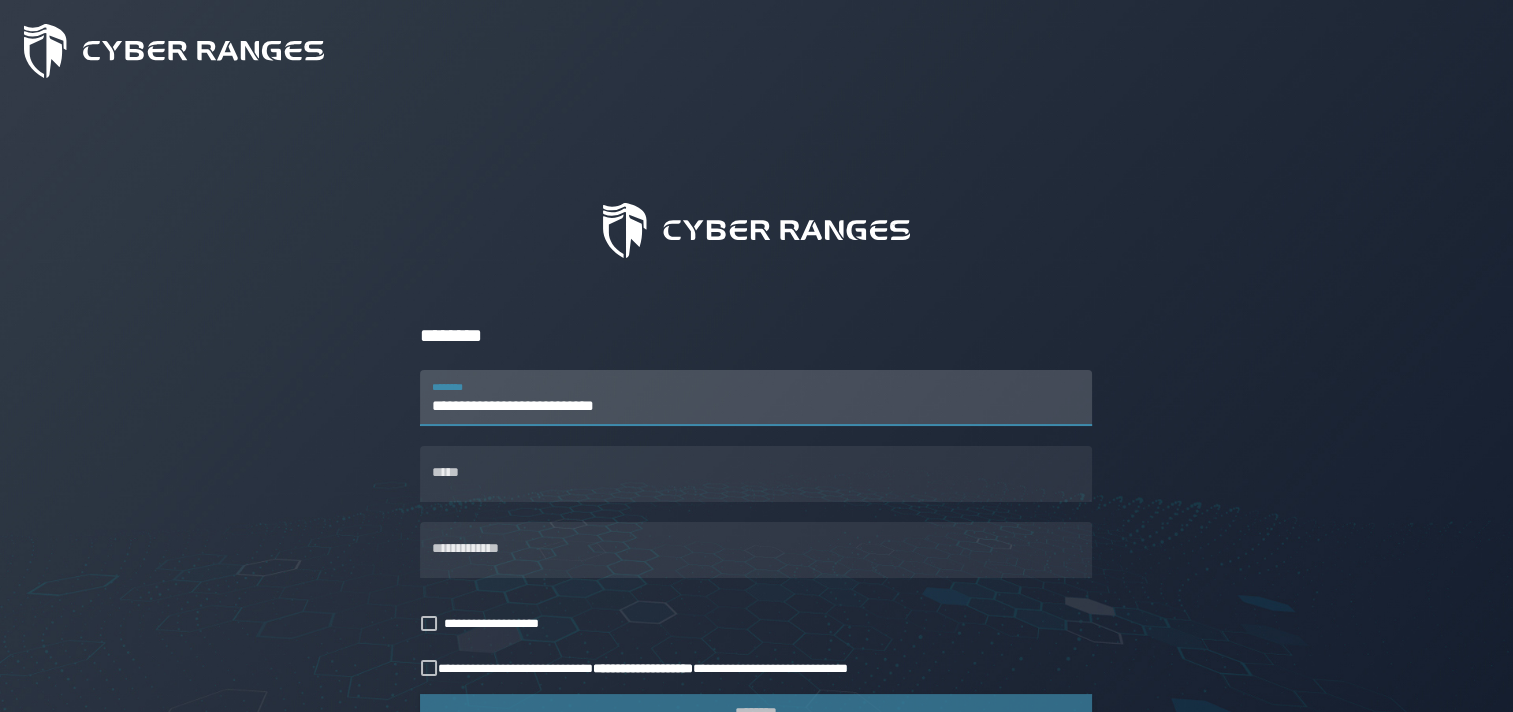 type on "**********" 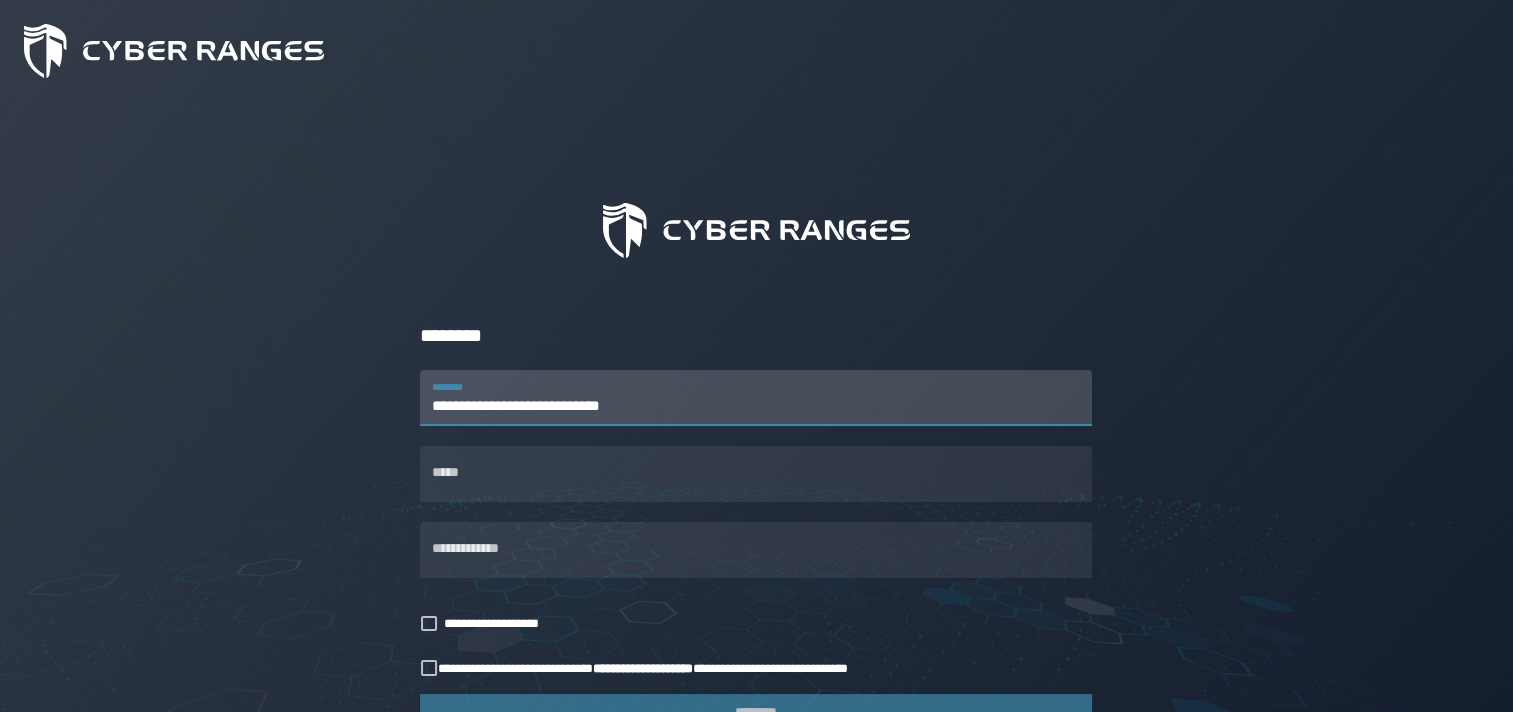 drag, startPoint x: 684, startPoint y: 412, endPoint x: 410, endPoint y: 407, distance: 274.04562 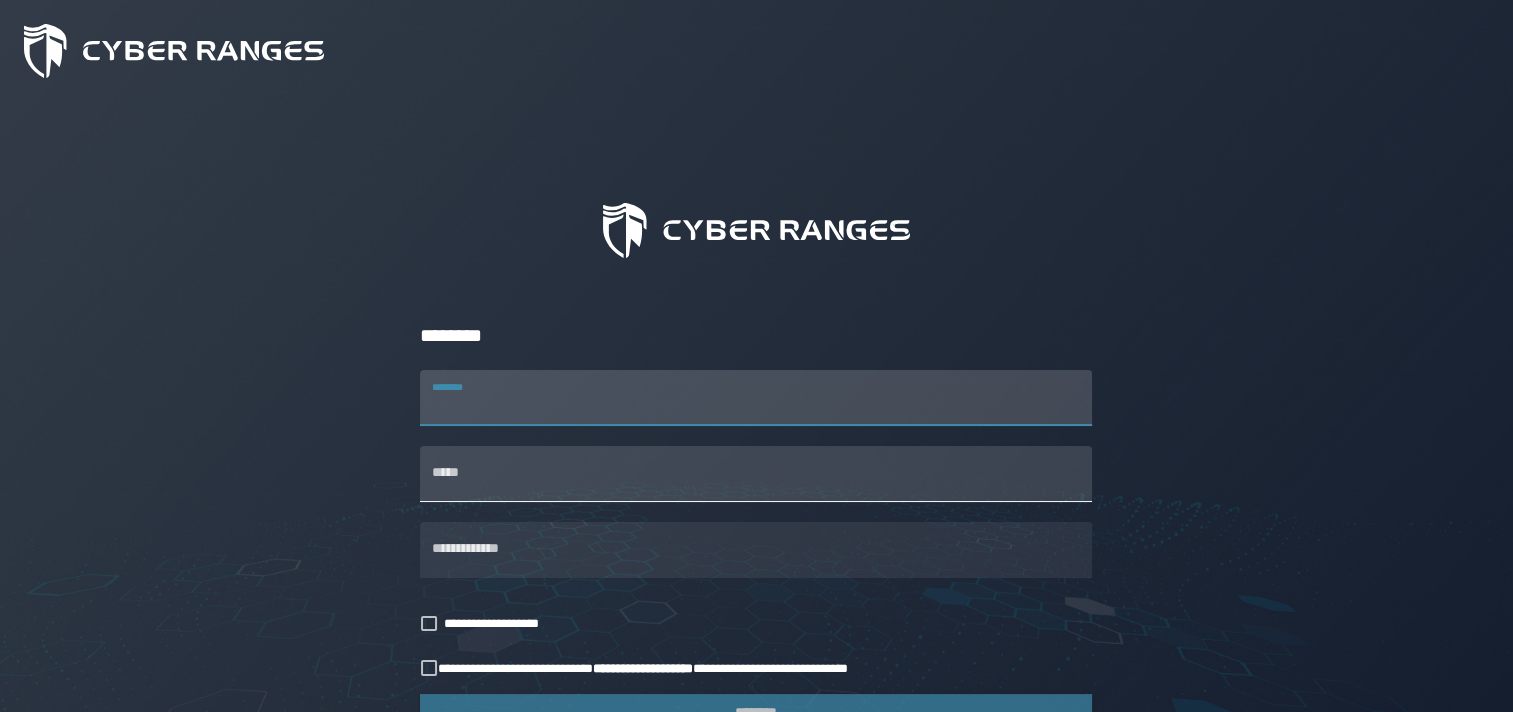 click on "*****" at bounding box center (756, 474) 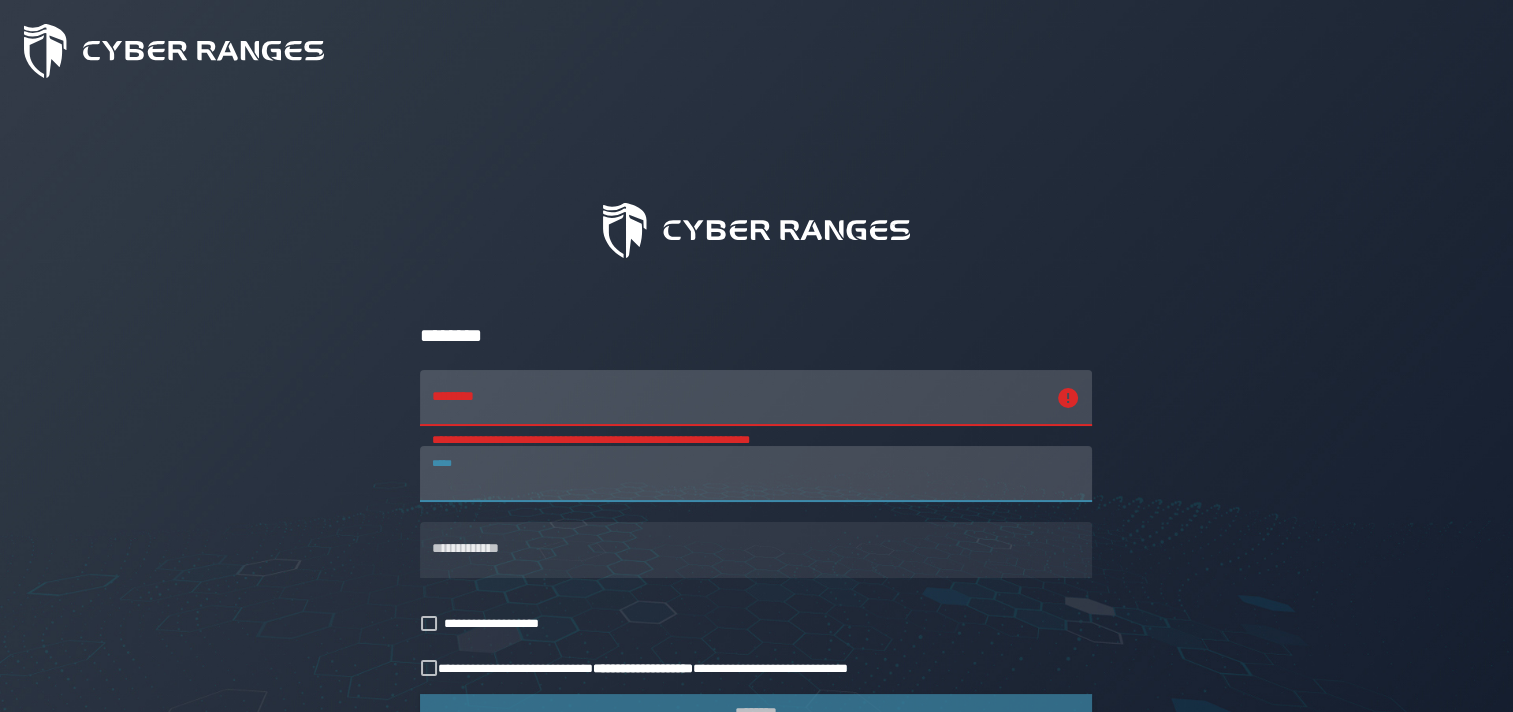paste on "**********" 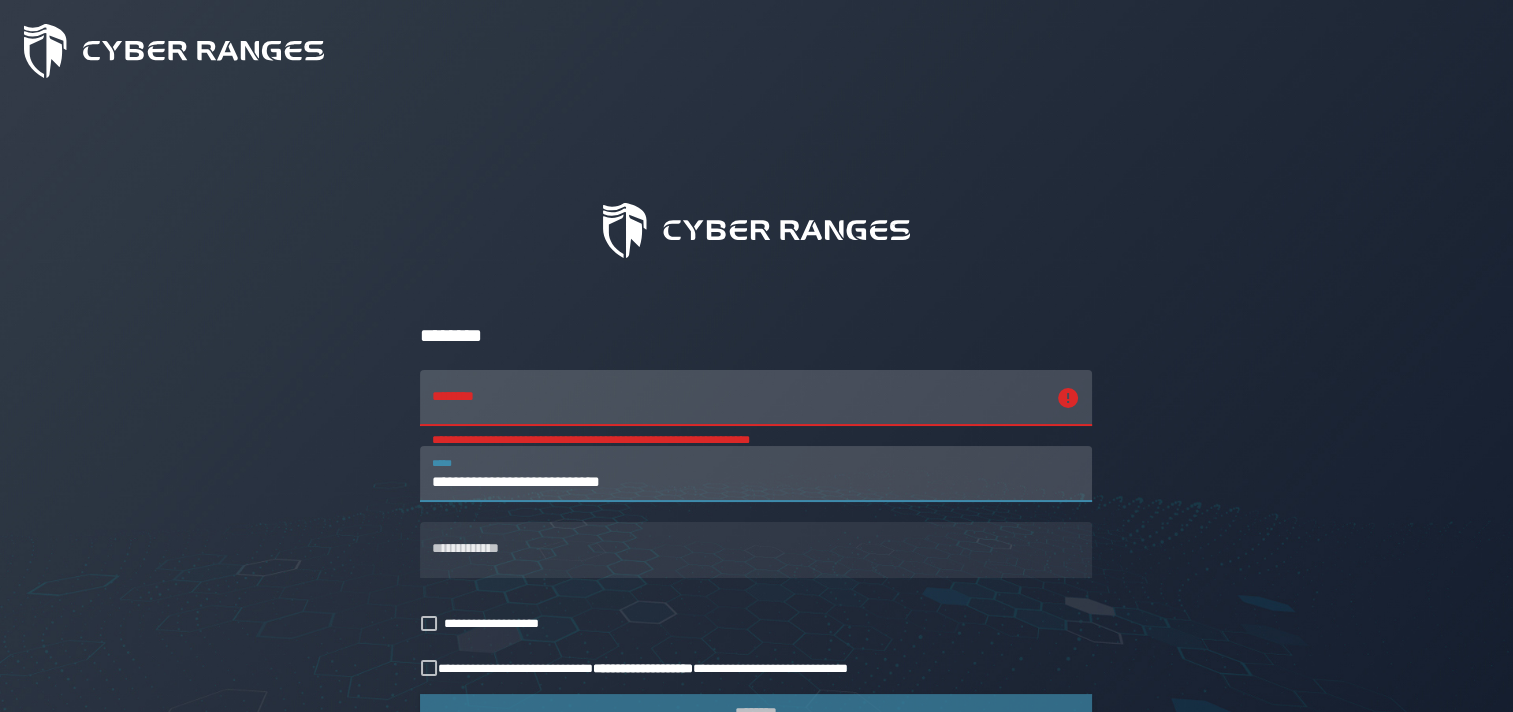 type on "**********" 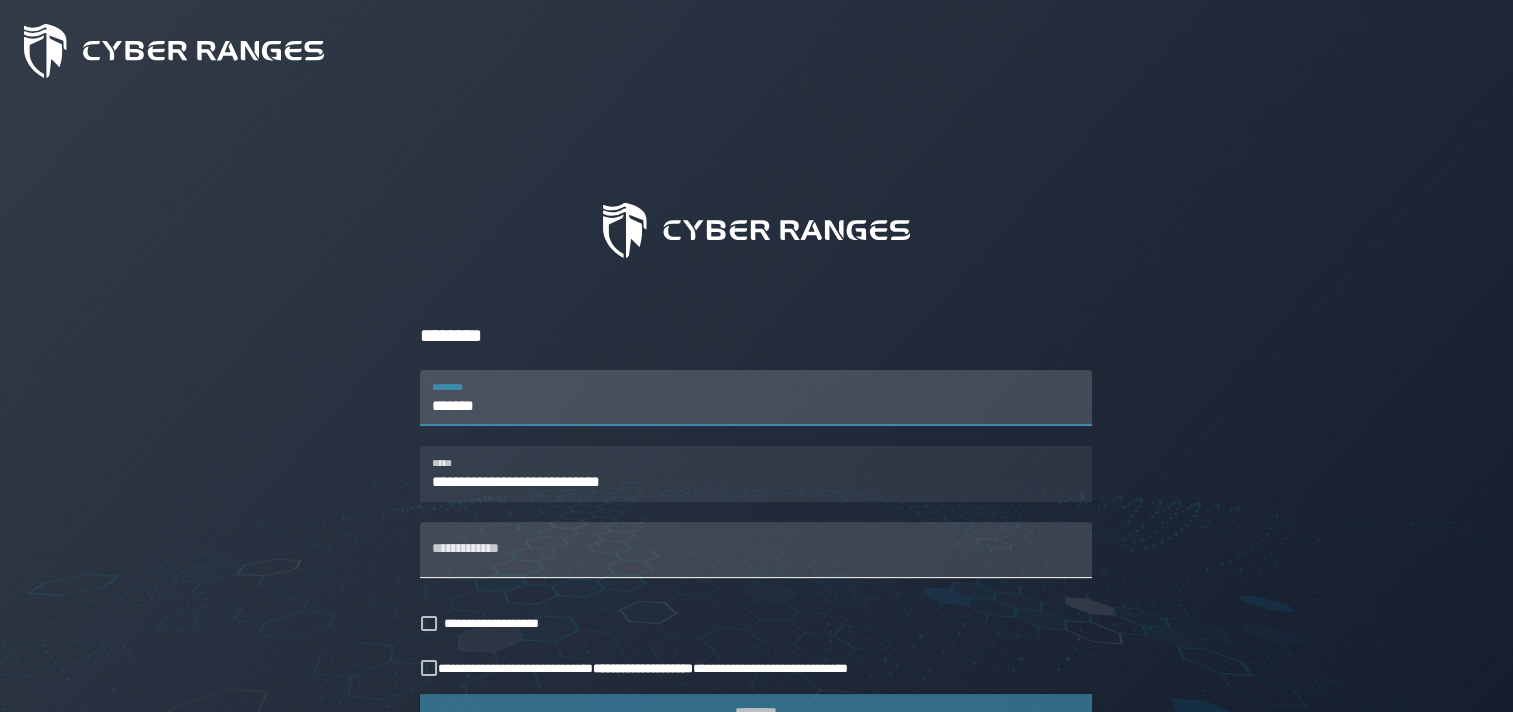type on "*******" 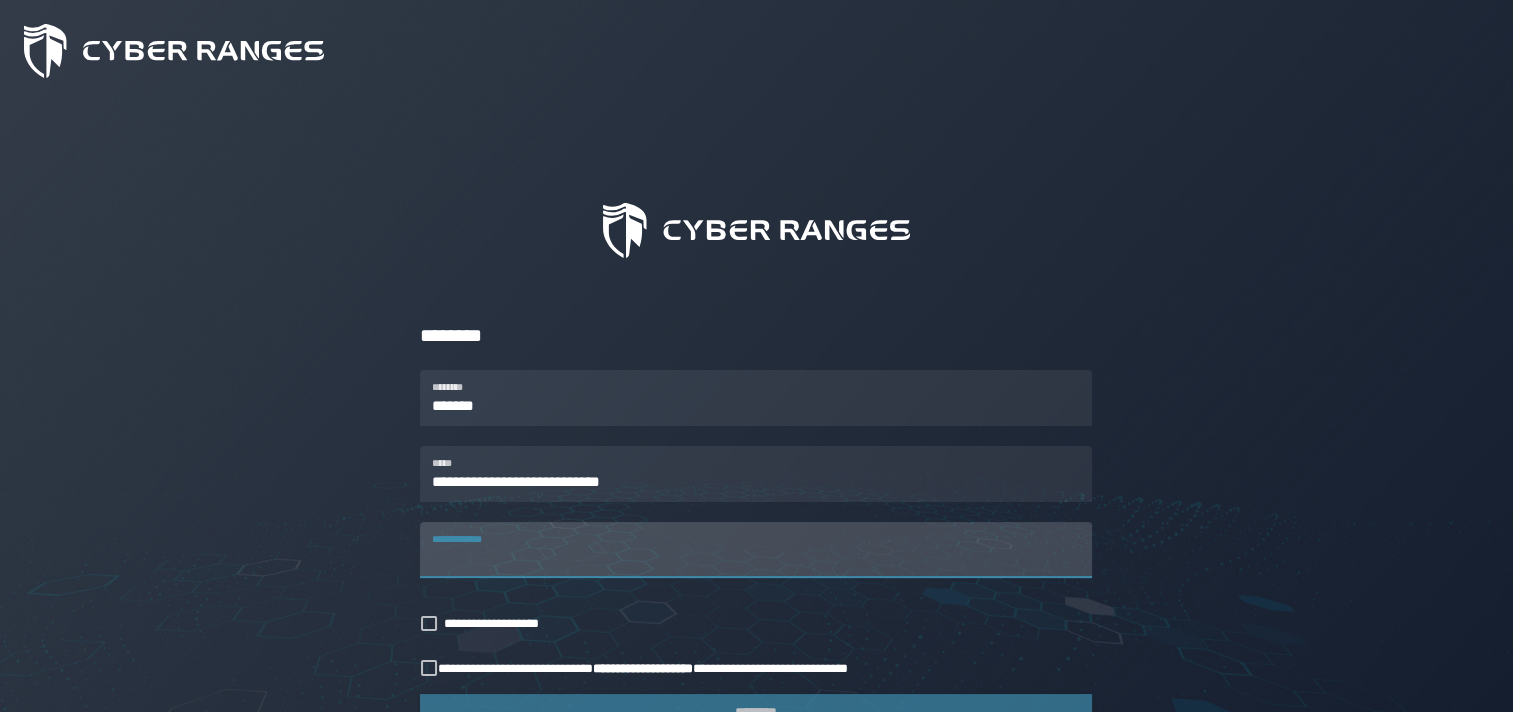 click on "**********" at bounding box center [756, 550] 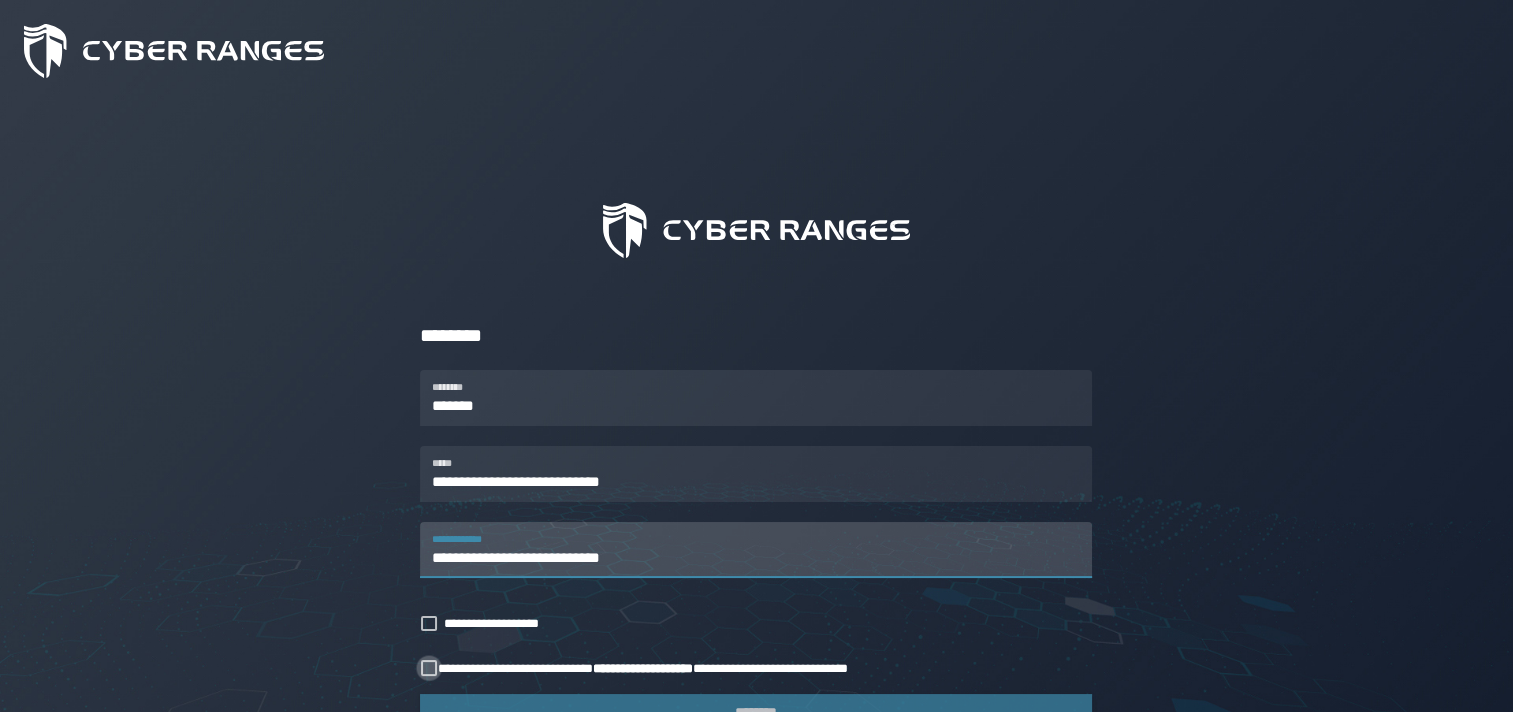 type on "**********" 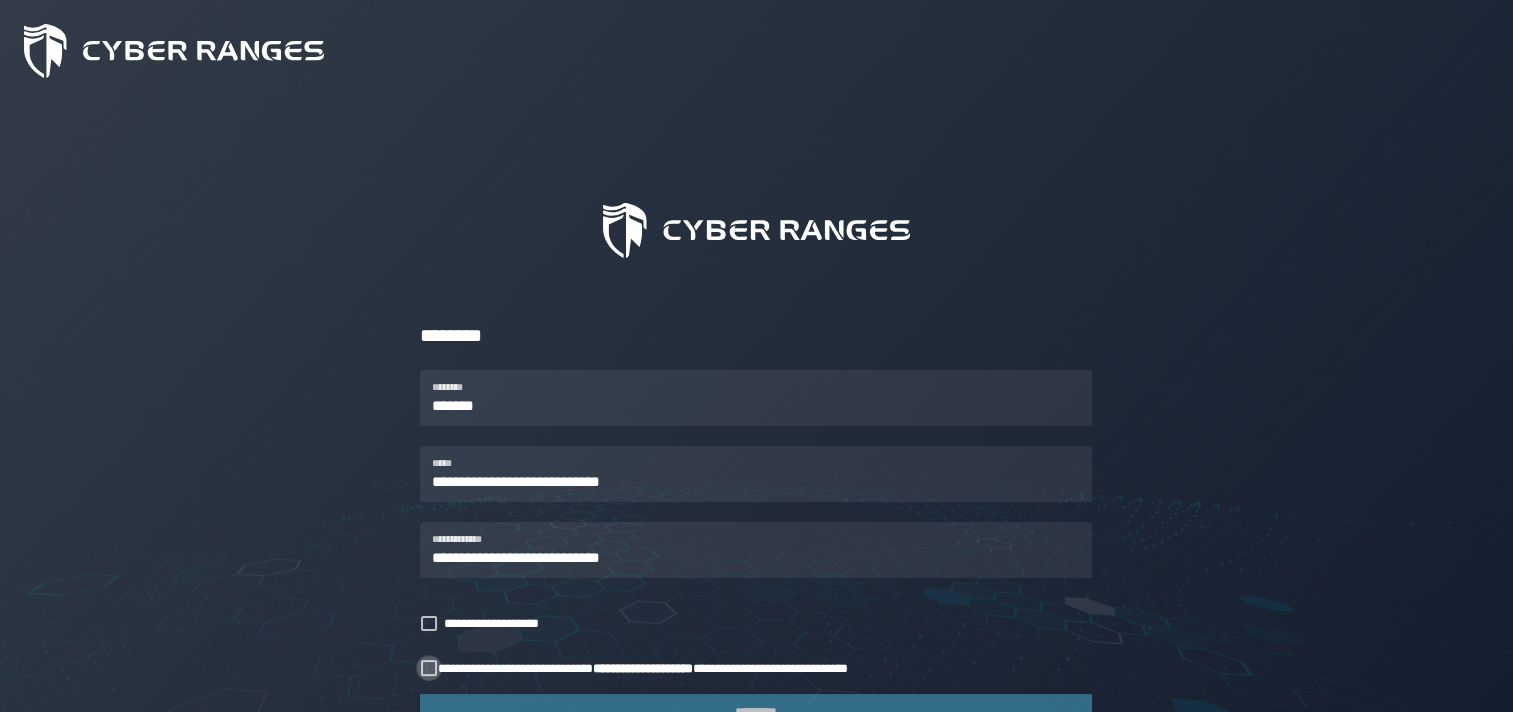 click 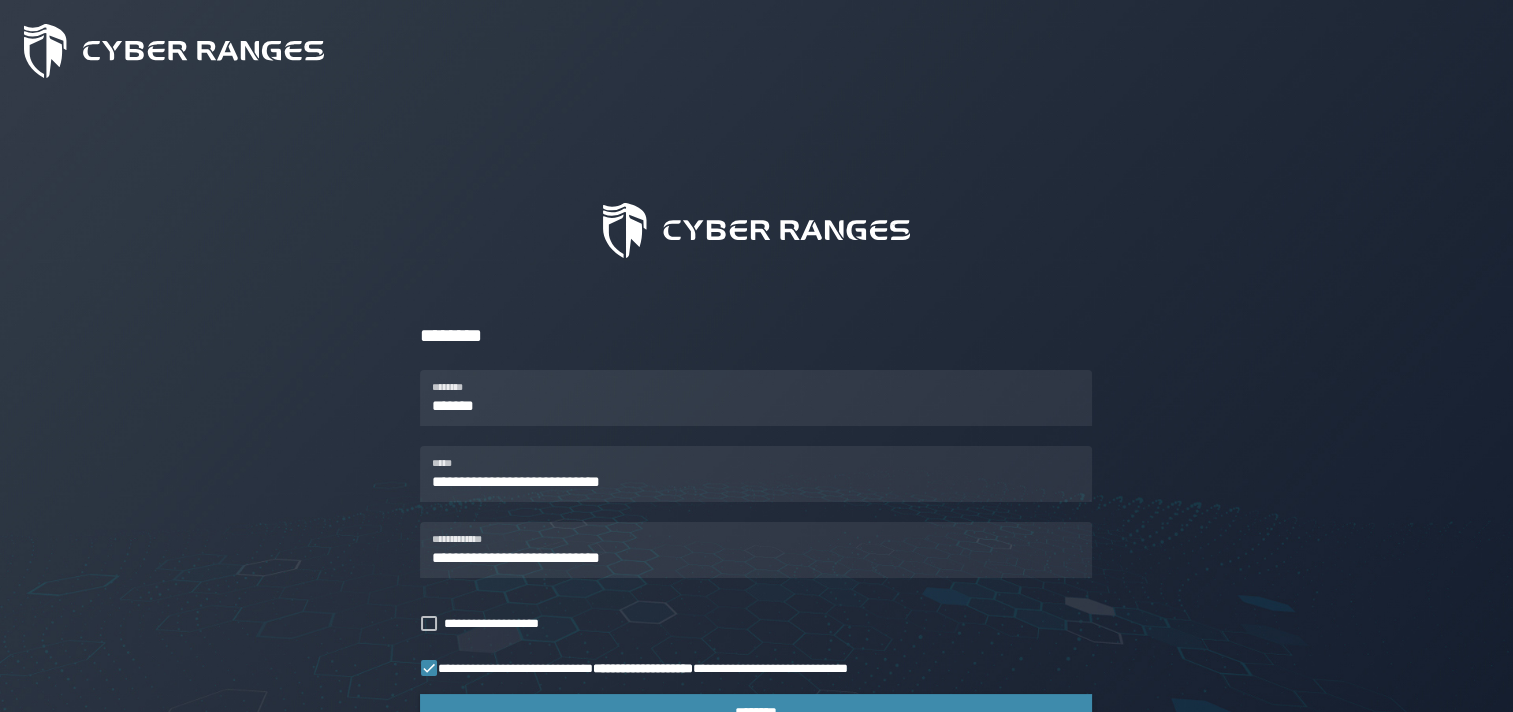 scroll, scrollTop: 192, scrollLeft: 0, axis: vertical 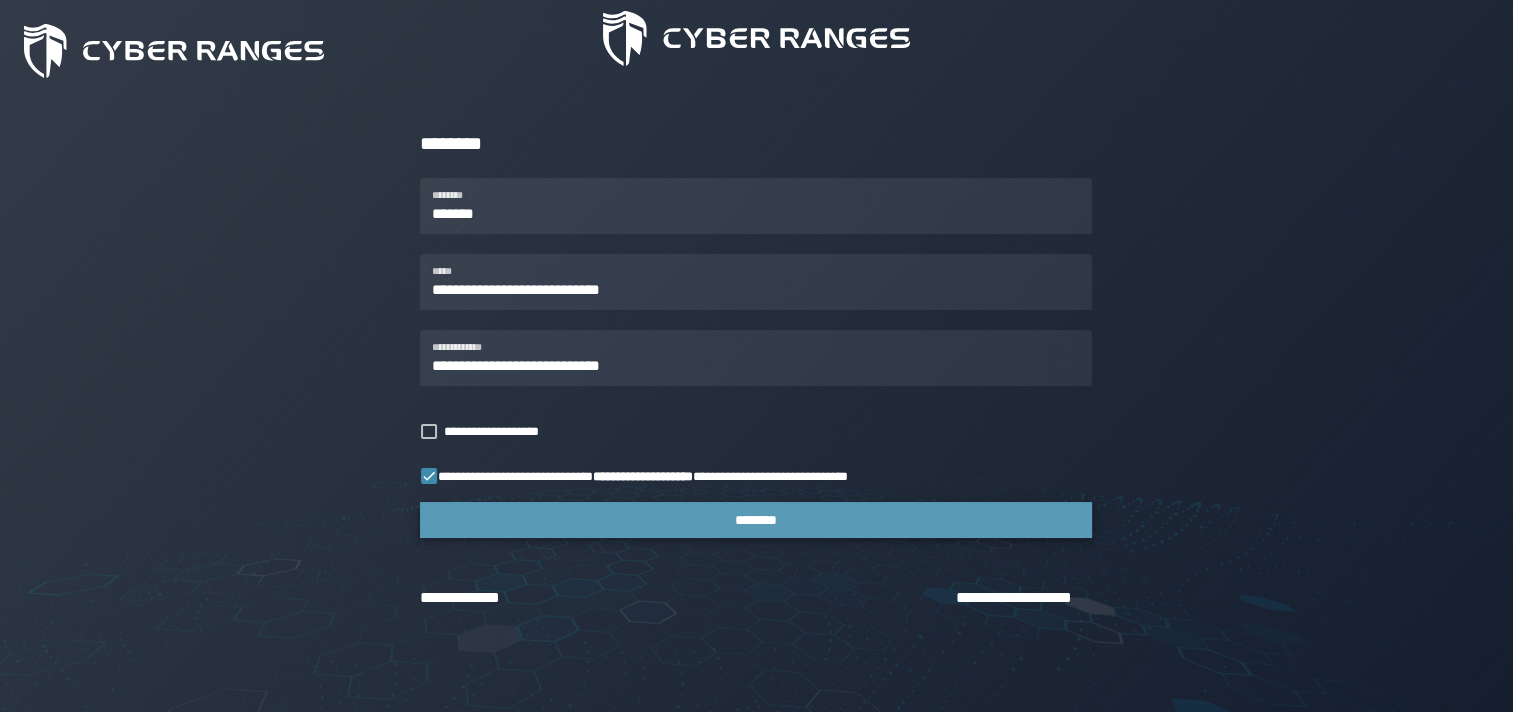 click on "********" at bounding box center (756, 520) 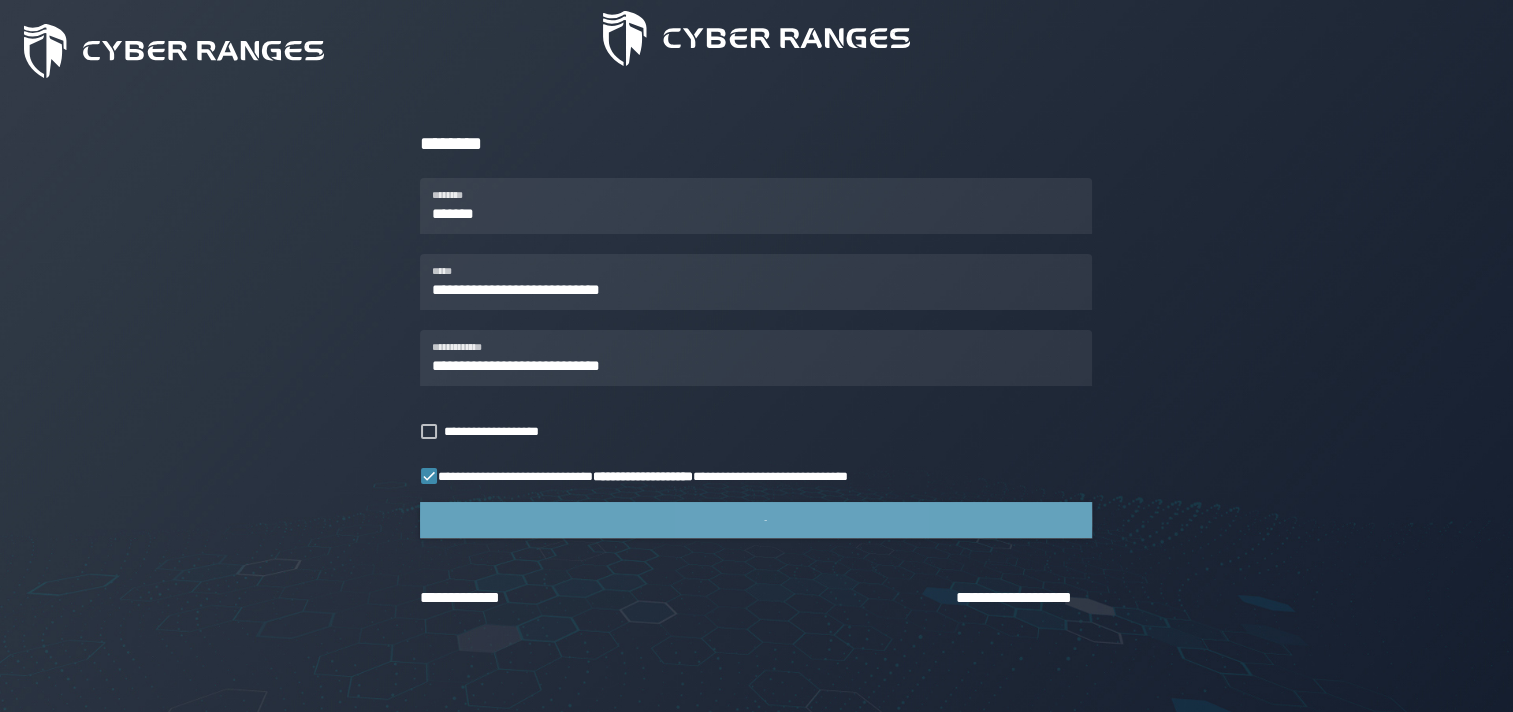 scroll, scrollTop: 0, scrollLeft: 0, axis: both 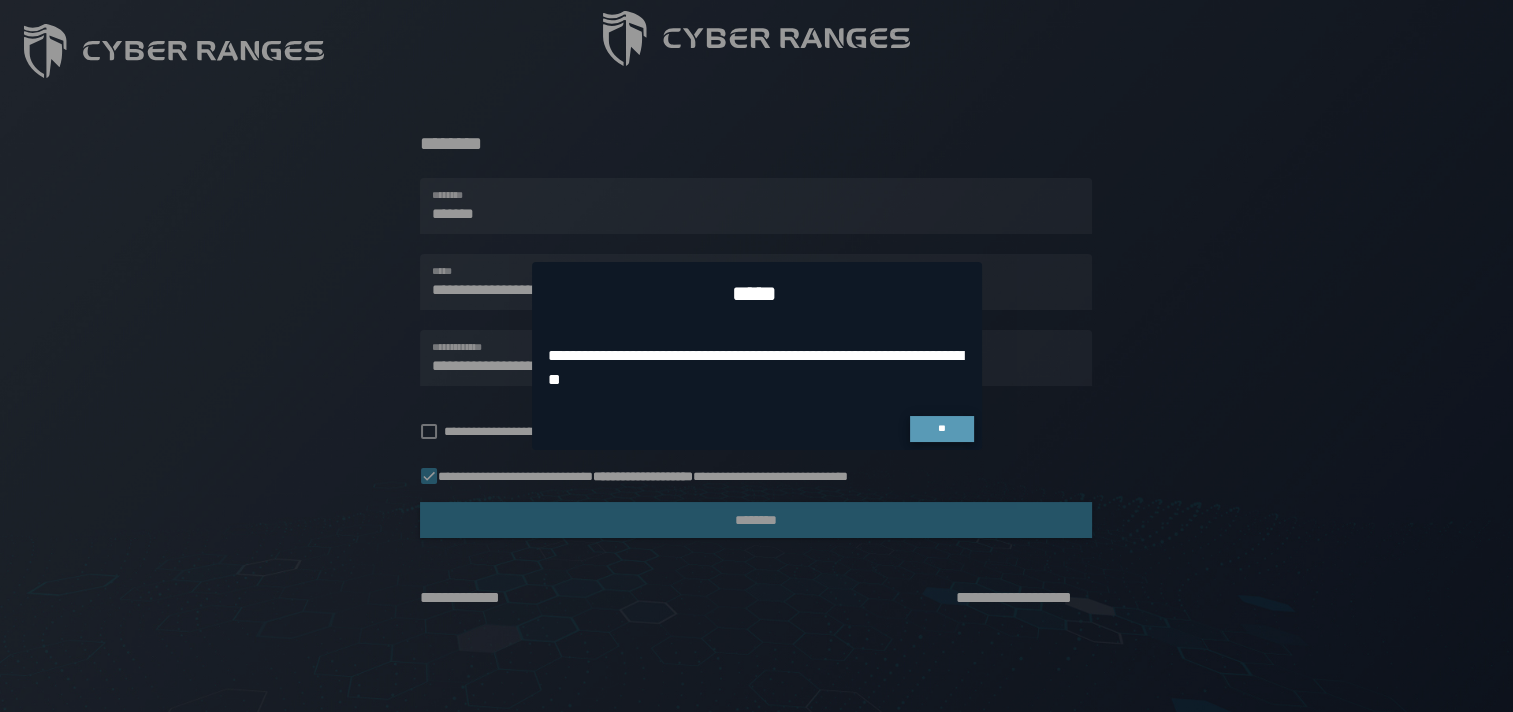click on "**" at bounding box center (942, 429) 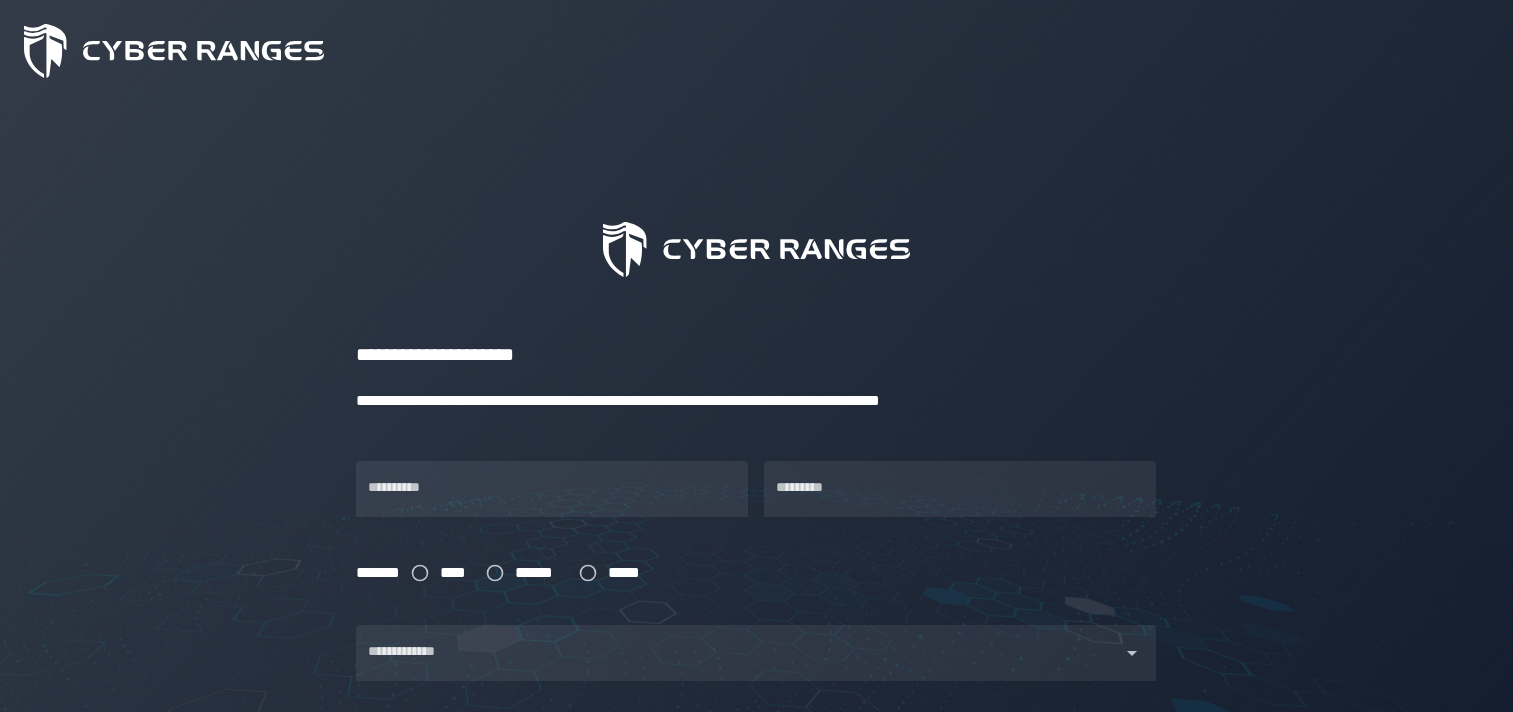 scroll, scrollTop: 0, scrollLeft: 0, axis: both 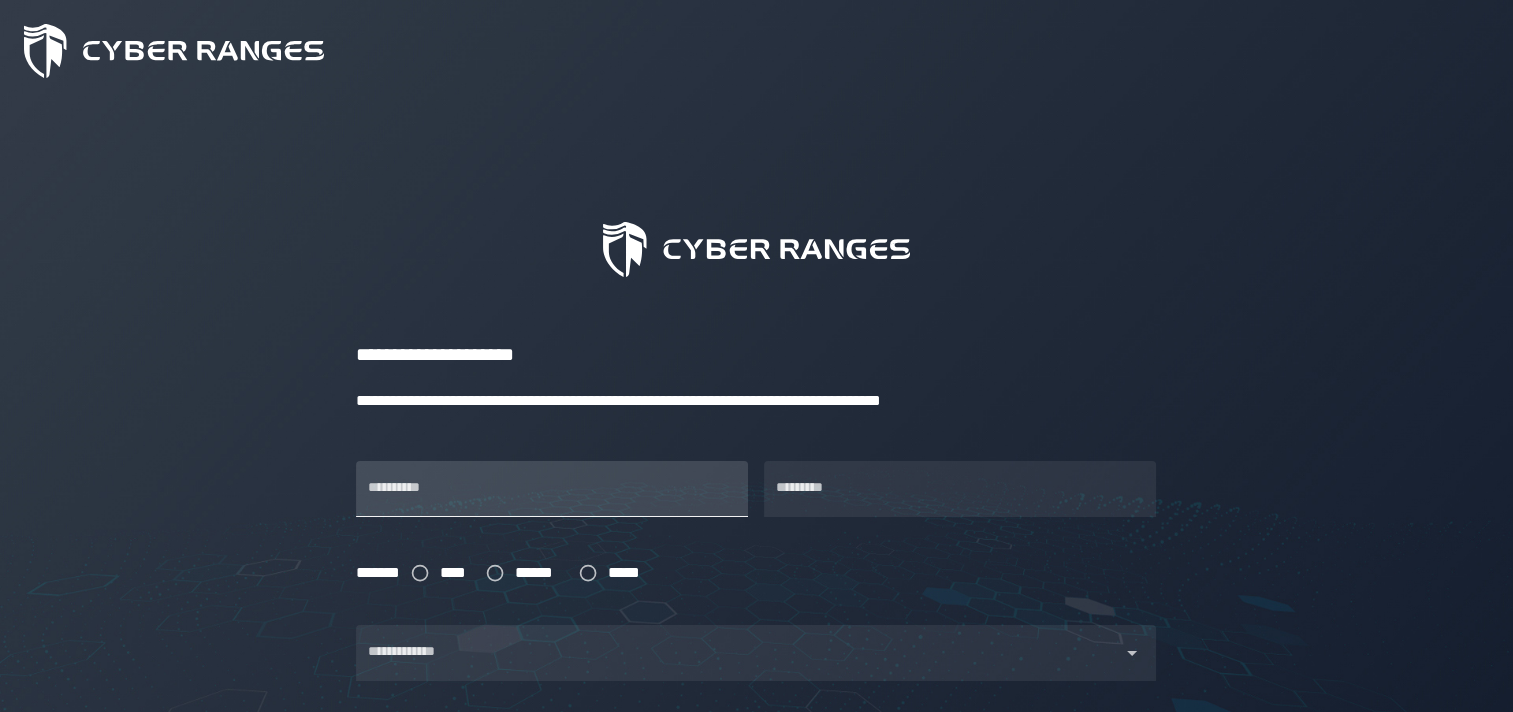 click on "**********" at bounding box center [552, 489] 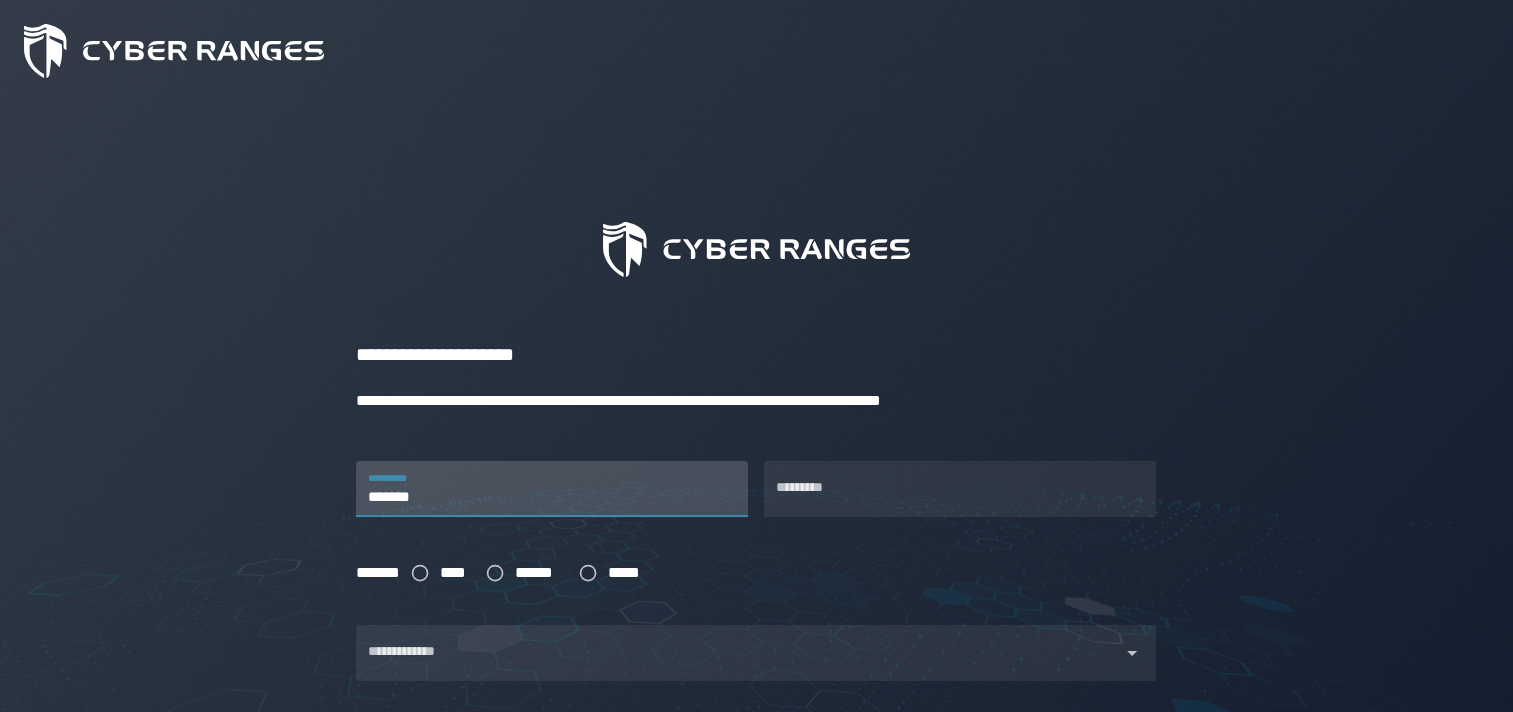 type on "*******" 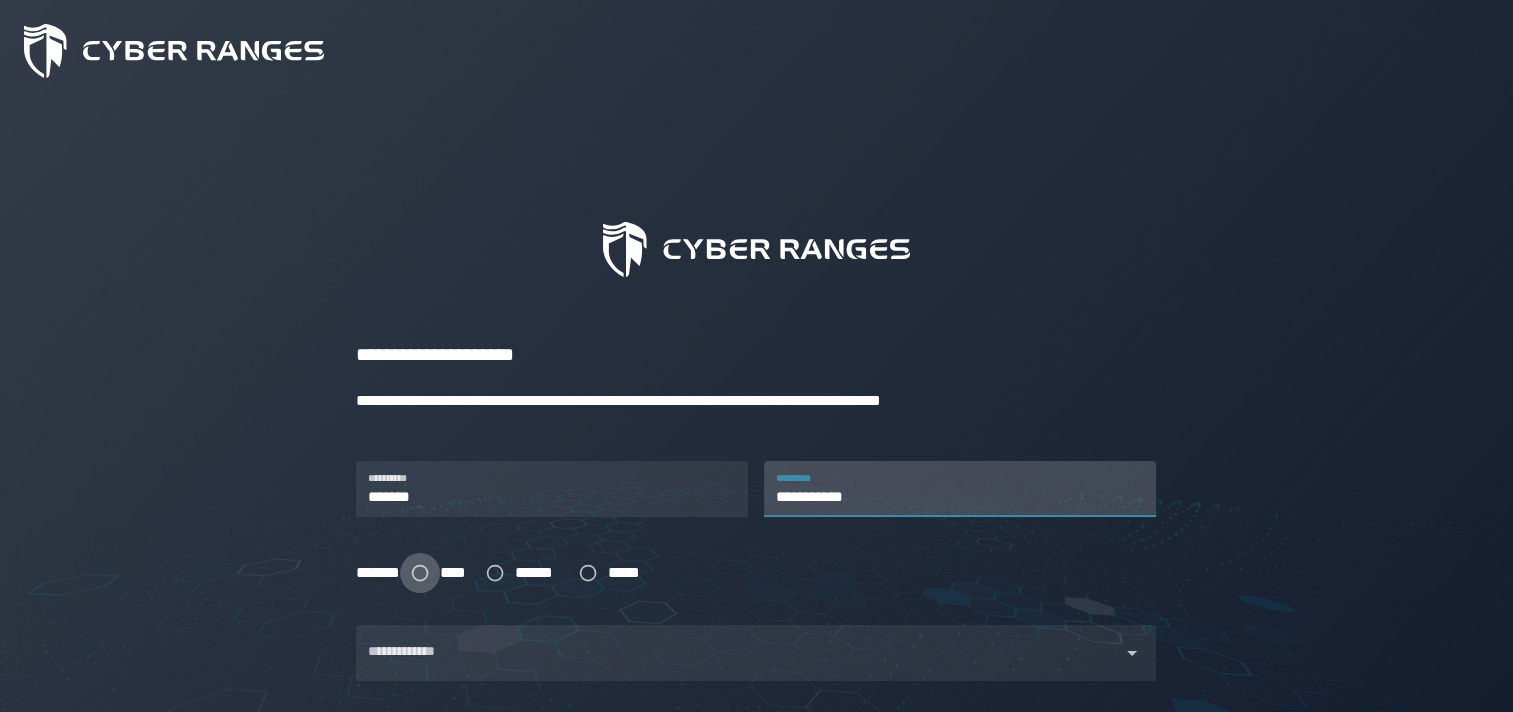 type on "**********" 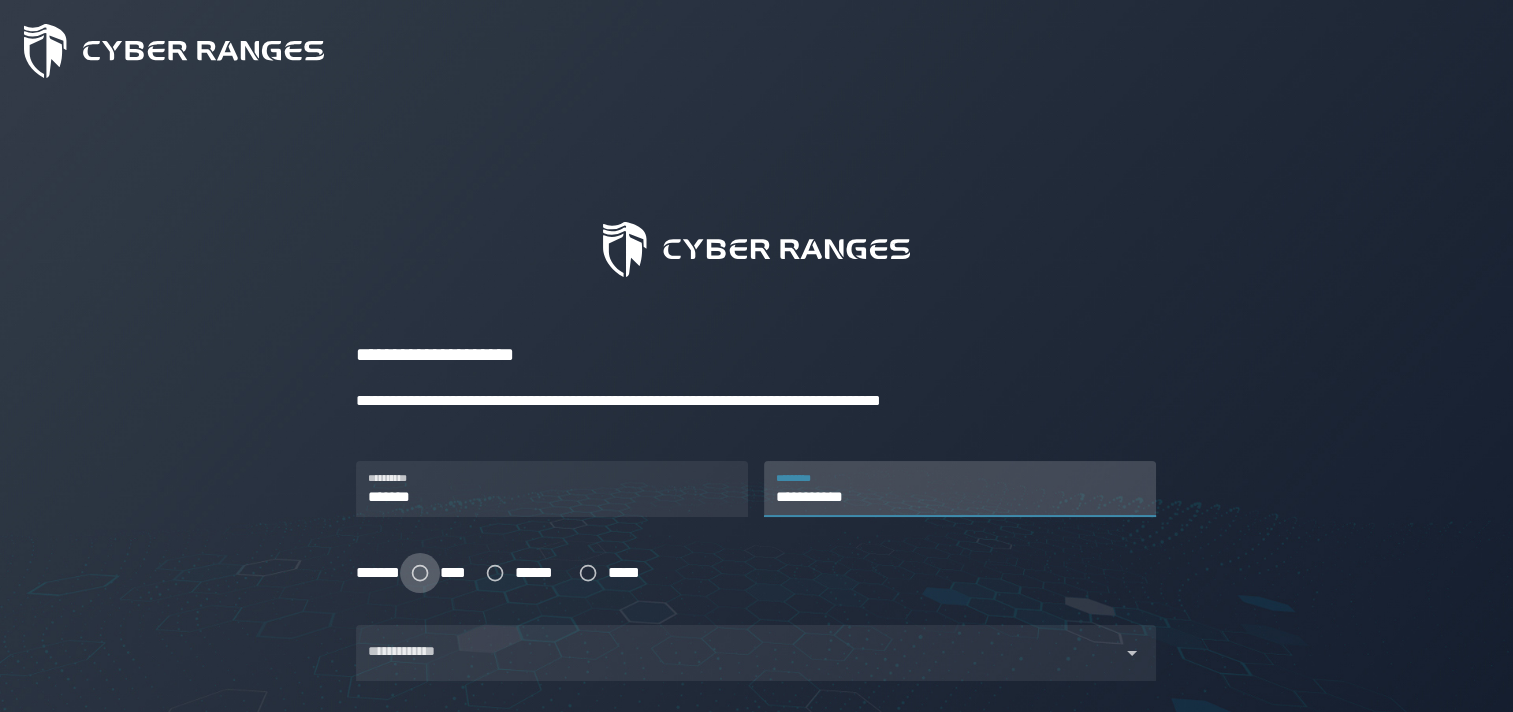 click 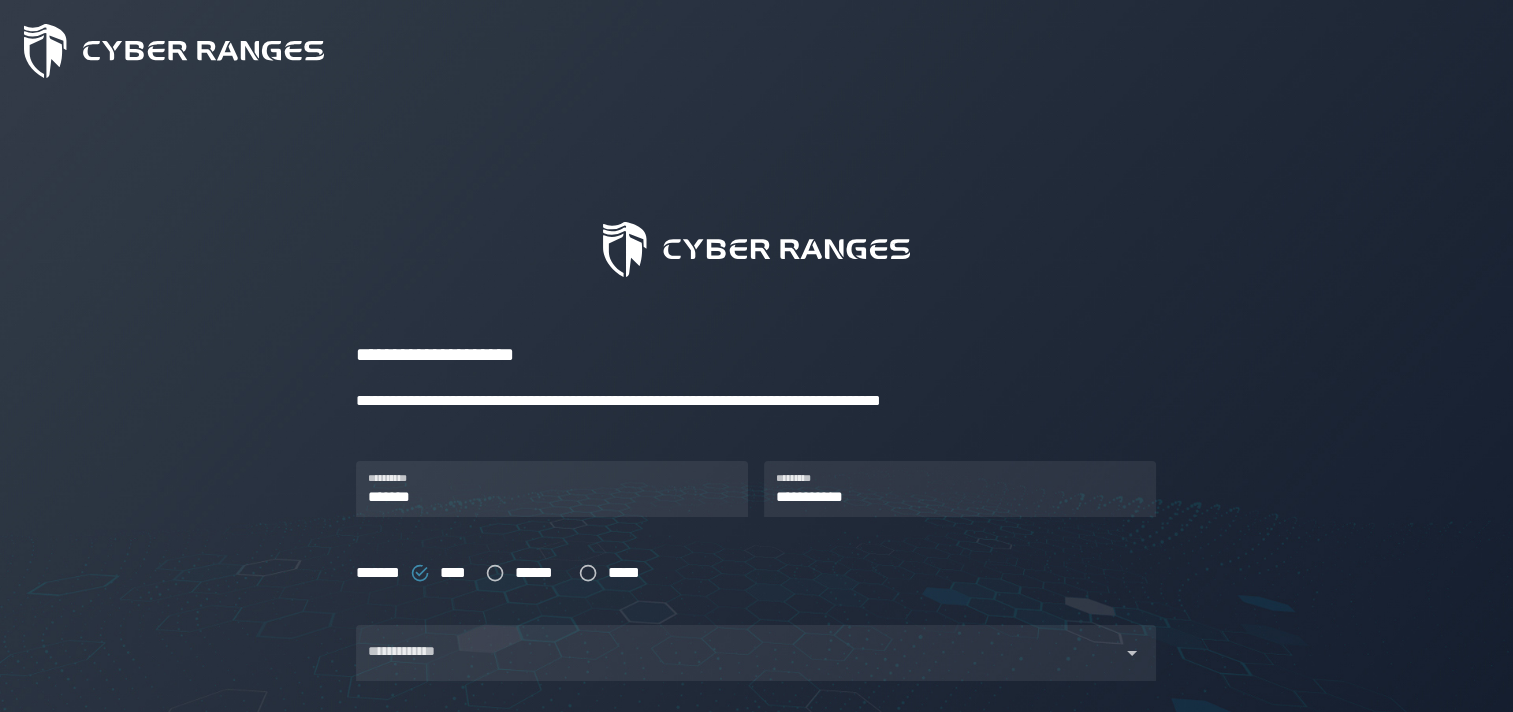scroll, scrollTop: 300, scrollLeft: 0, axis: vertical 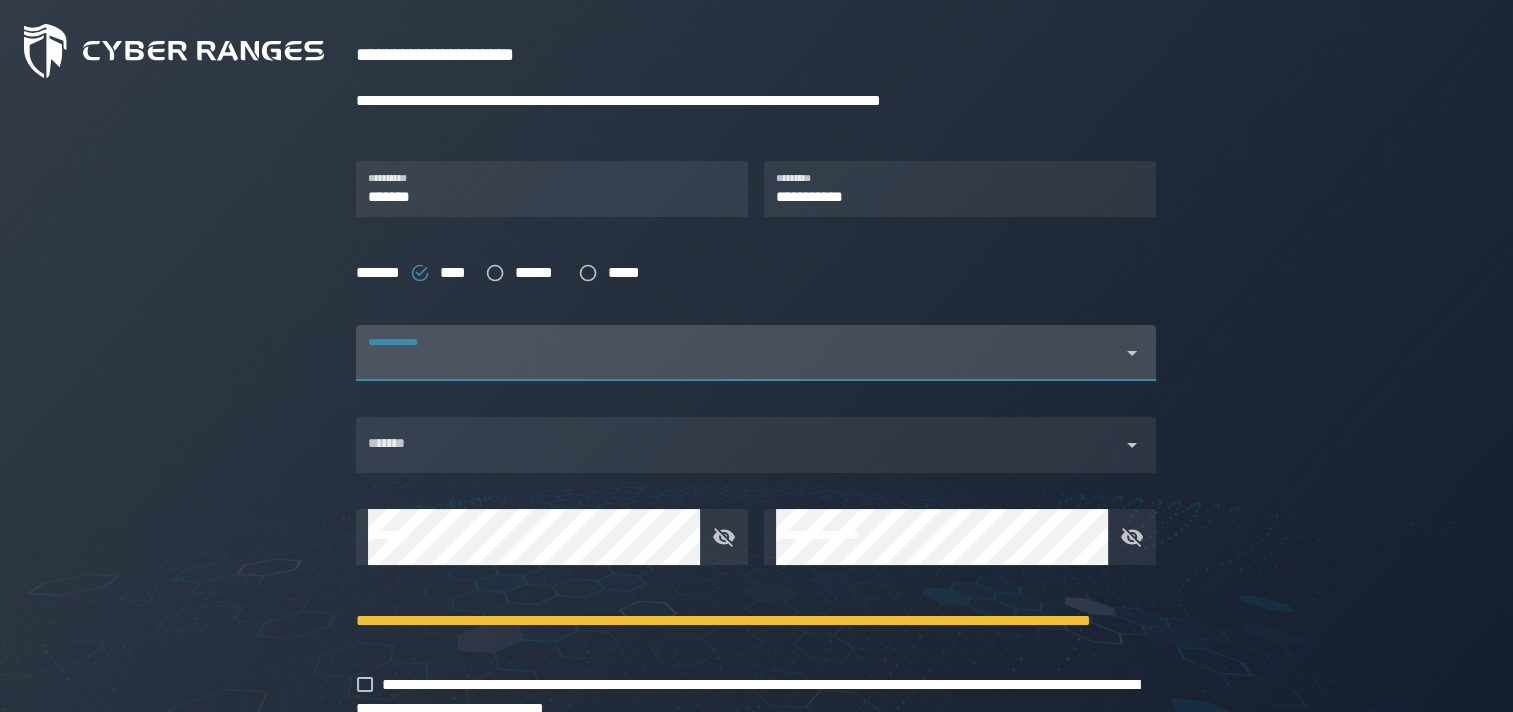click 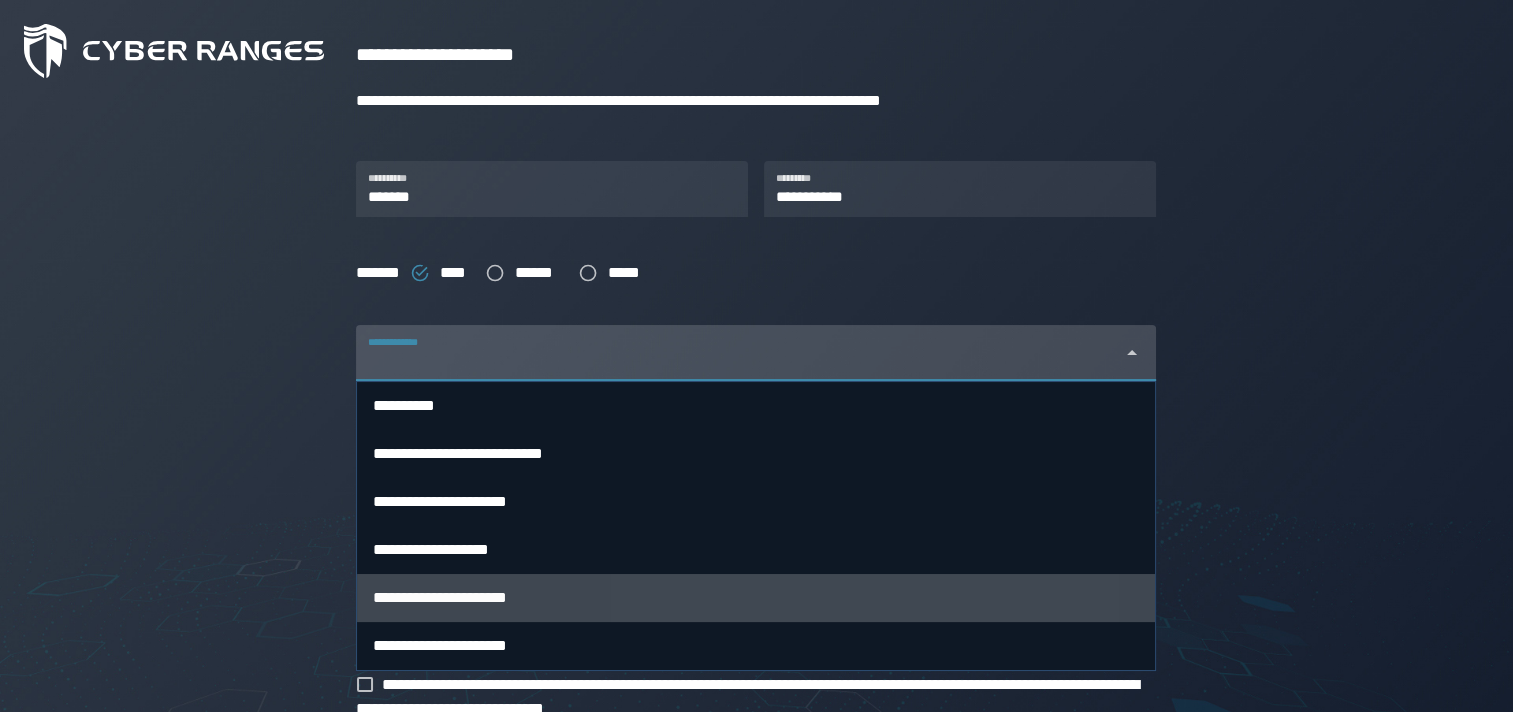 click on "**********" at bounding box center [756, 597] 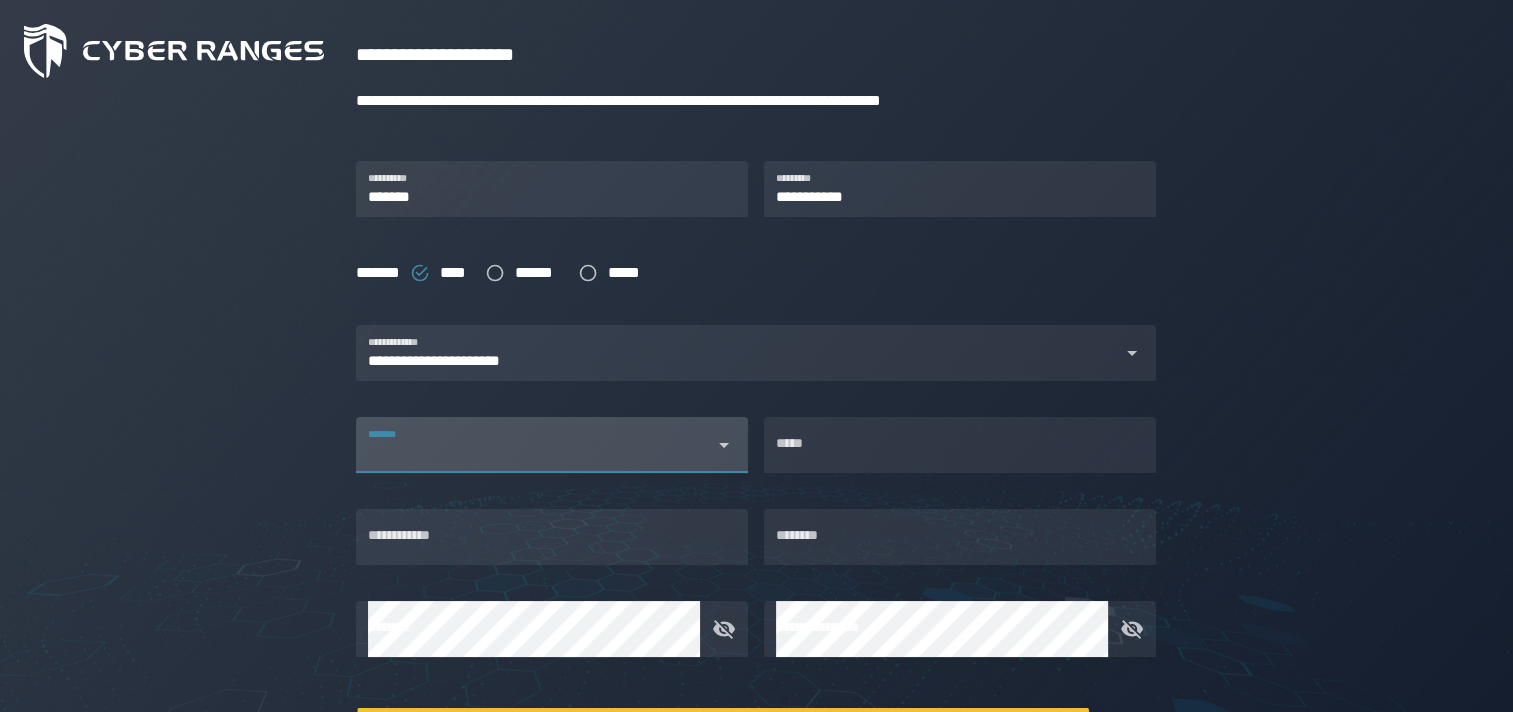 click on "*******" at bounding box center (534, 453) 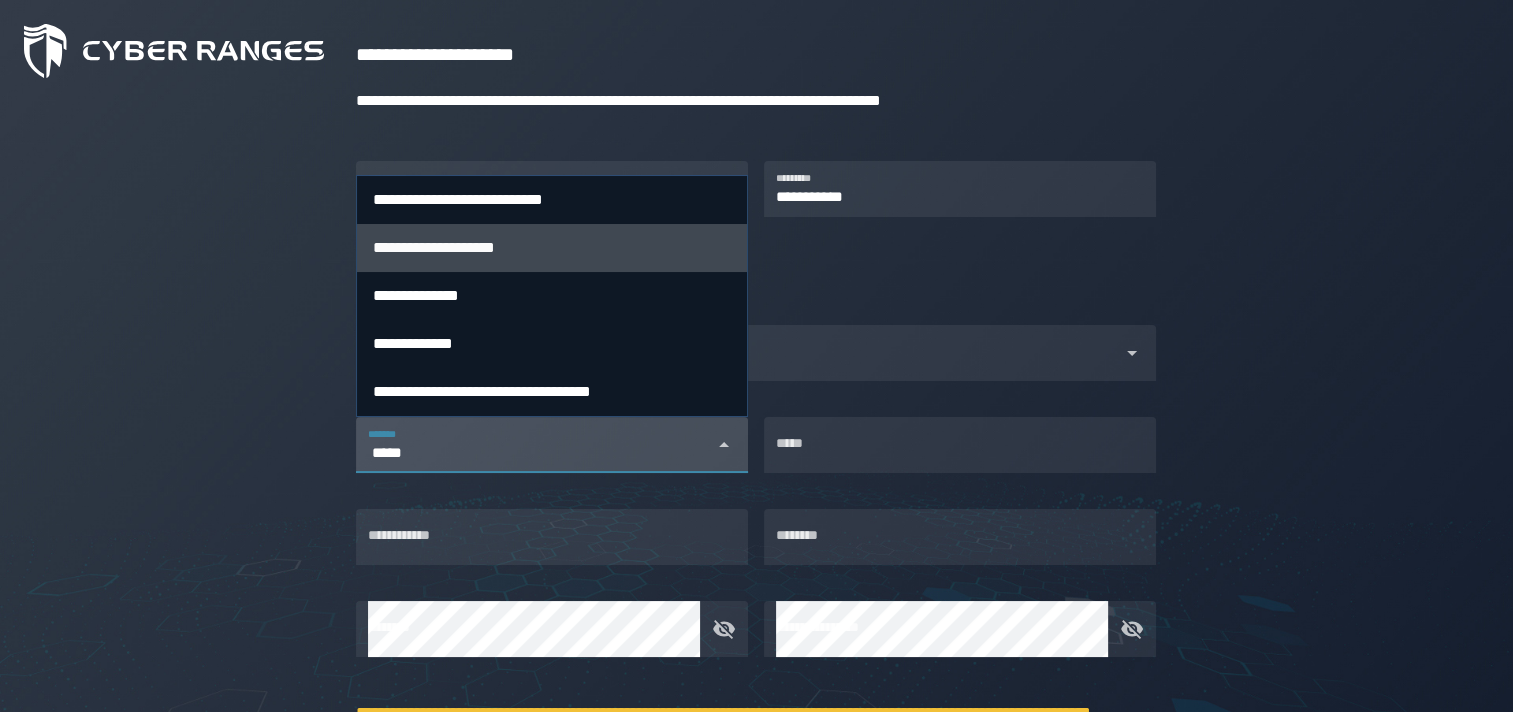 type on "*****" 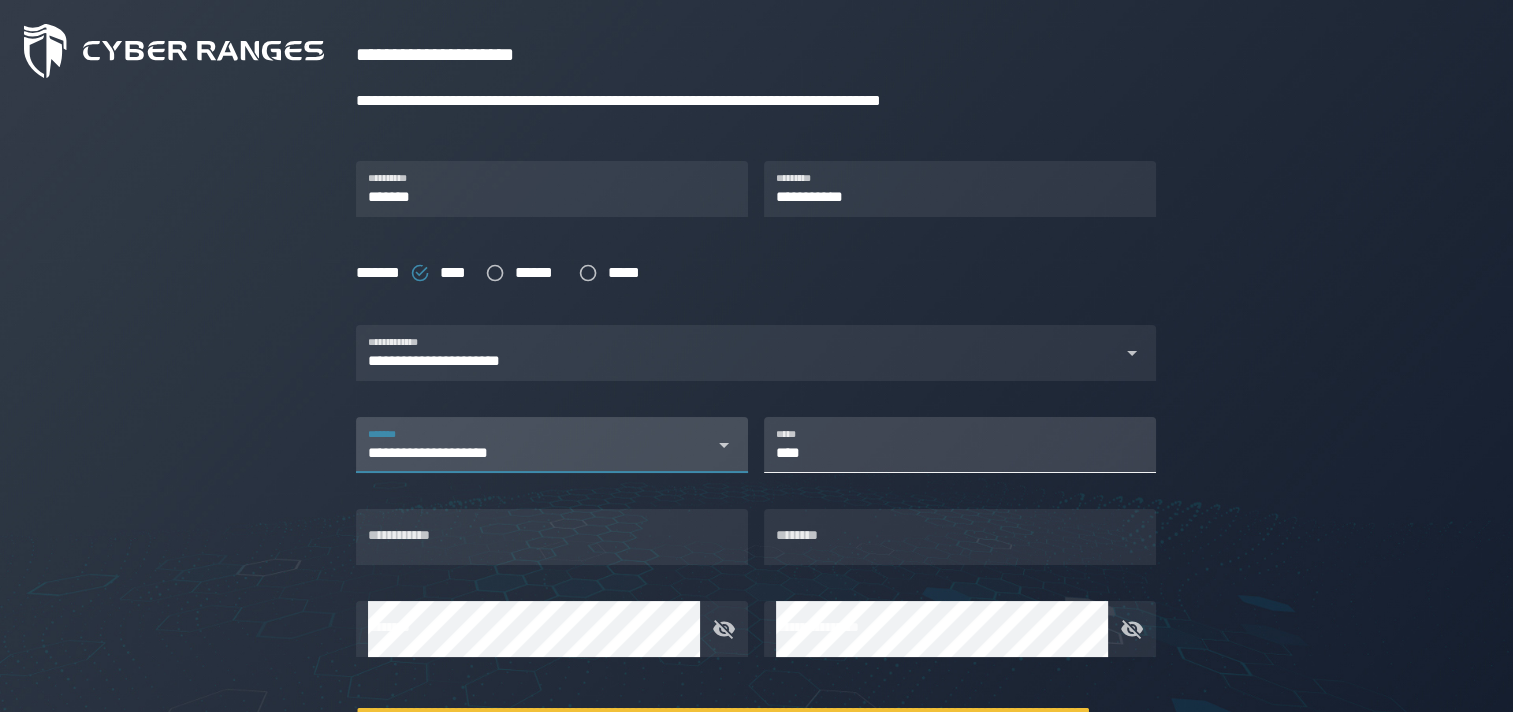 click on "****" at bounding box center (960, 445) 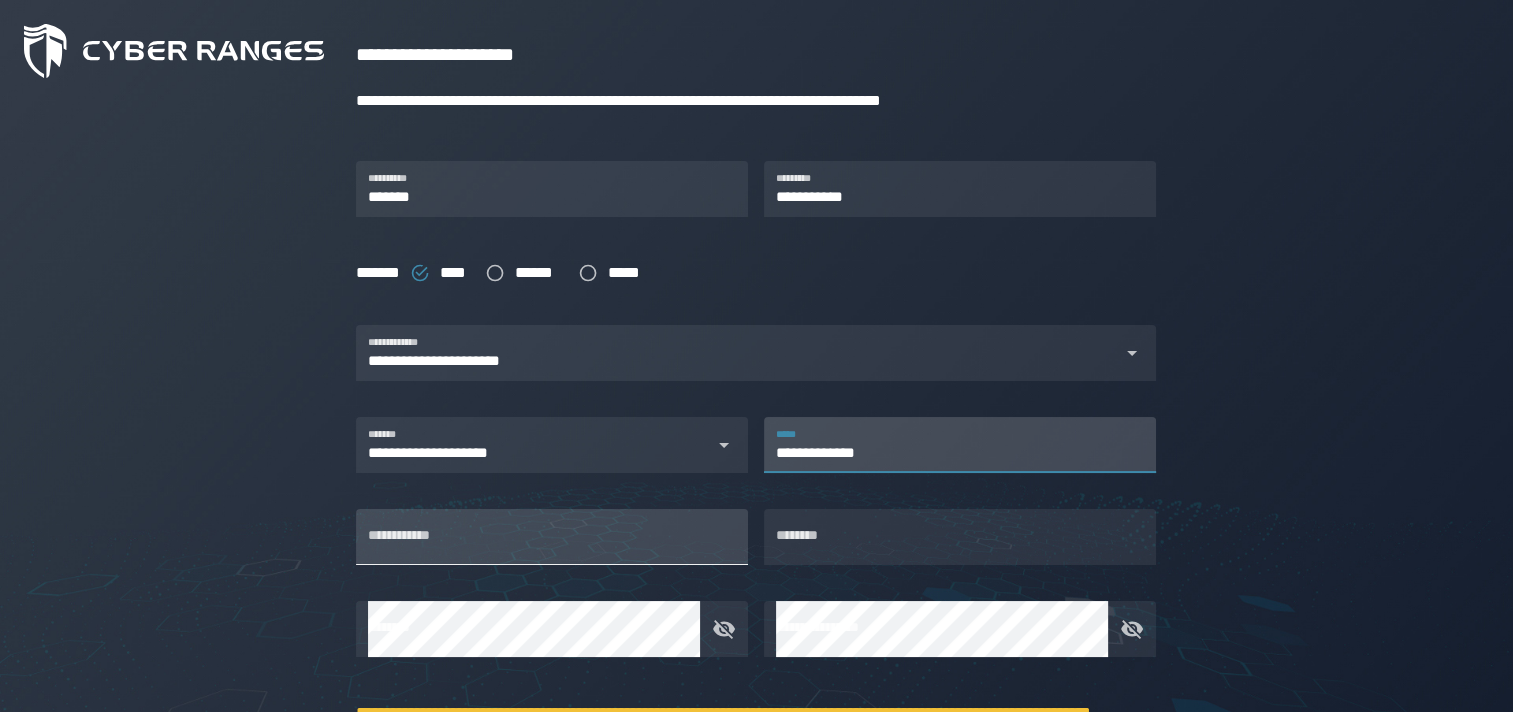 type on "**********" 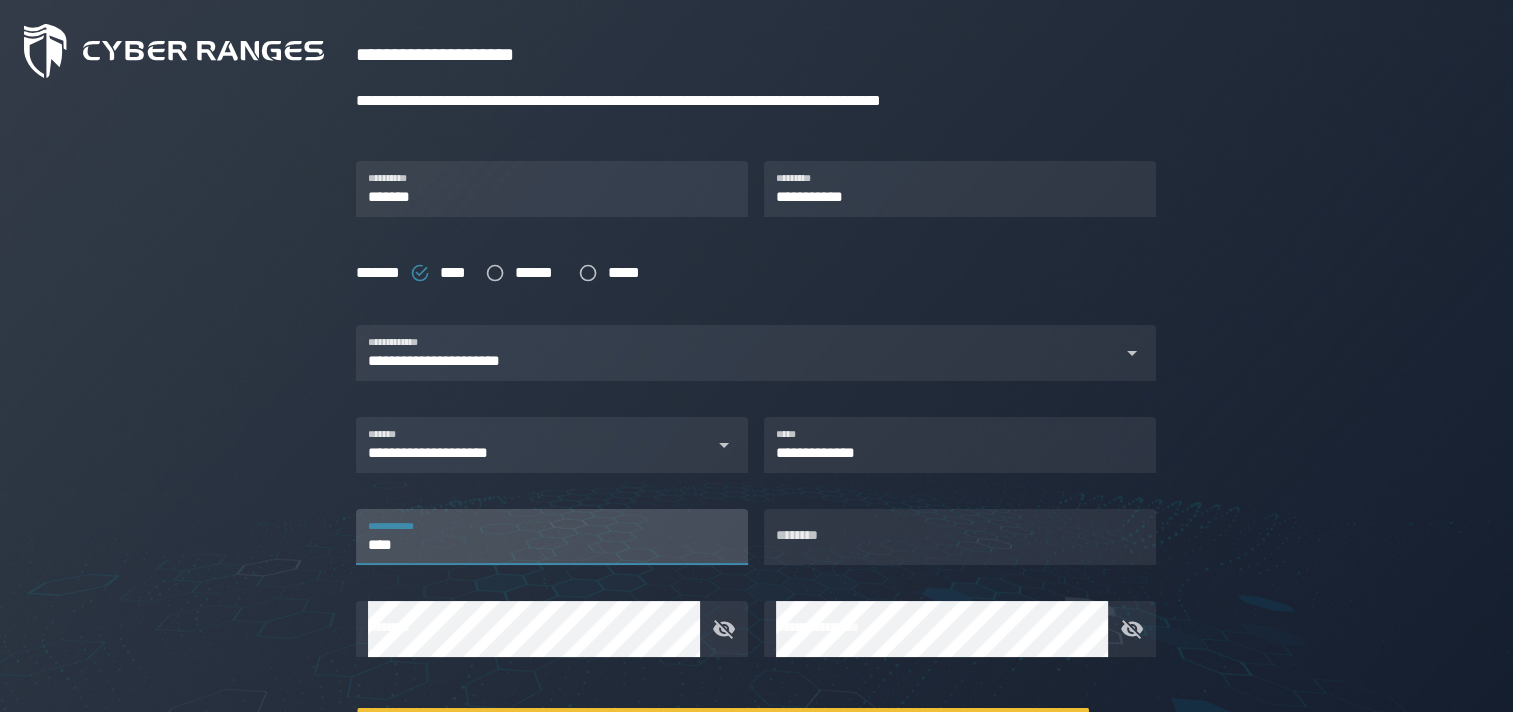type on "****" 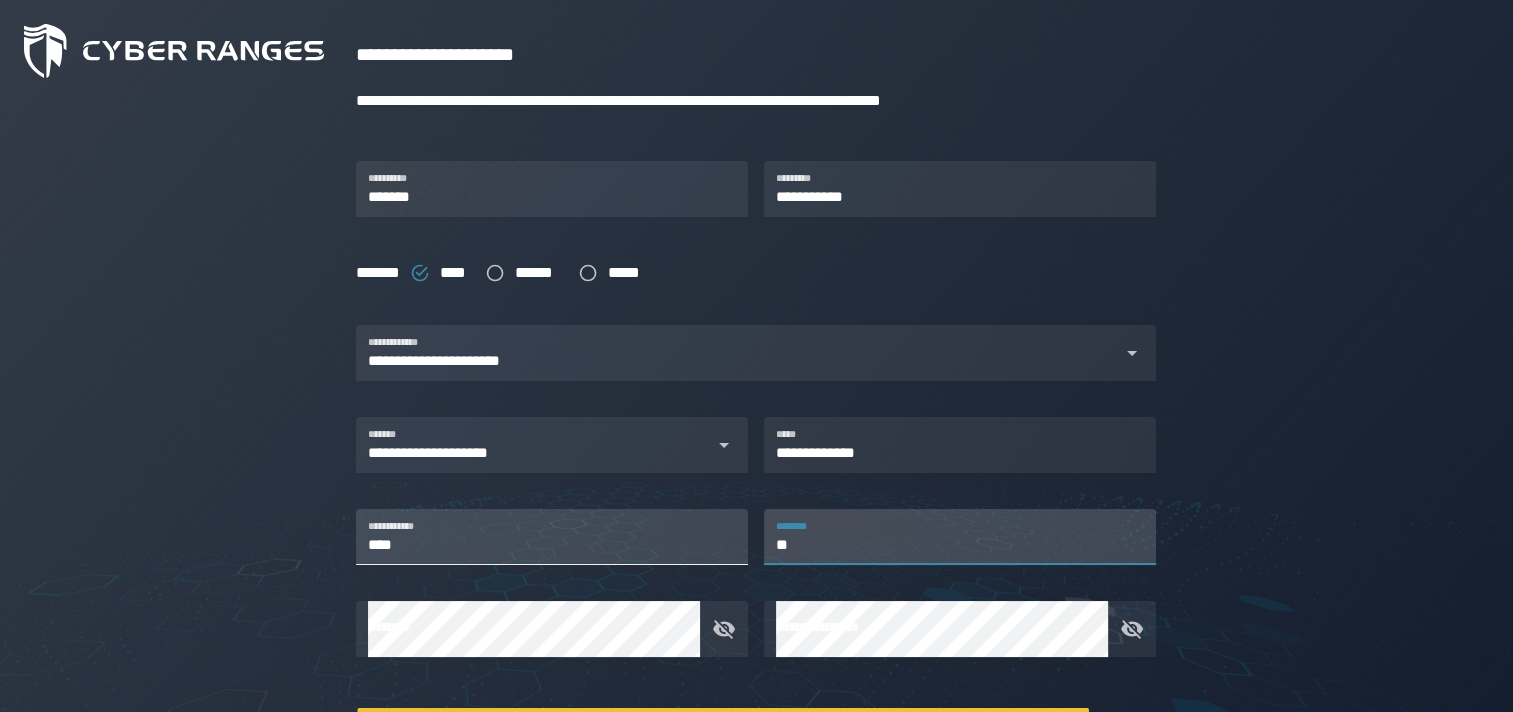type on "*" 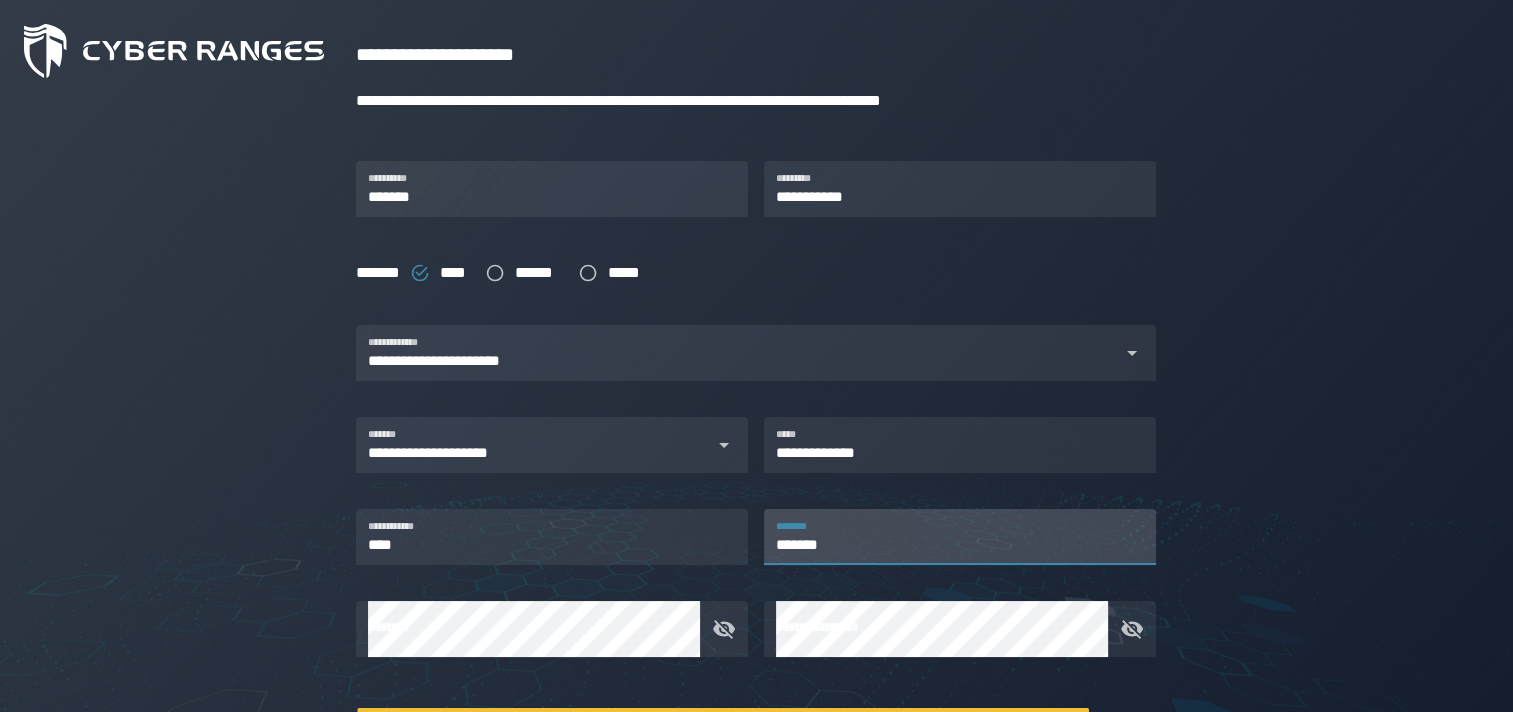 type on "*******" 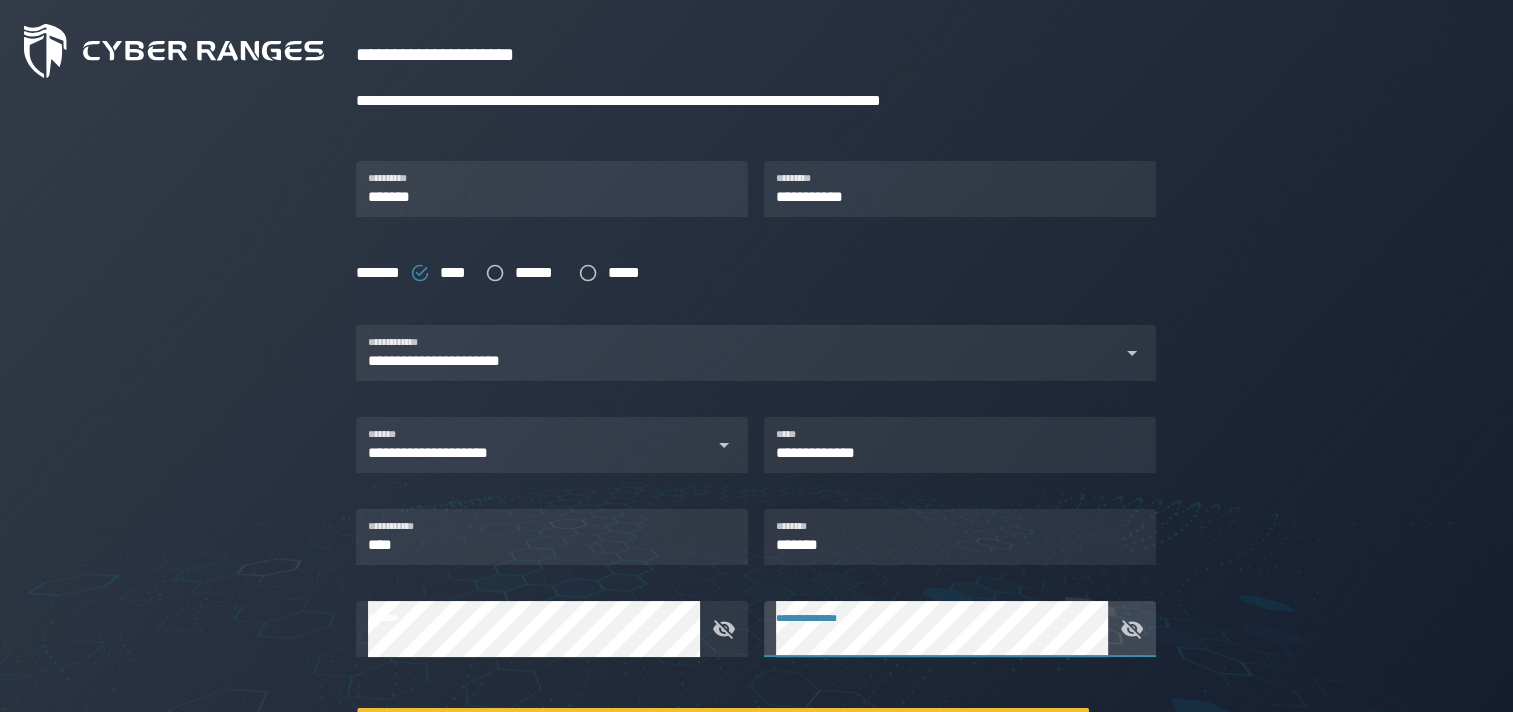 scroll, scrollTop: 500, scrollLeft: 0, axis: vertical 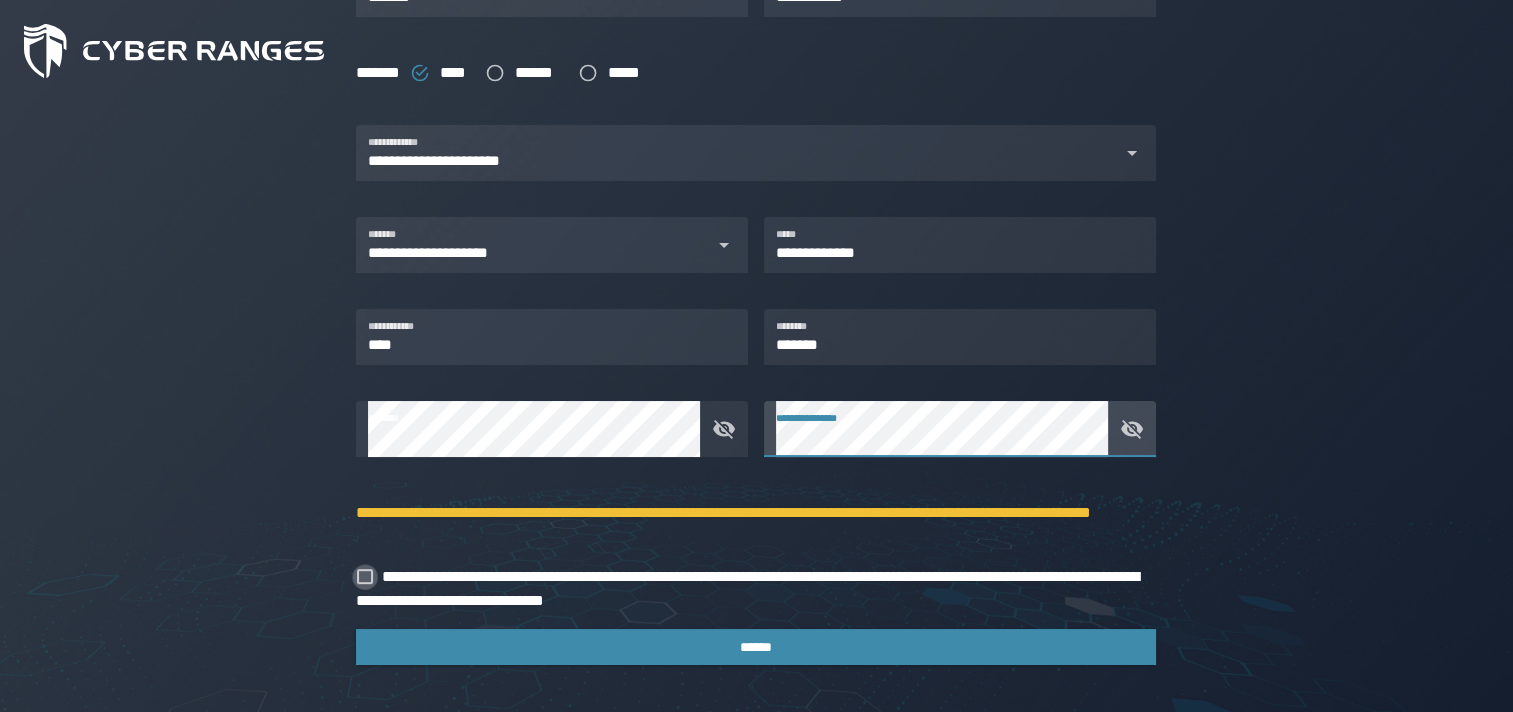 click 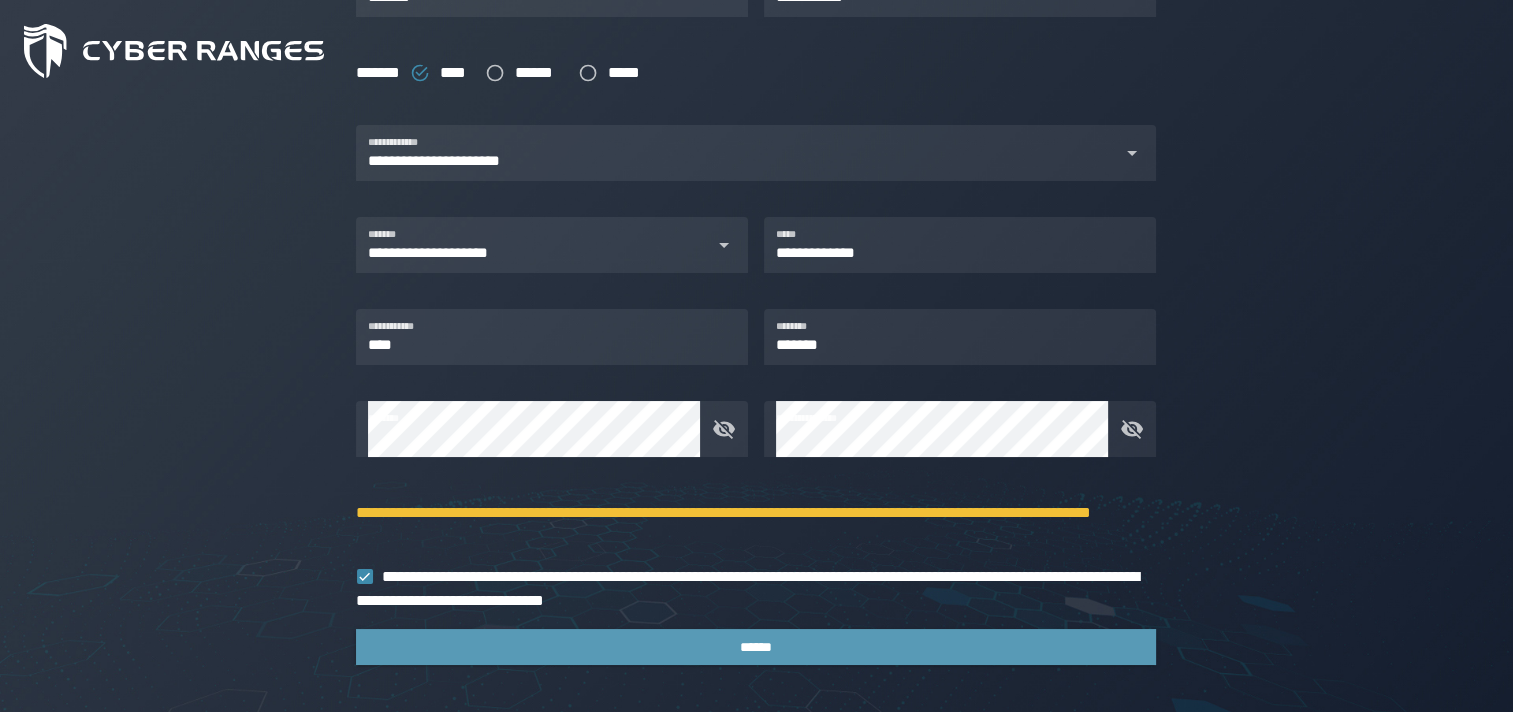 click on "******" at bounding box center [756, 647] 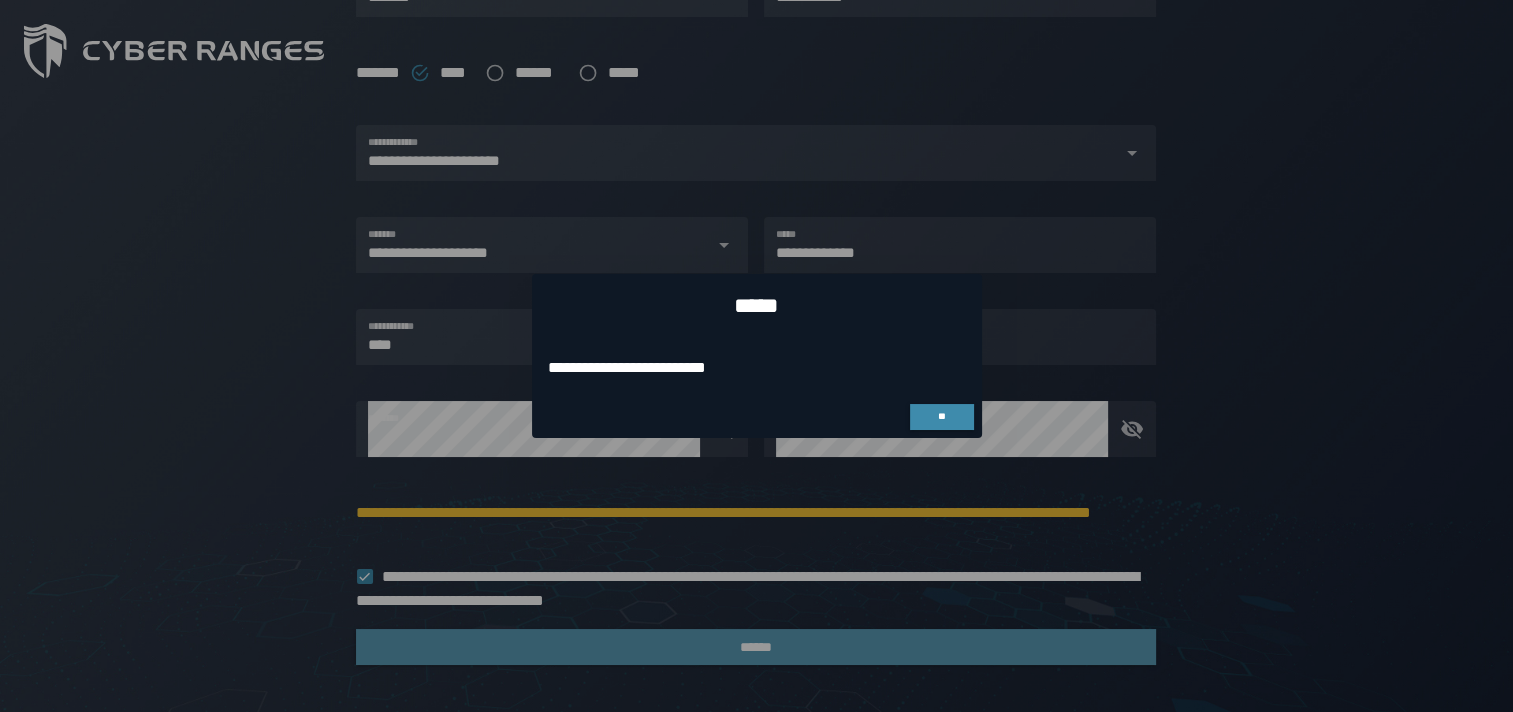 scroll, scrollTop: 0, scrollLeft: 0, axis: both 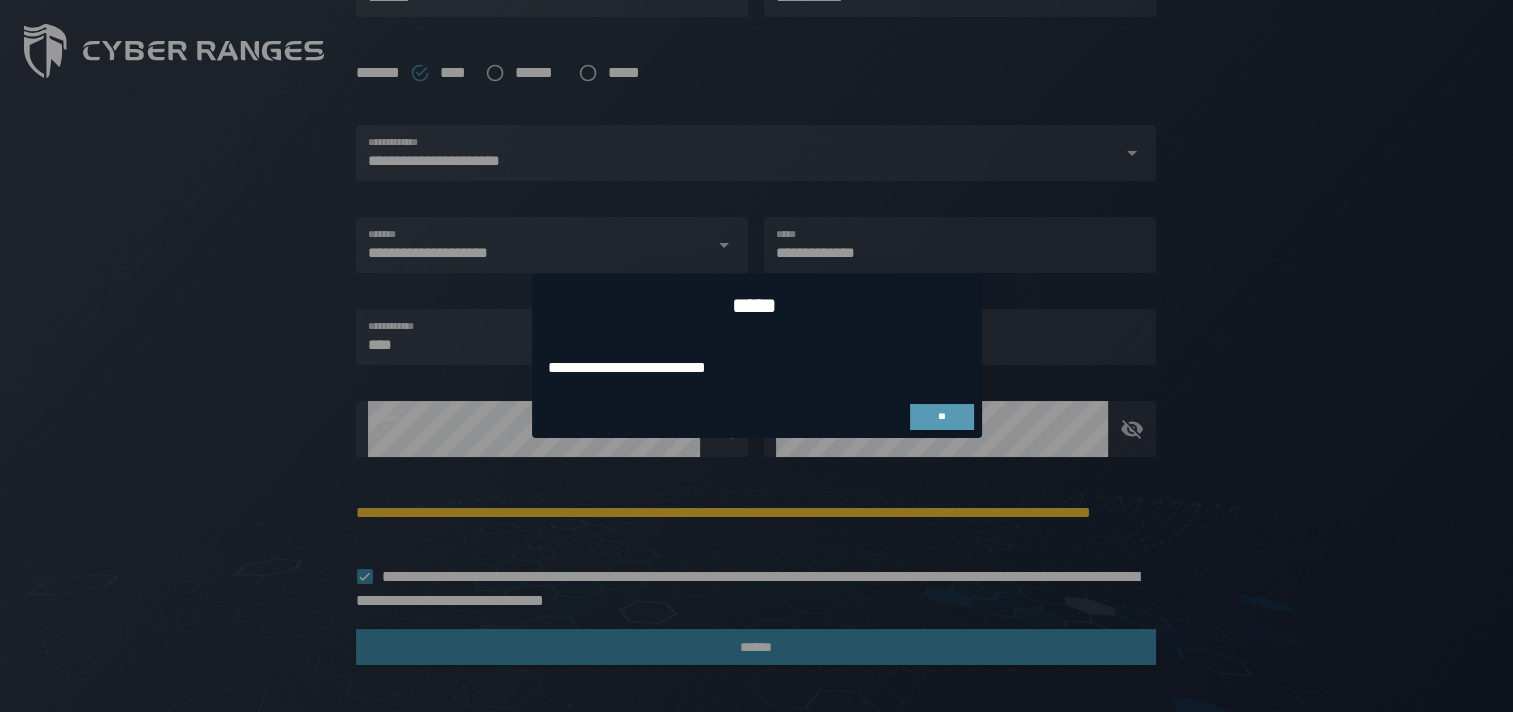 click on "**" at bounding box center (942, 417) 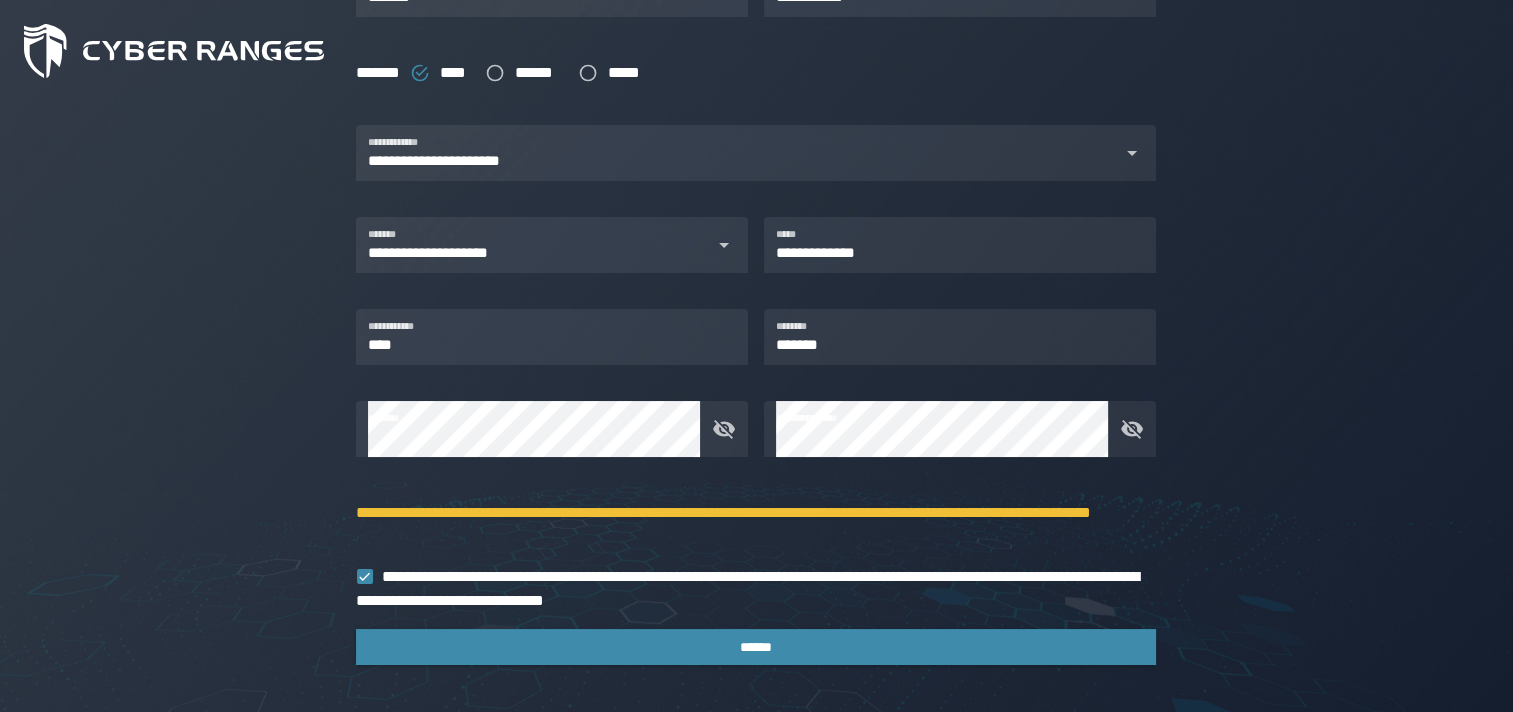 scroll, scrollTop: 300, scrollLeft: 0, axis: vertical 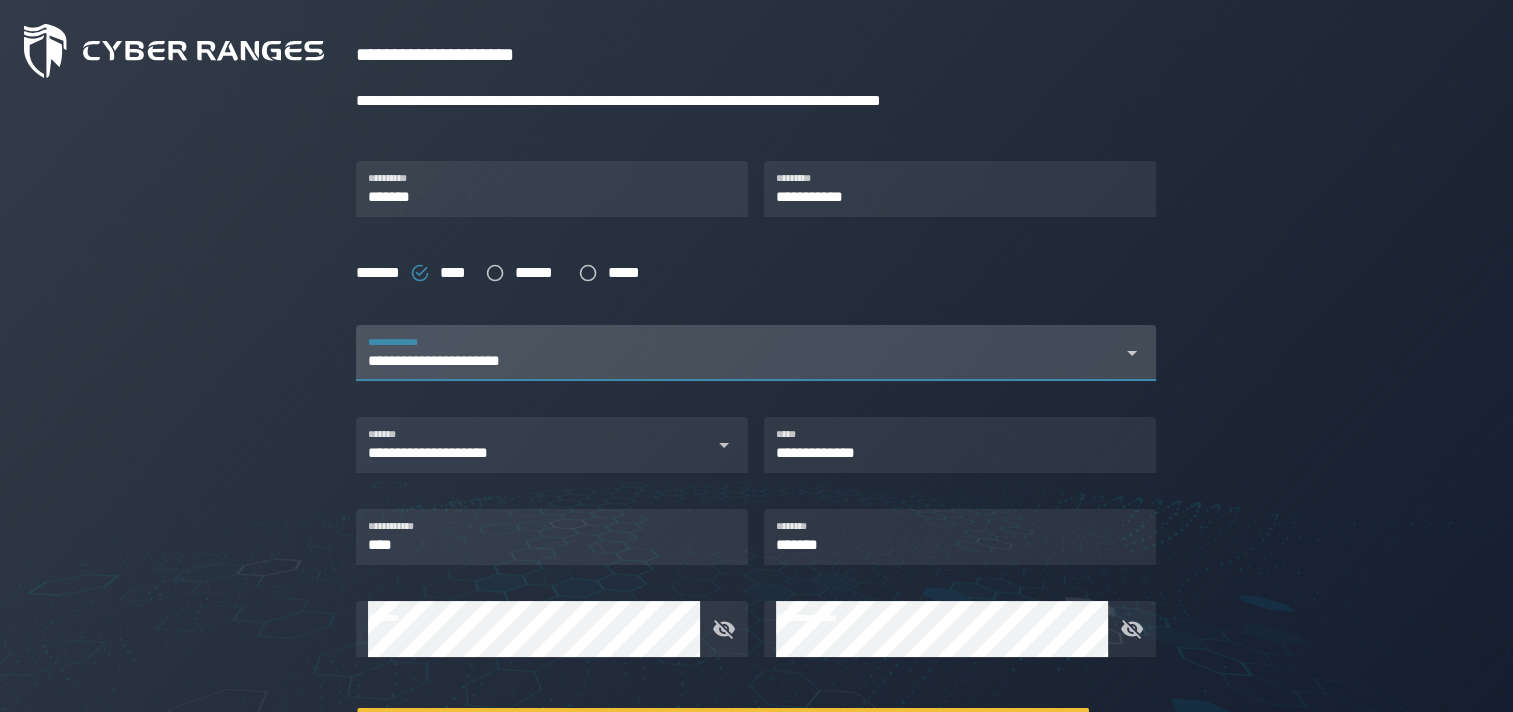 click 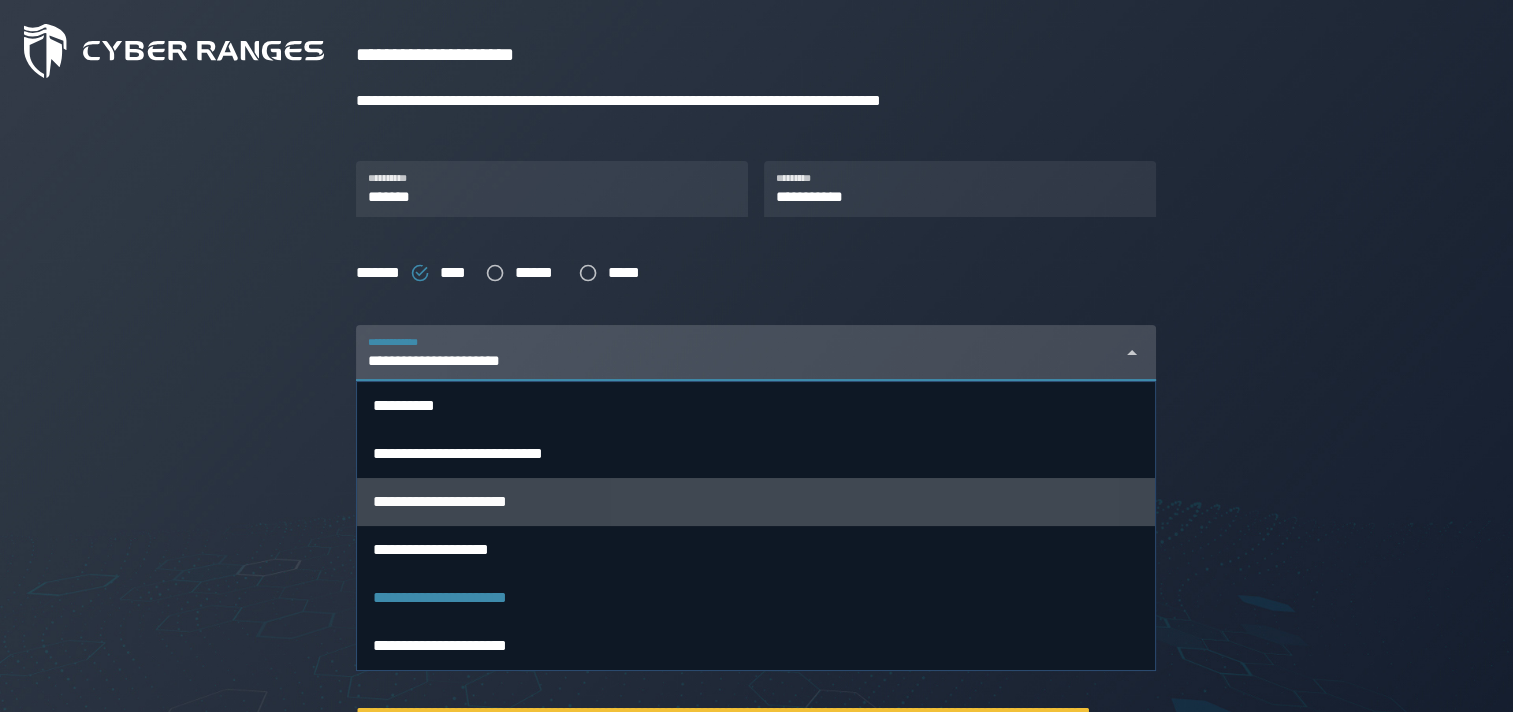 scroll, scrollTop: 400, scrollLeft: 0, axis: vertical 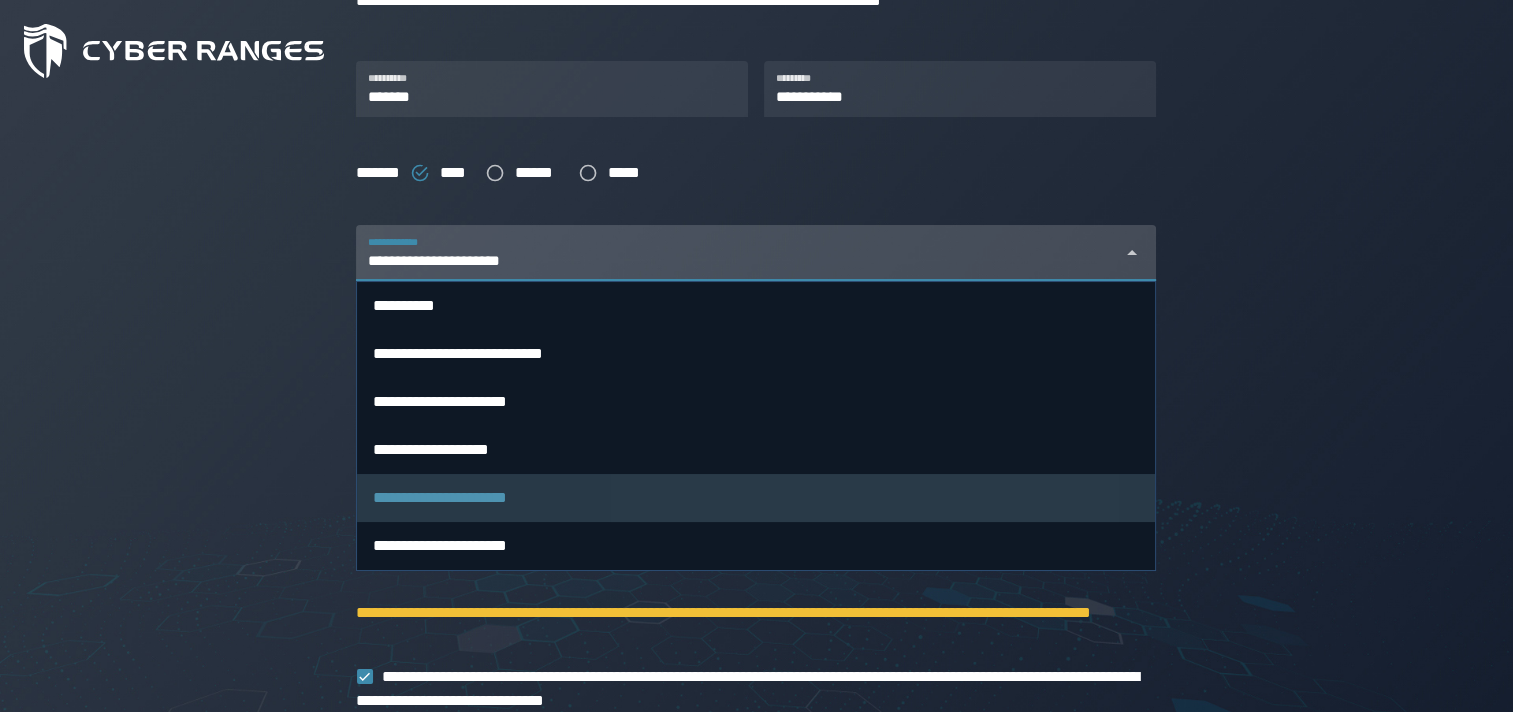 click on "**********" 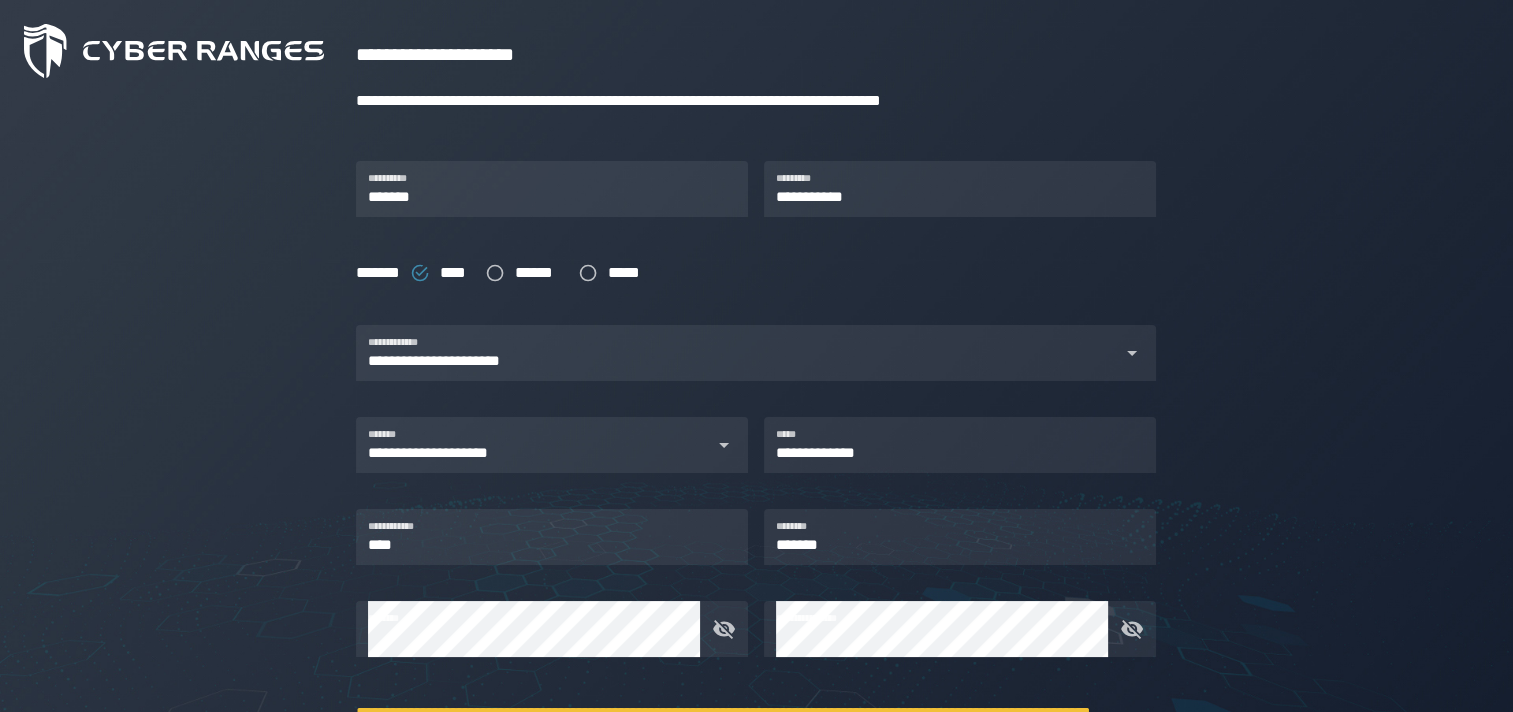 scroll, scrollTop: 400, scrollLeft: 0, axis: vertical 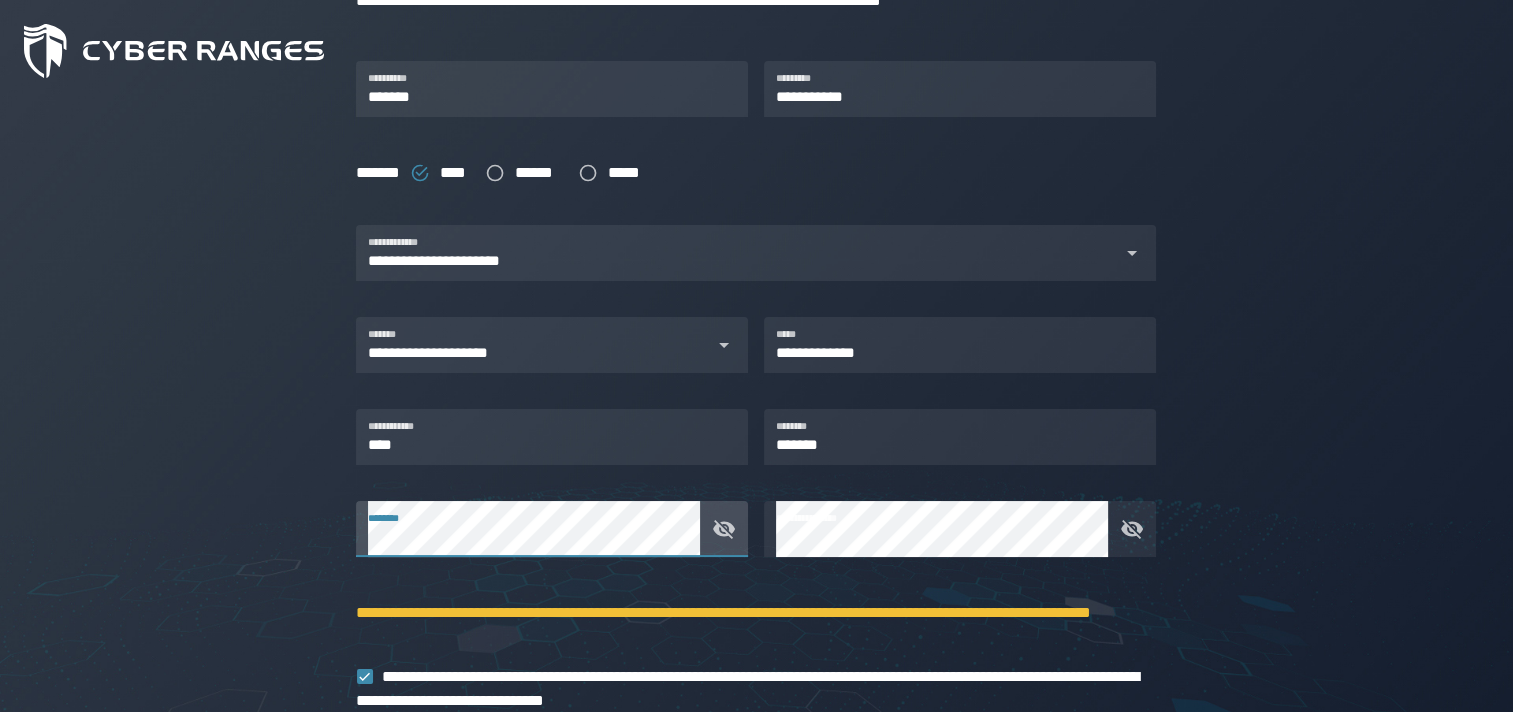 click 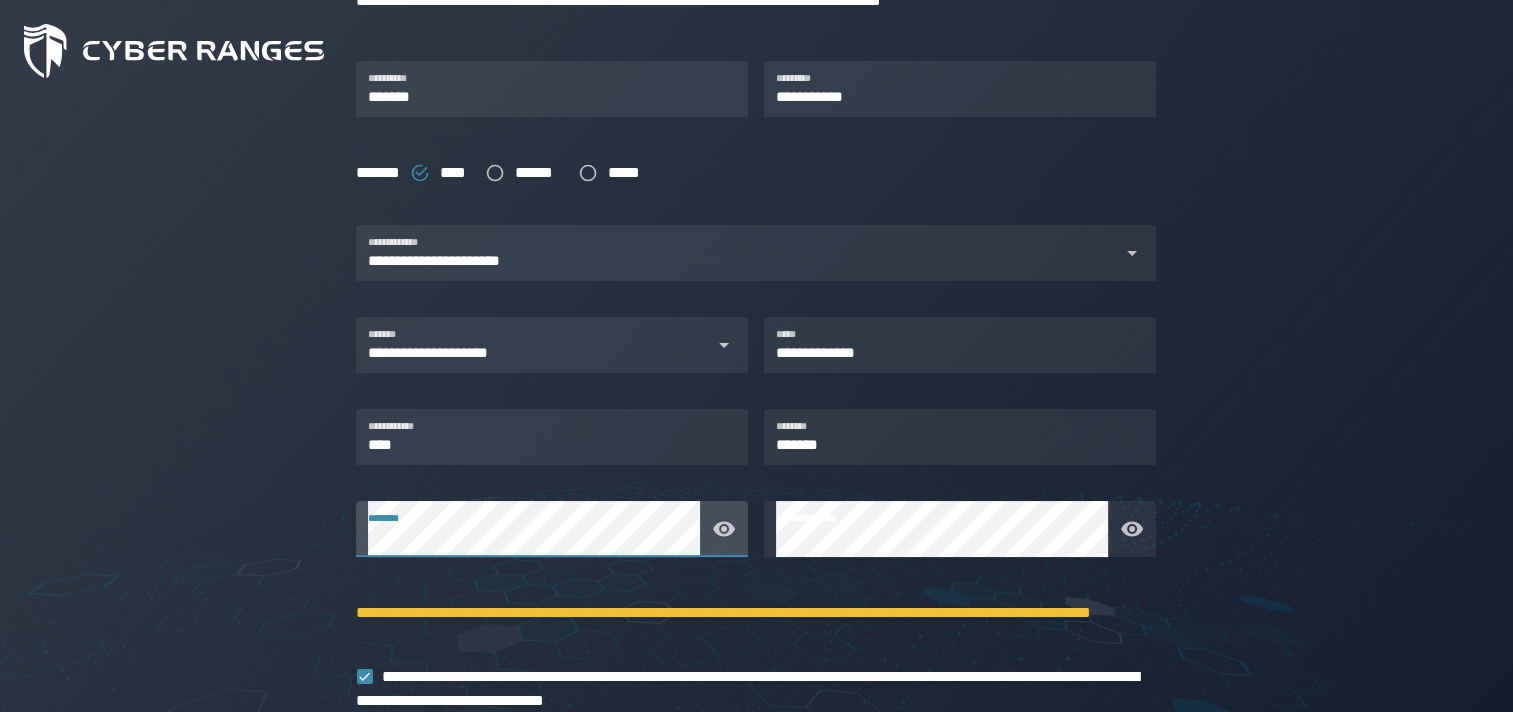 click 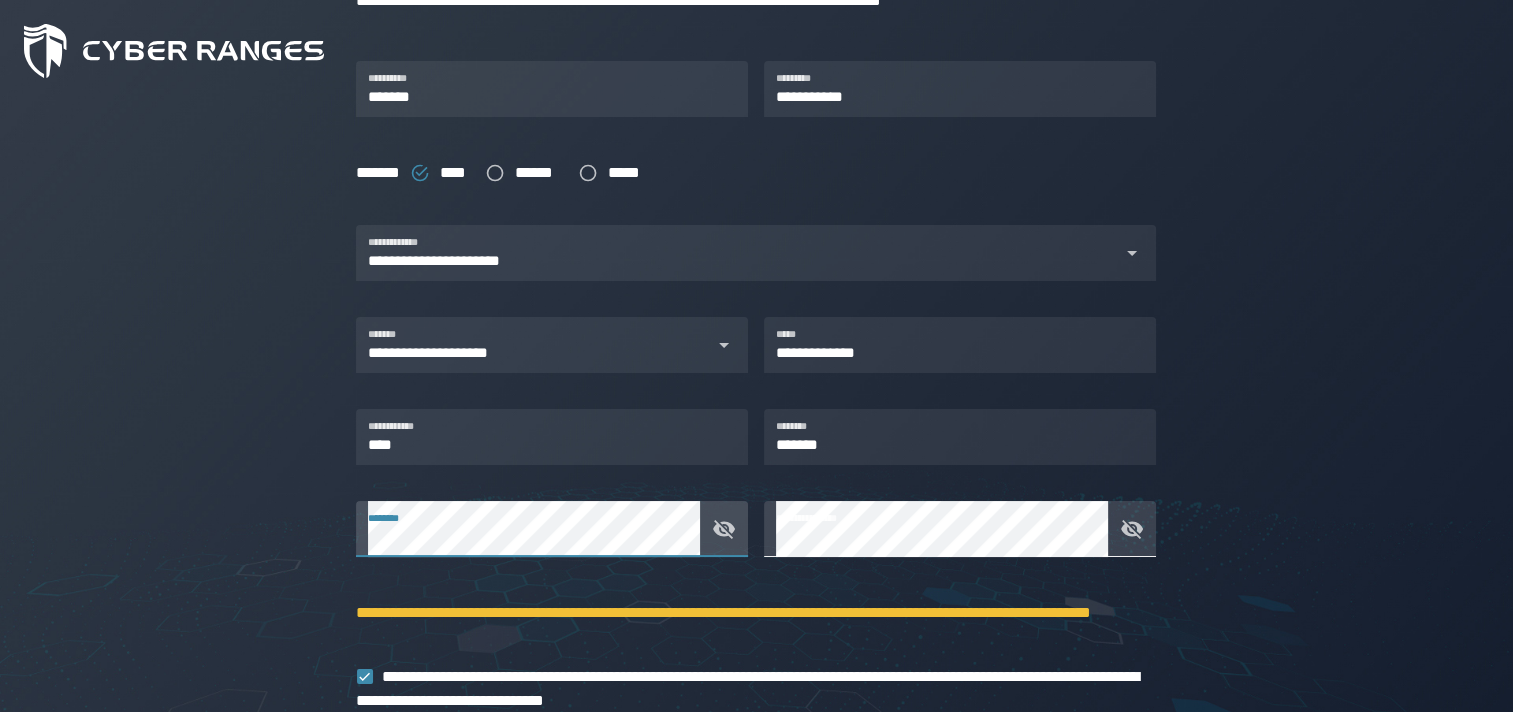 click 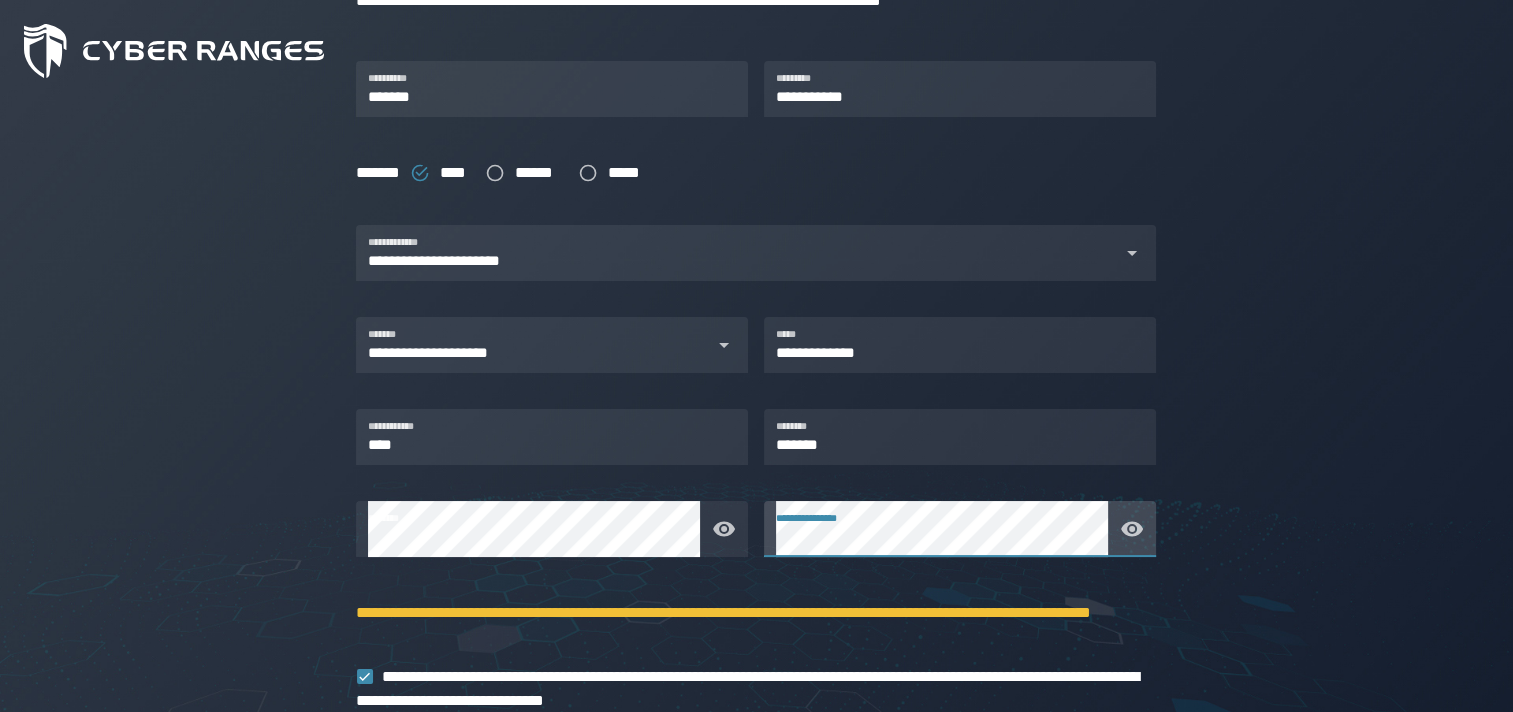 click 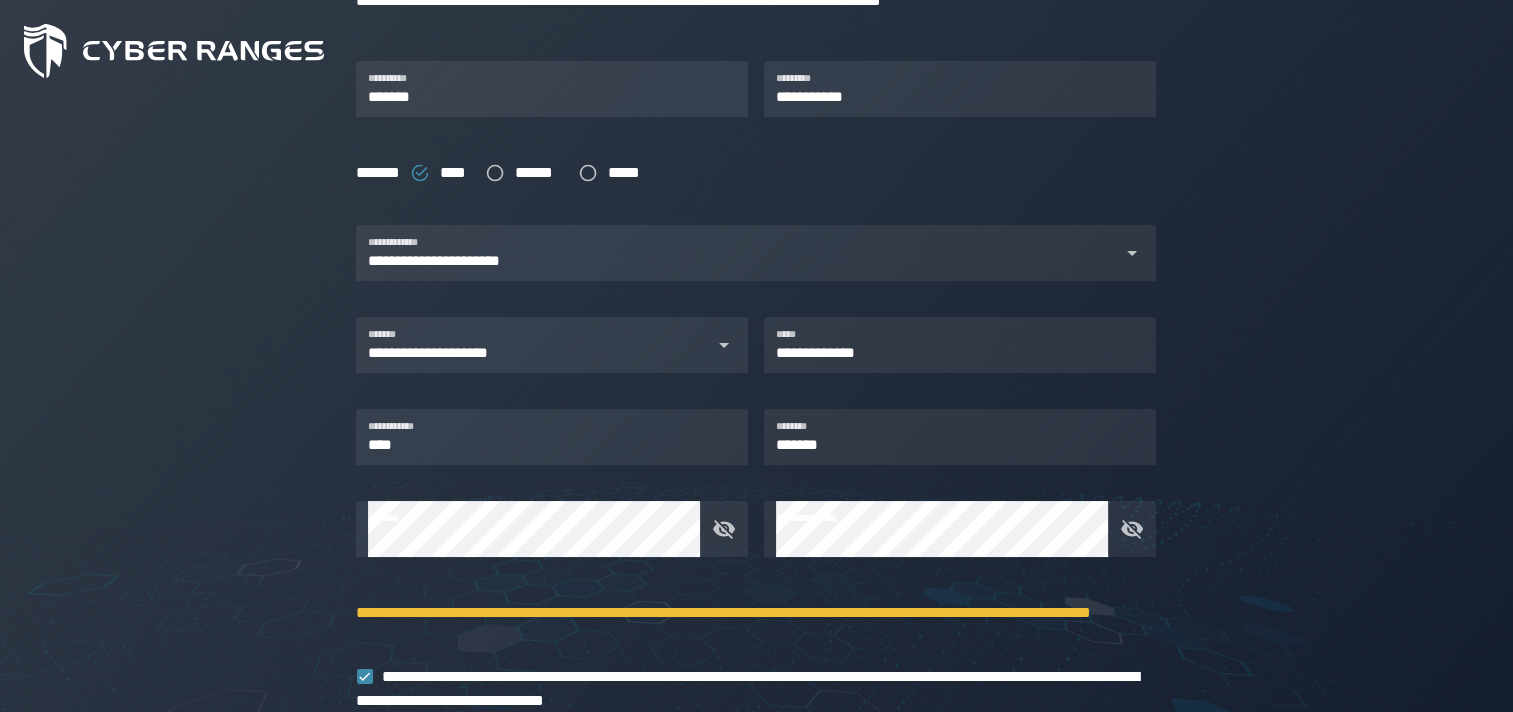 scroll, scrollTop: 516, scrollLeft: 0, axis: vertical 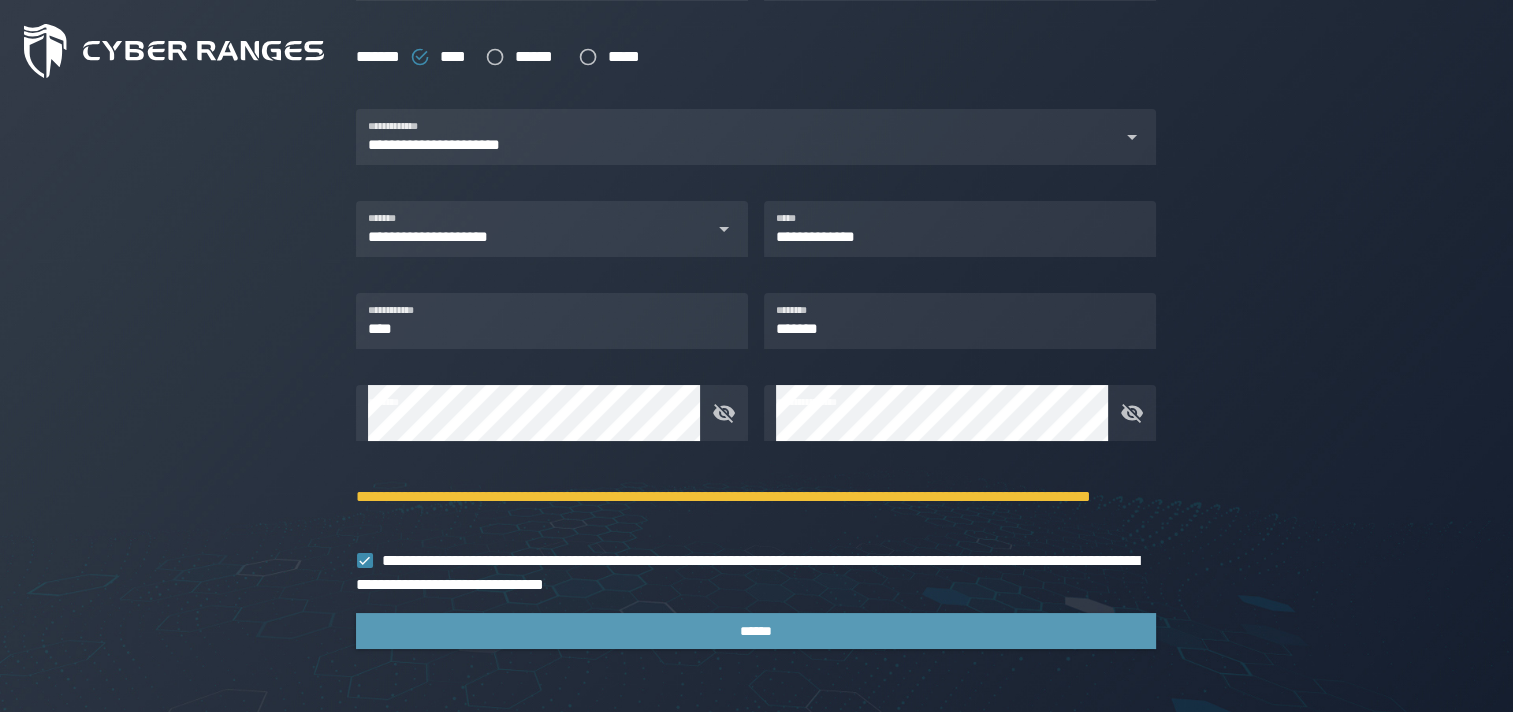 click on "******" at bounding box center [756, 631] 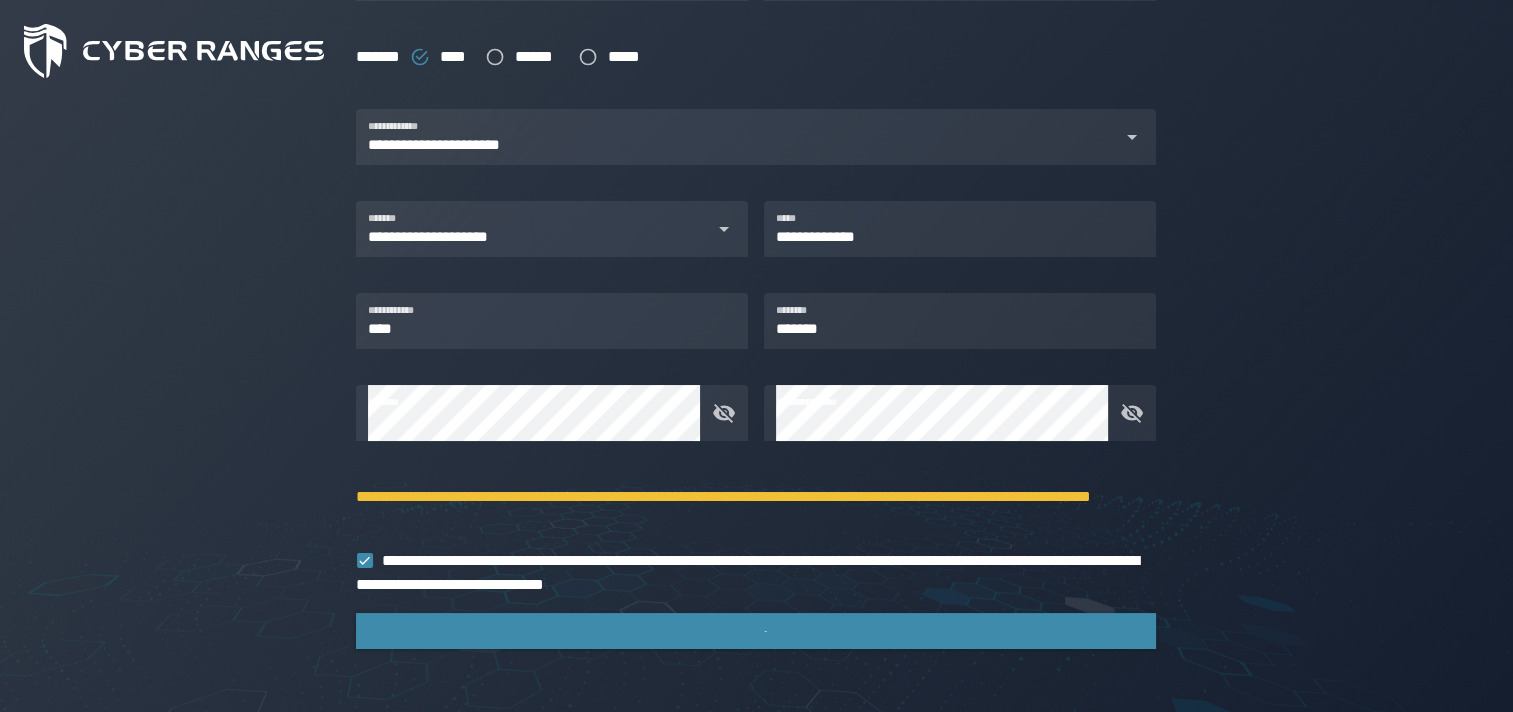 scroll, scrollTop: 0, scrollLeft: 0, axis: both 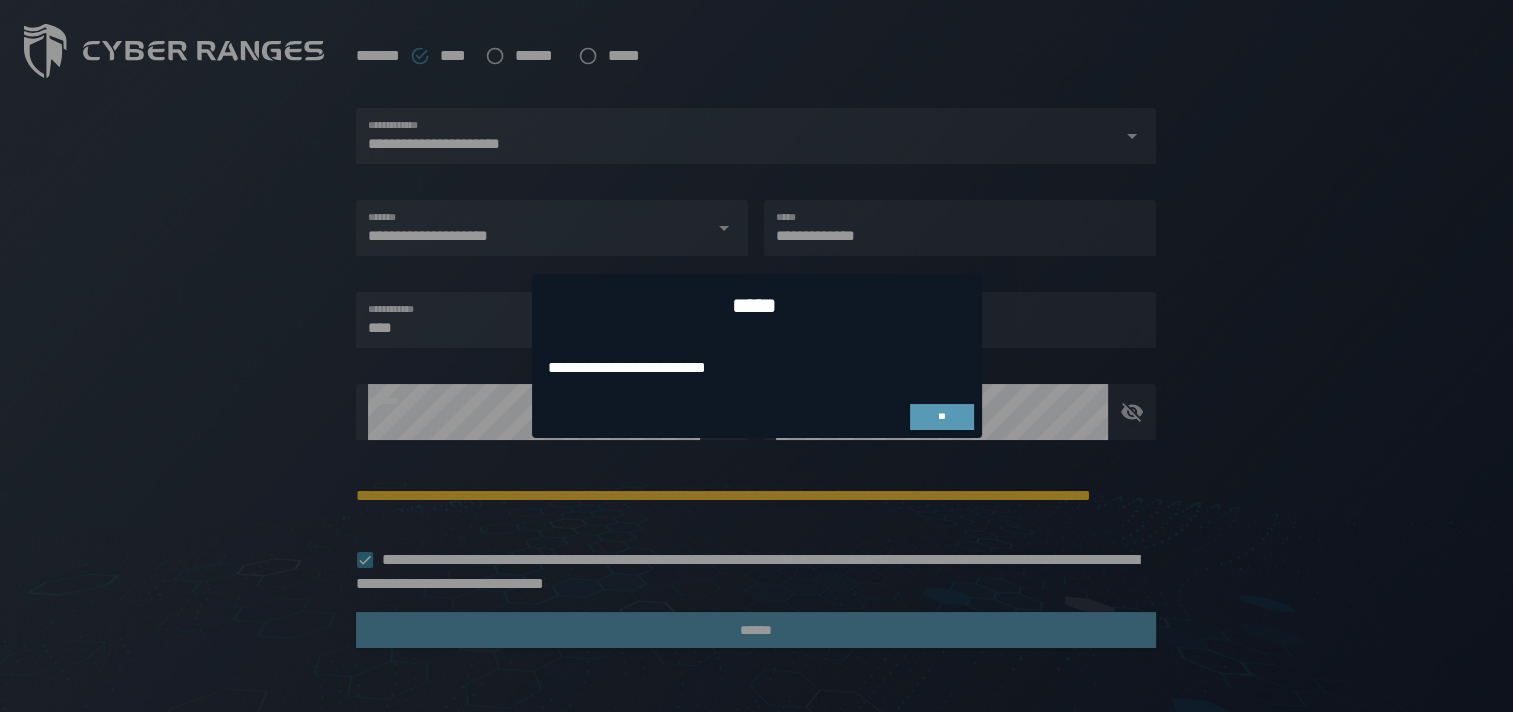 click on "**" at bounding box center [942, 417] 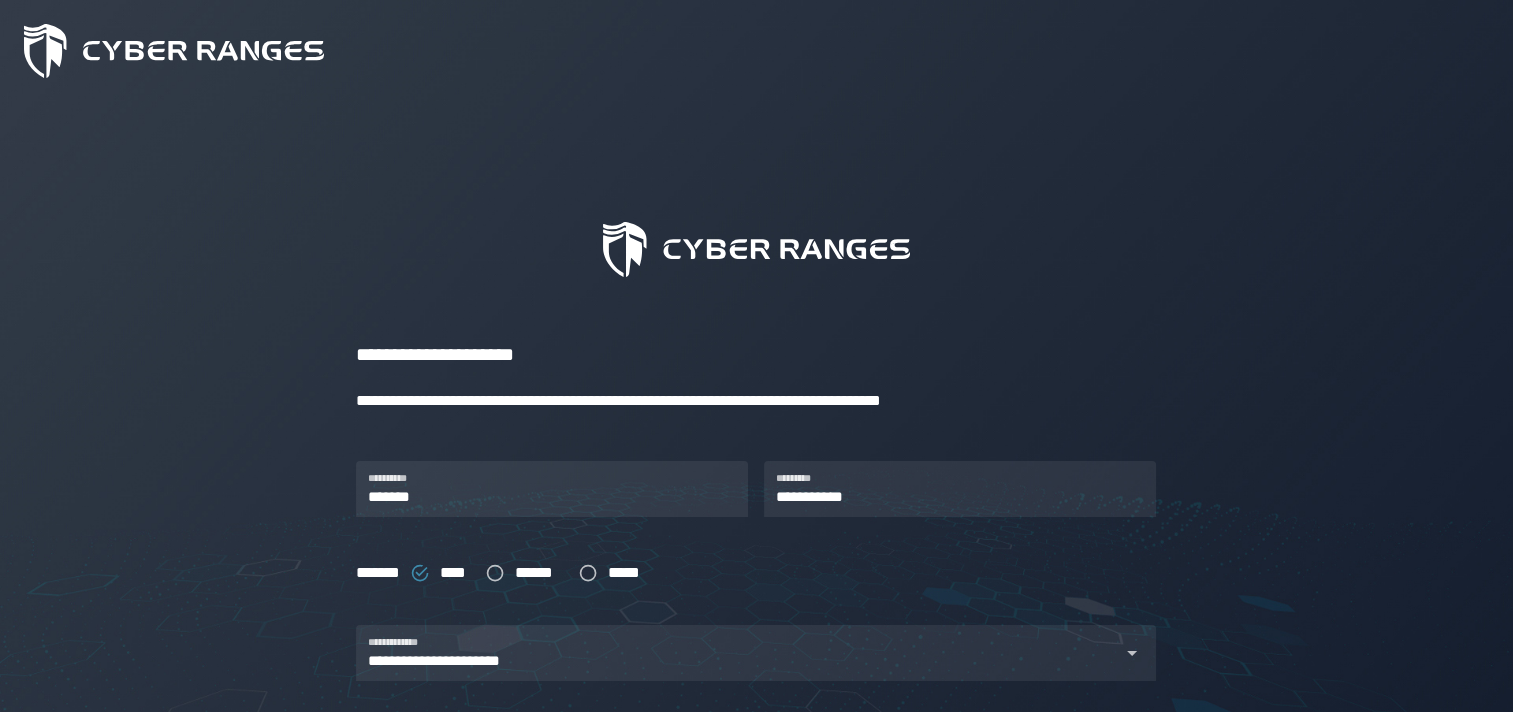 scroll, scrollTop: 516, scrollLeft: 0, axis: vertical 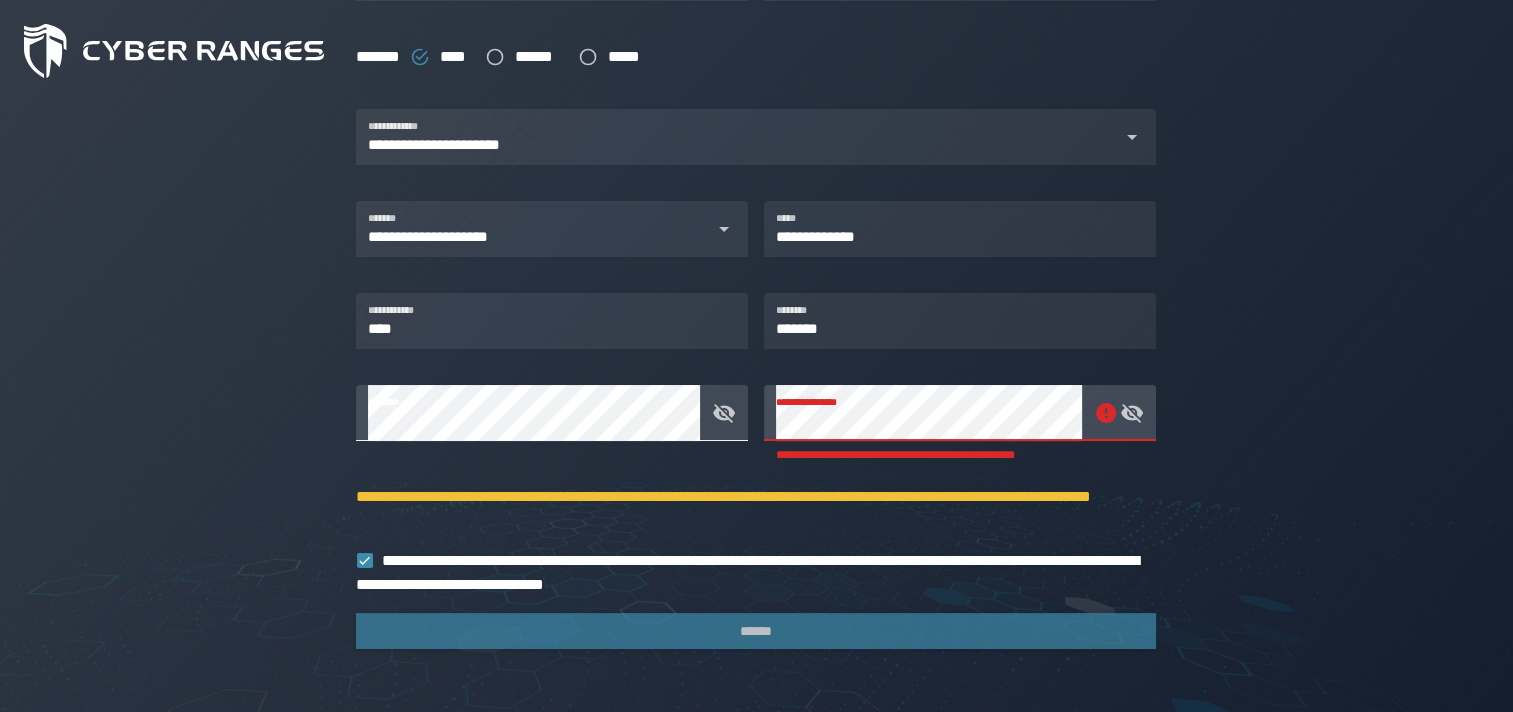 click on "**********" 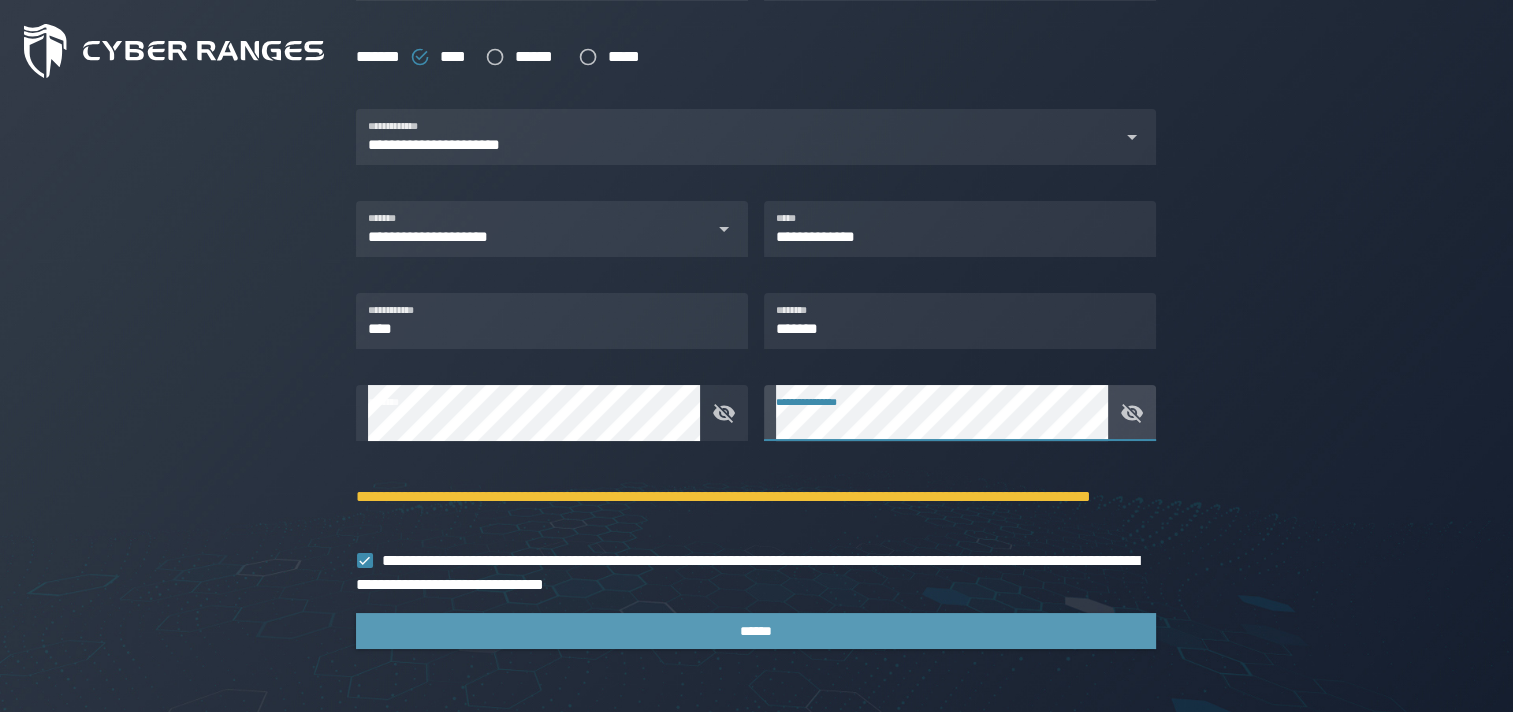 click on "******" at bounding box center (756, 631) 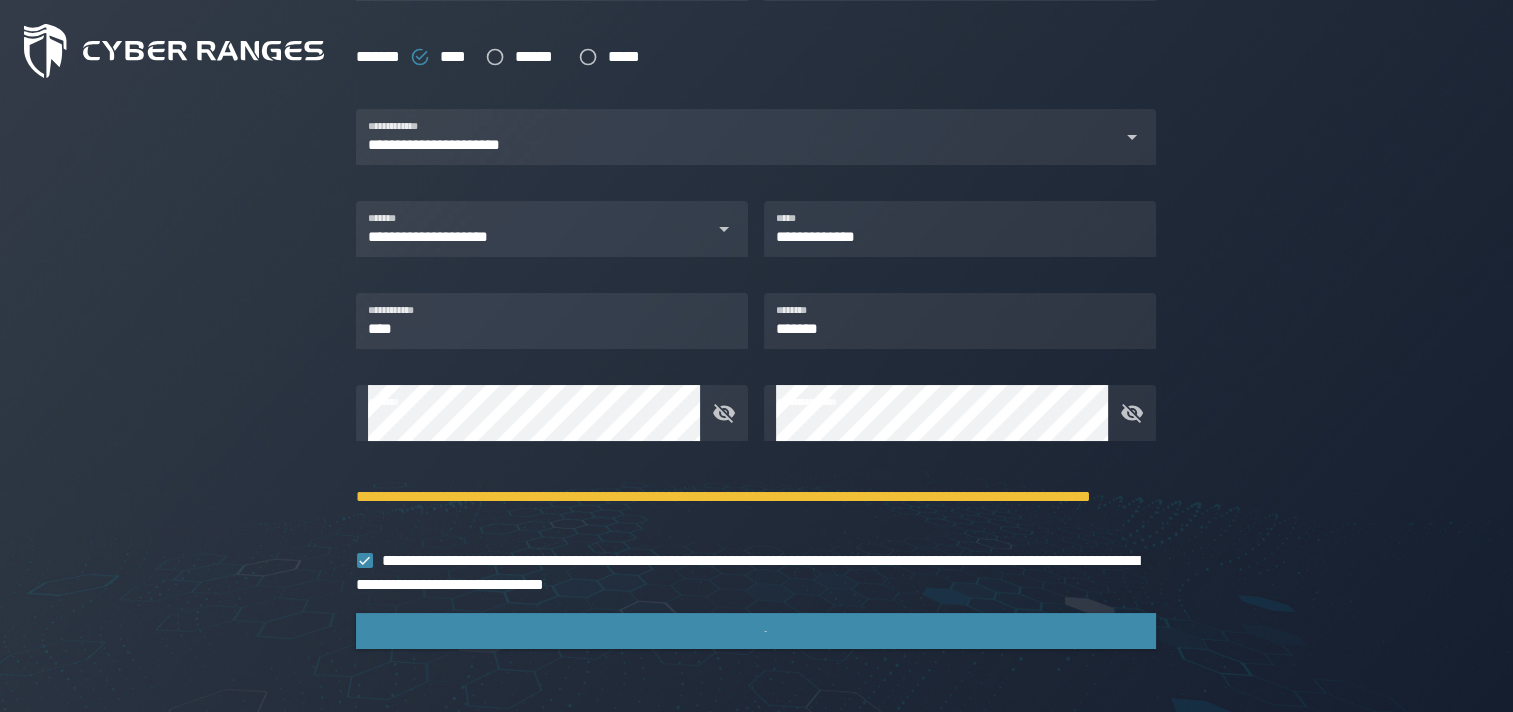 scroll, scrollTop: 0, scrollLeft: 0, axis: both 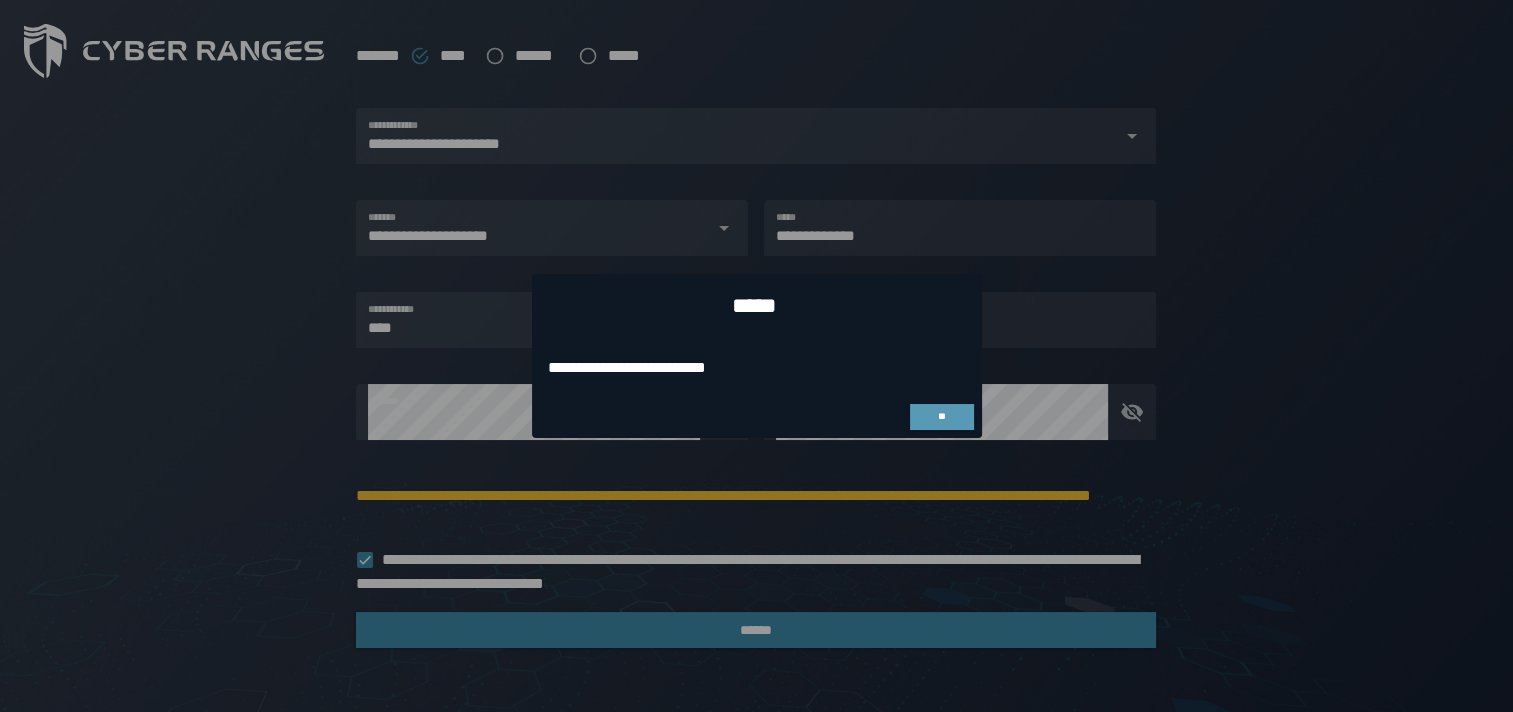 click on "**" at bounding box center [942, 417] 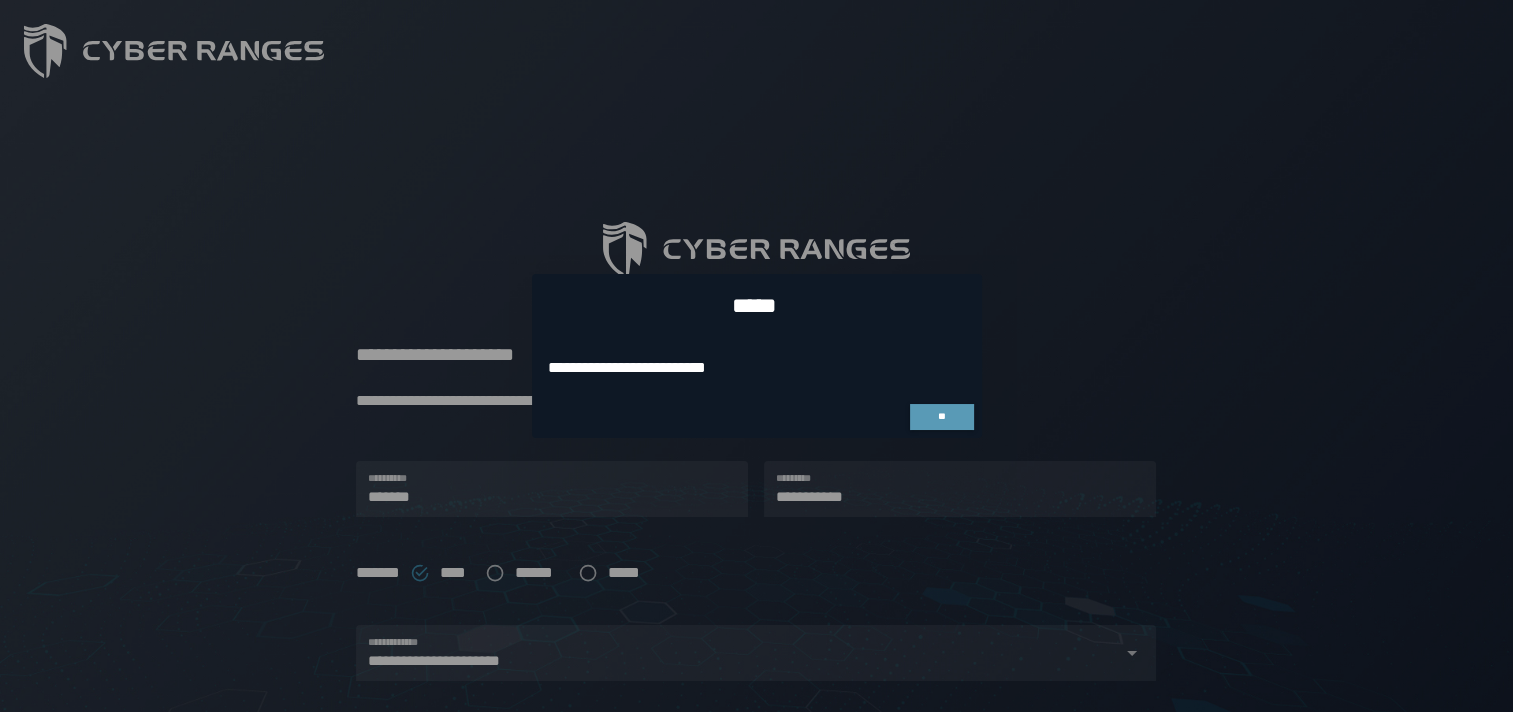 scroll, scrollTop: 516, scrollLeft: 0, axis: vertical 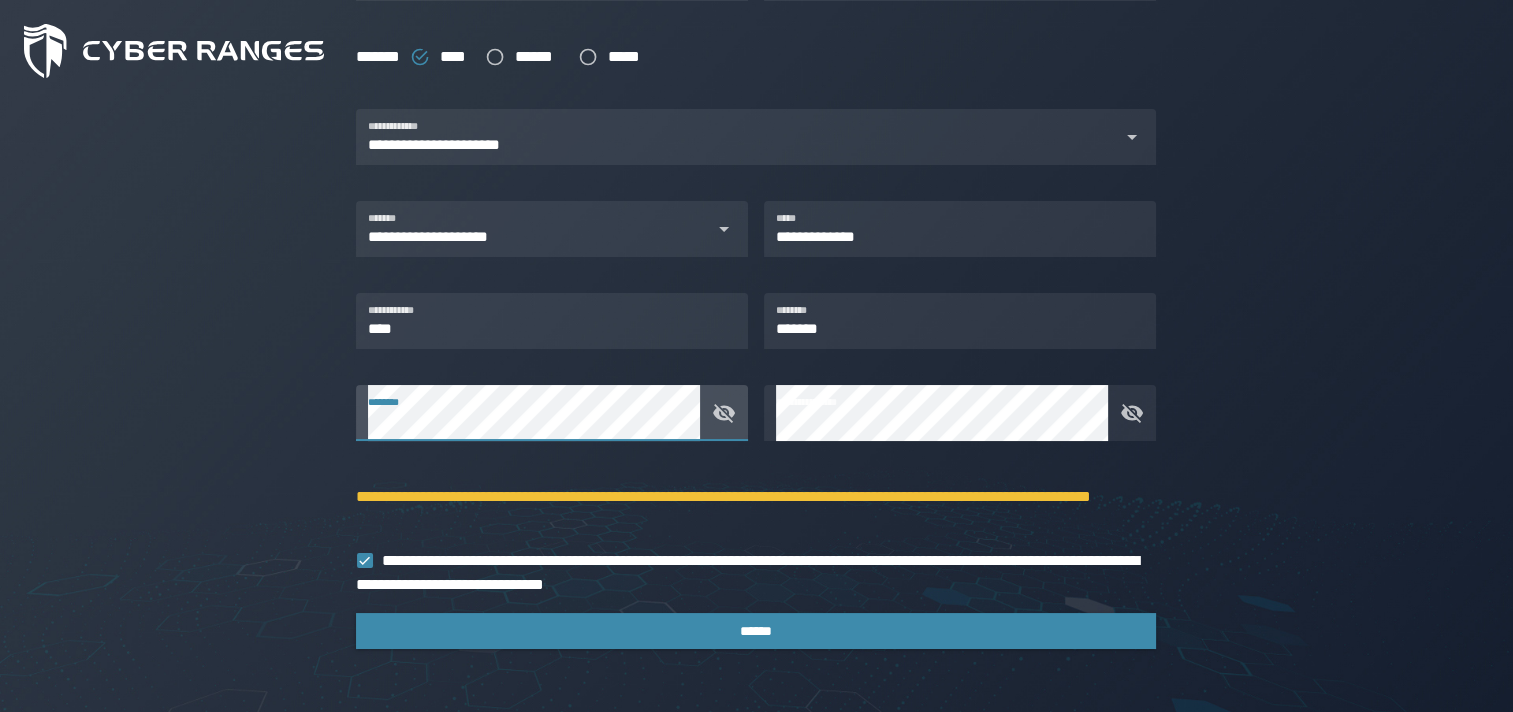 click on "**********" 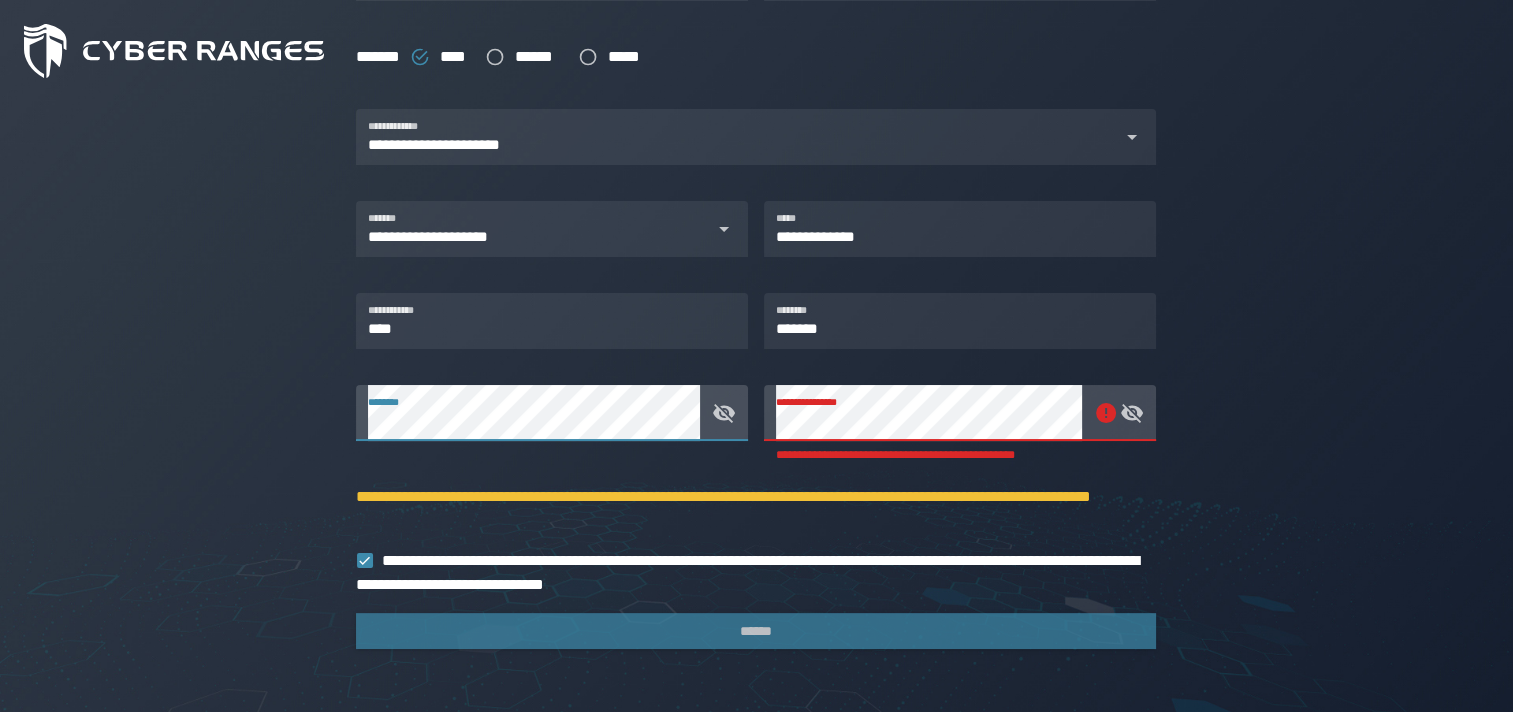 click 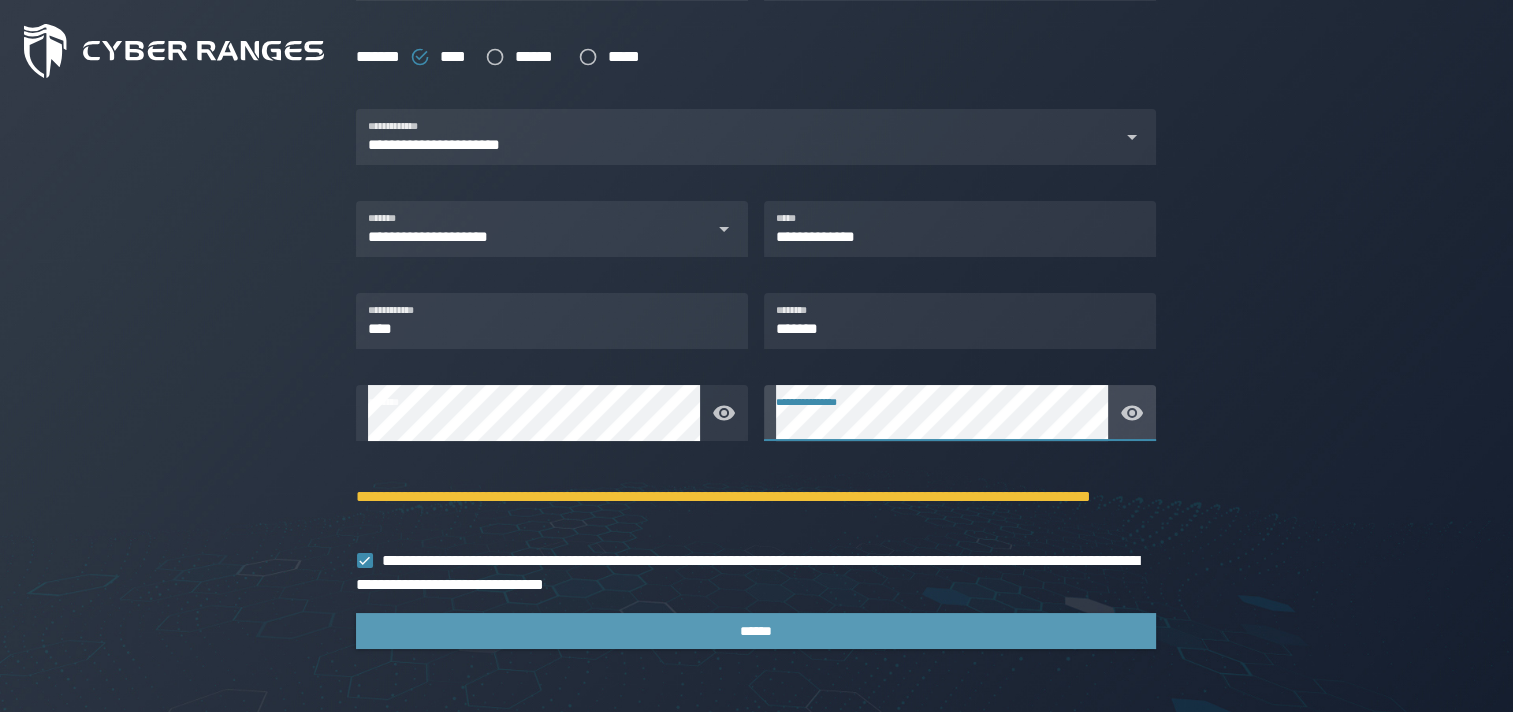 click on "******" at bounding box center [756, 631] 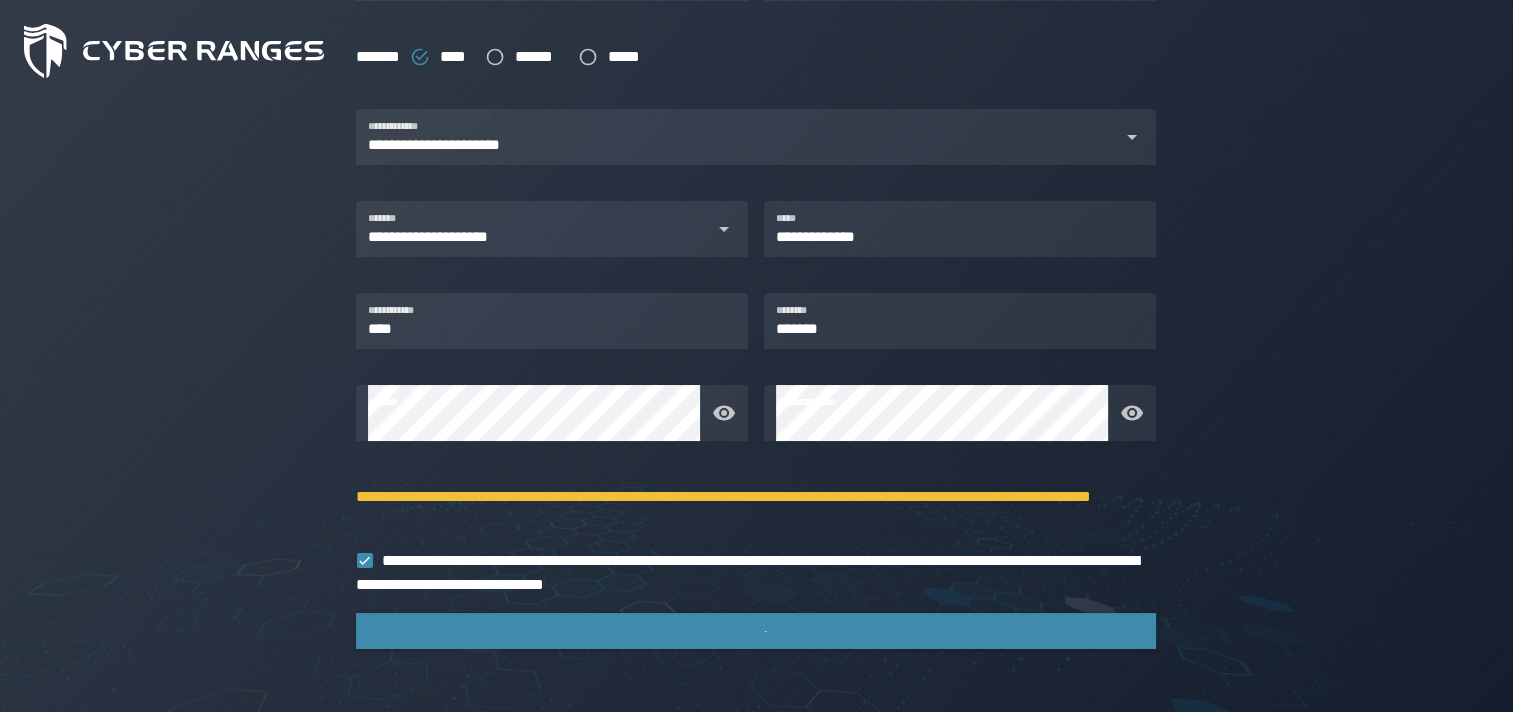 scroll, scrollTop: 0, scrollLeft: 0, axis: both 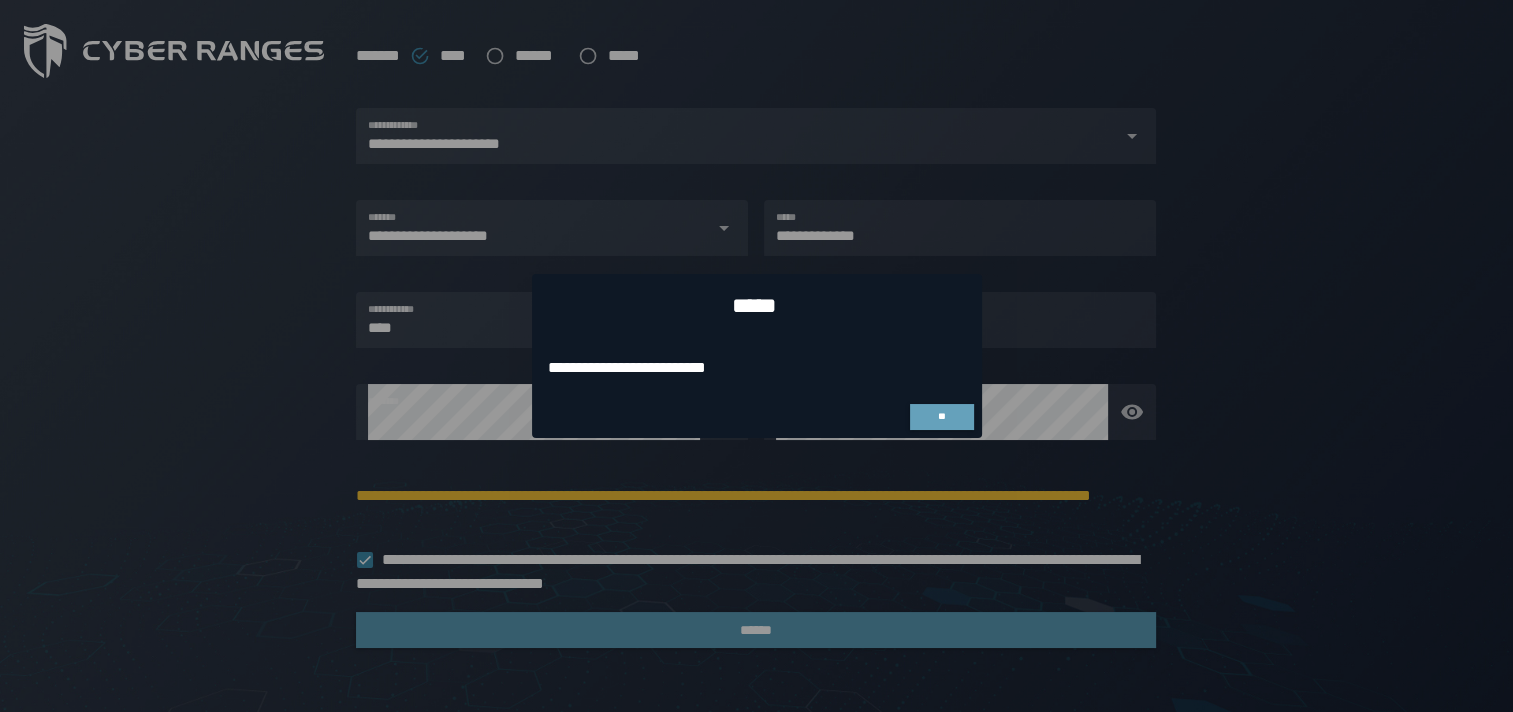 drag, startPoint x: 652, startPoint y: 336, endPoint x: 1285, endPoint y: 212, distance: 645.031 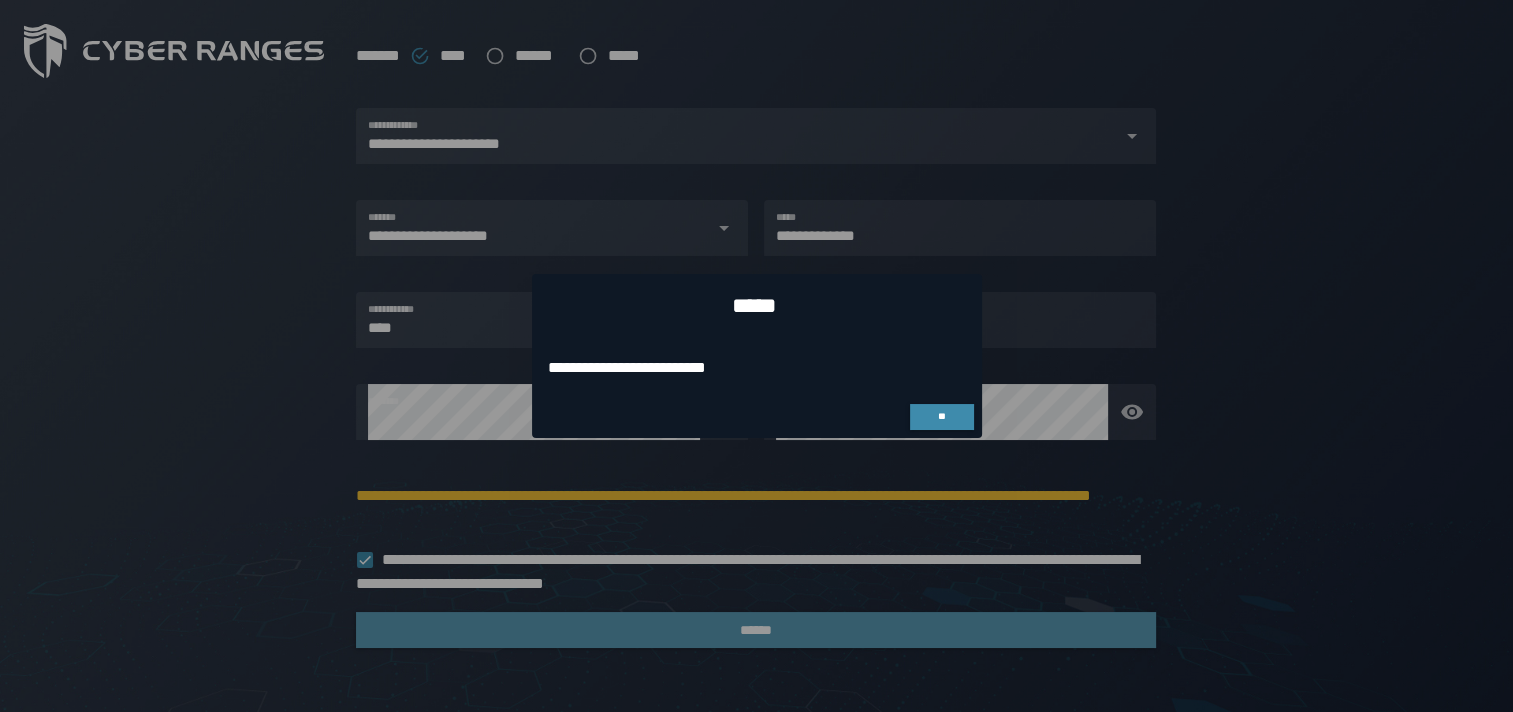 drag, startPoint x: 963, startPoint y: 335, endPoint x: 932, endPoint y: 386, distance: 59.682495 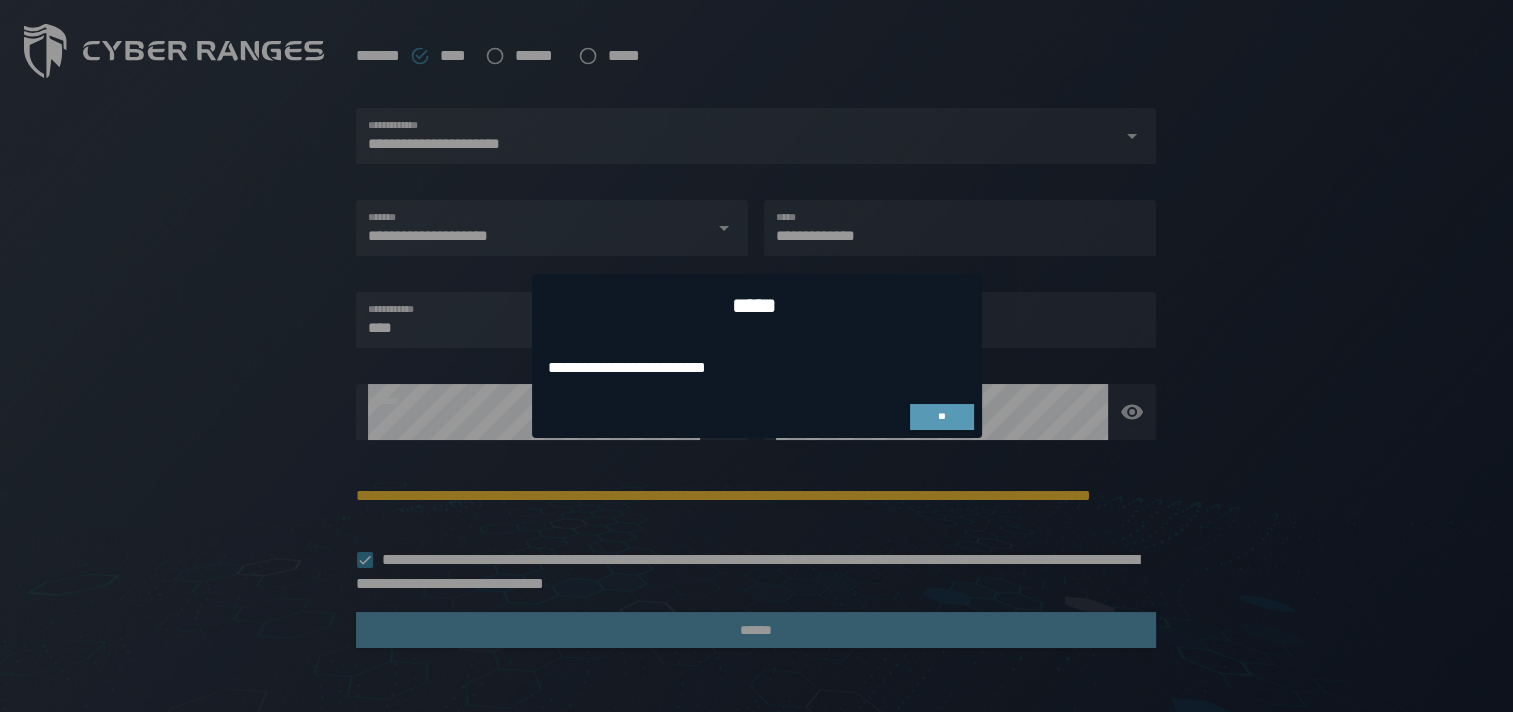 click on "**" at bounding box center [941, 416] 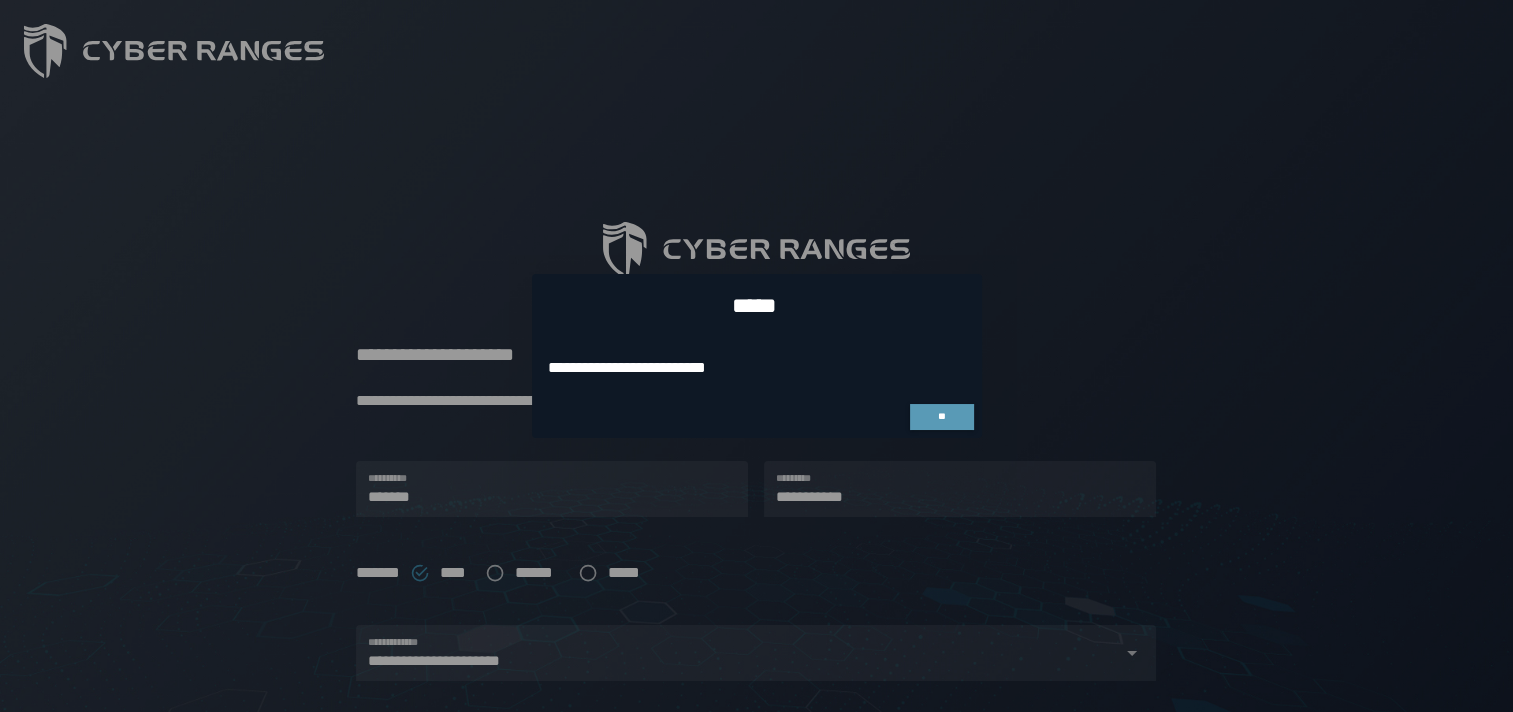 scroll, scrollTop: 516, scrollLeft: 0, axis: vertical 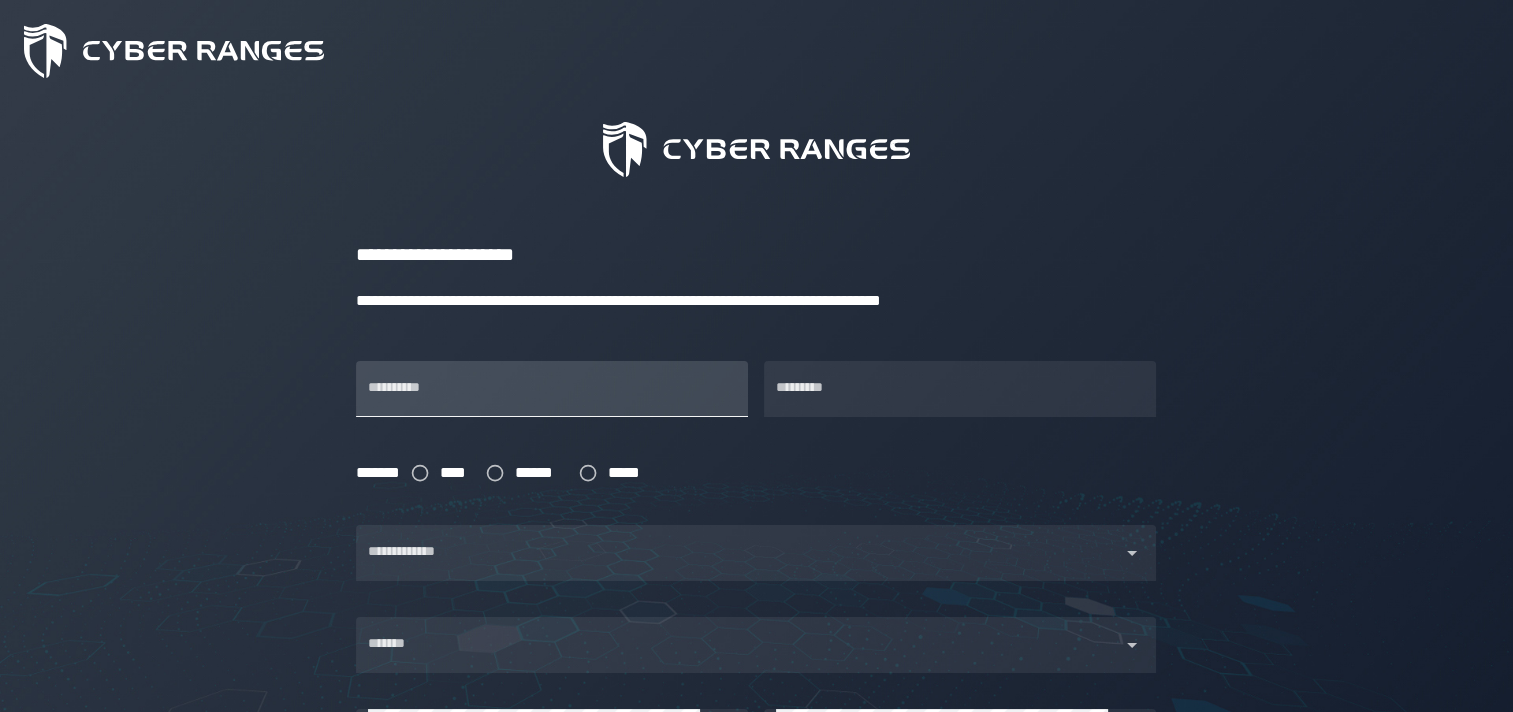 click on "**********" at bounding box center [552, 389] 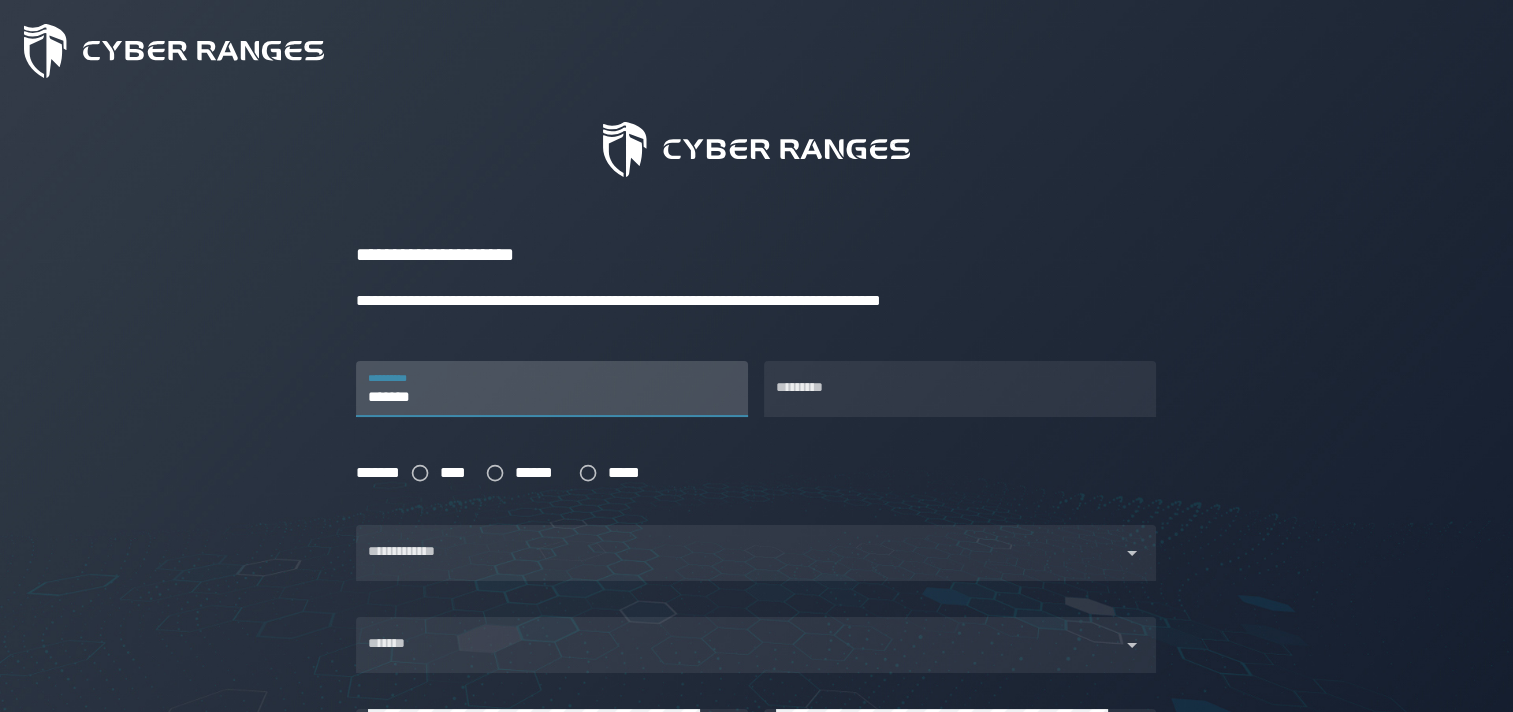 type on "*******" 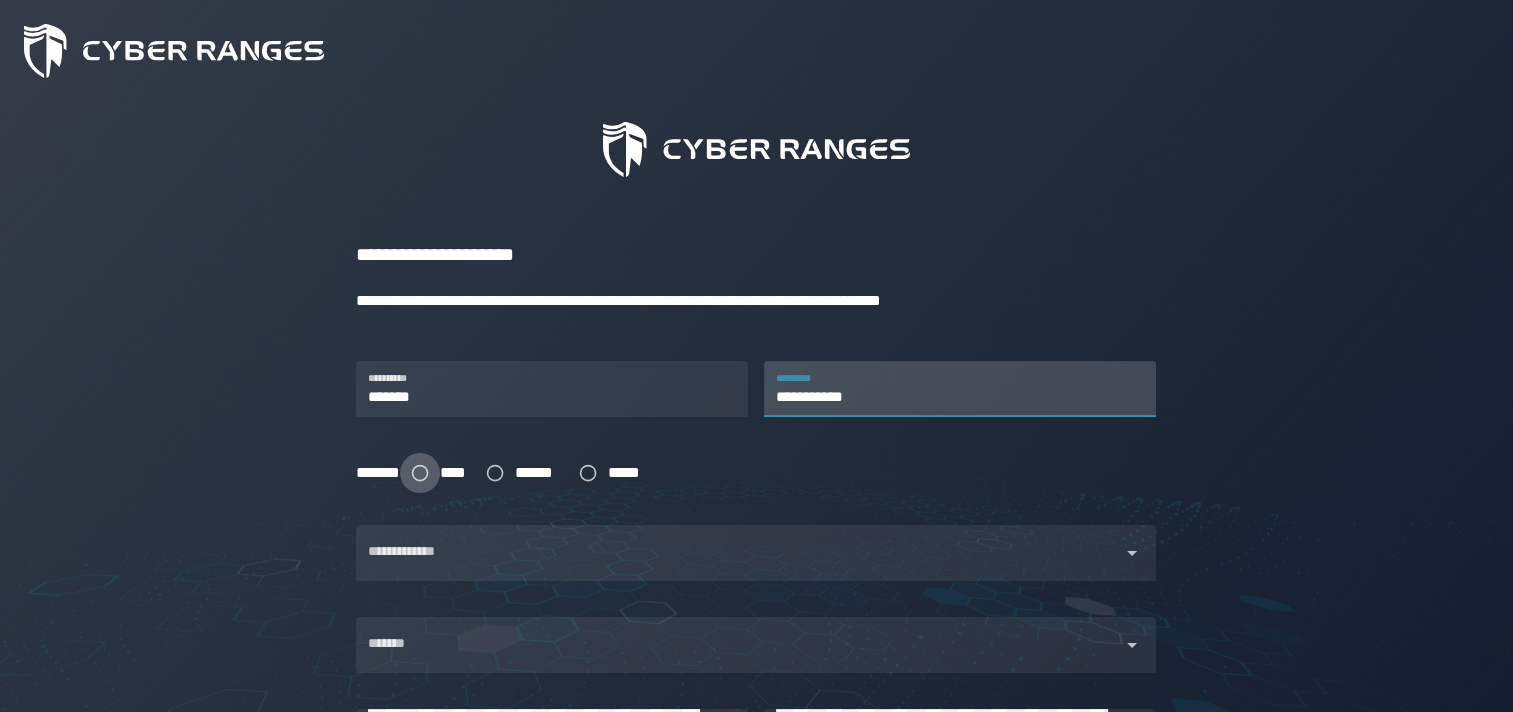 type on "**********" 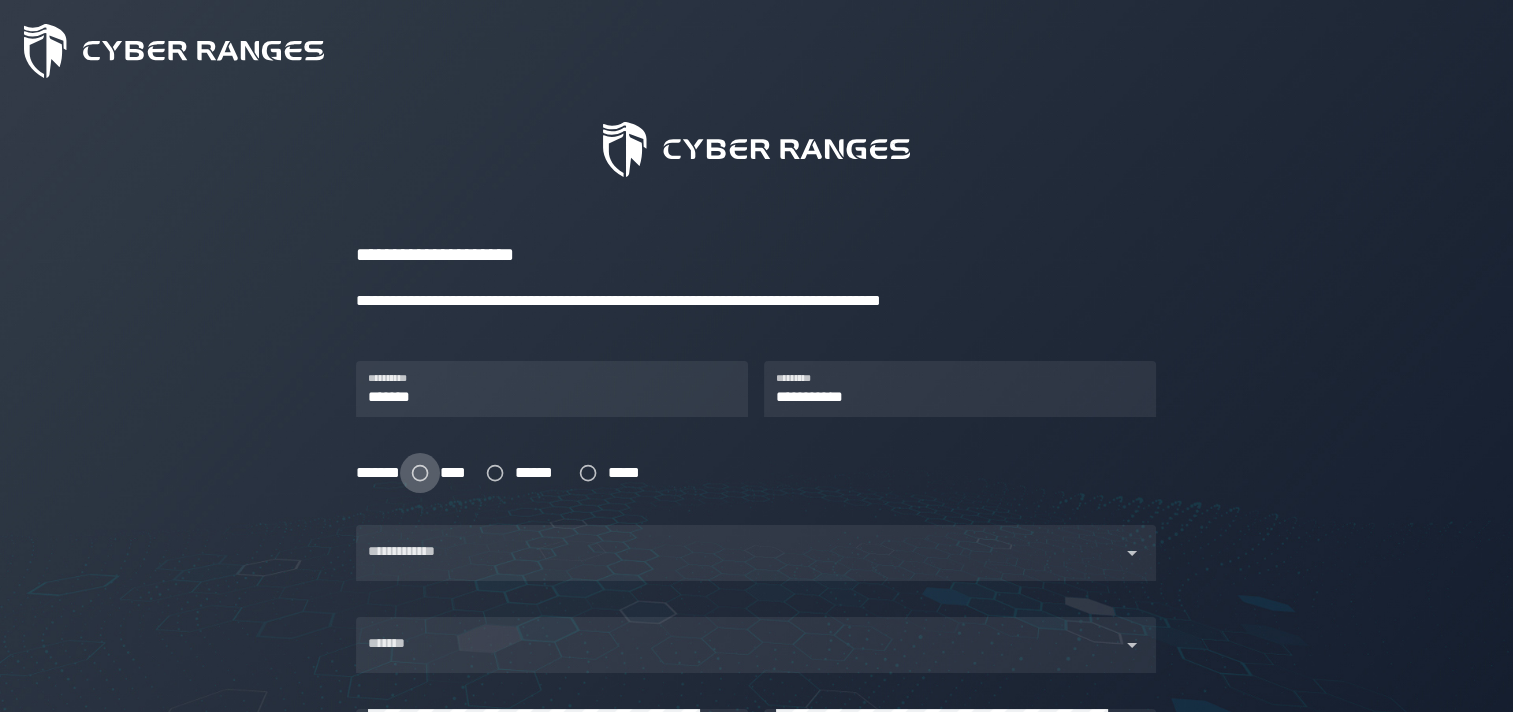 click 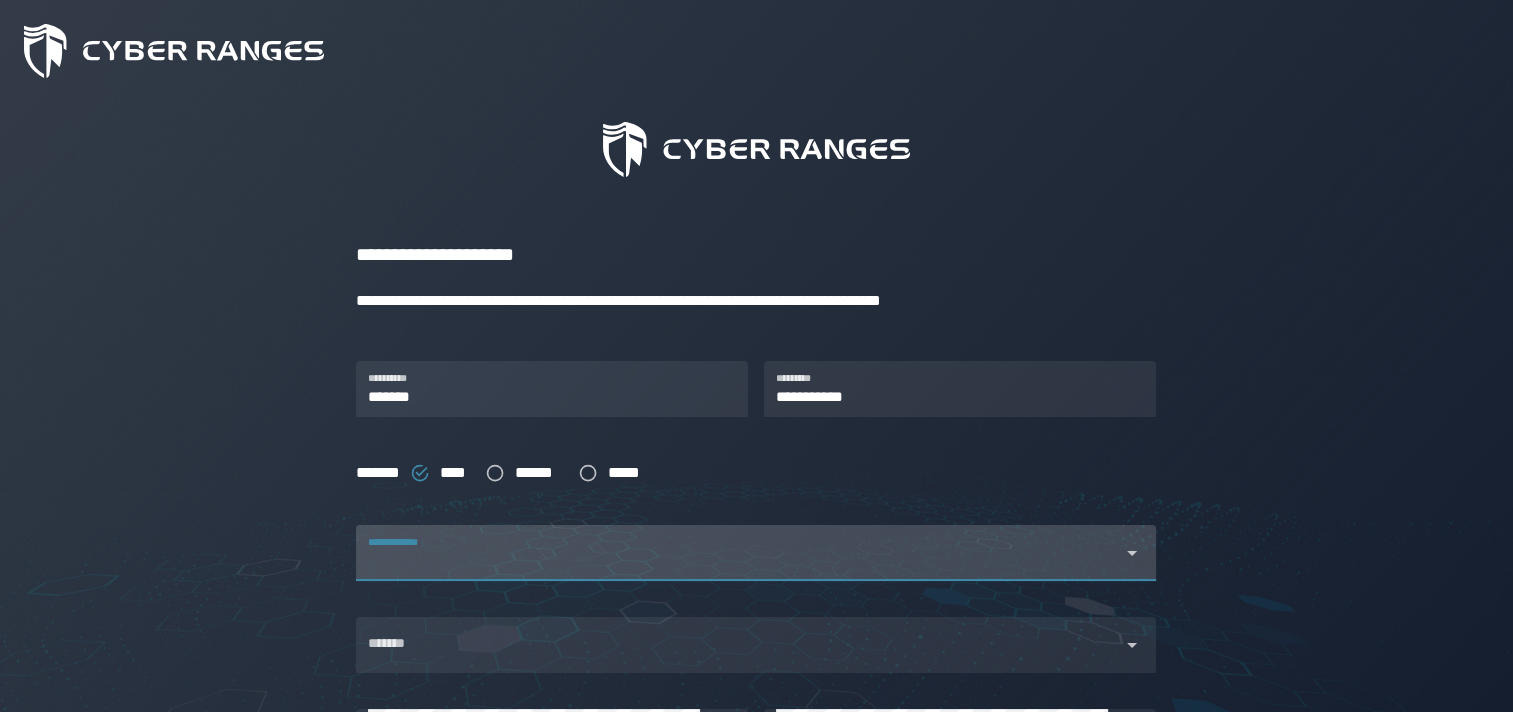 click at bounding box center (738, 565) 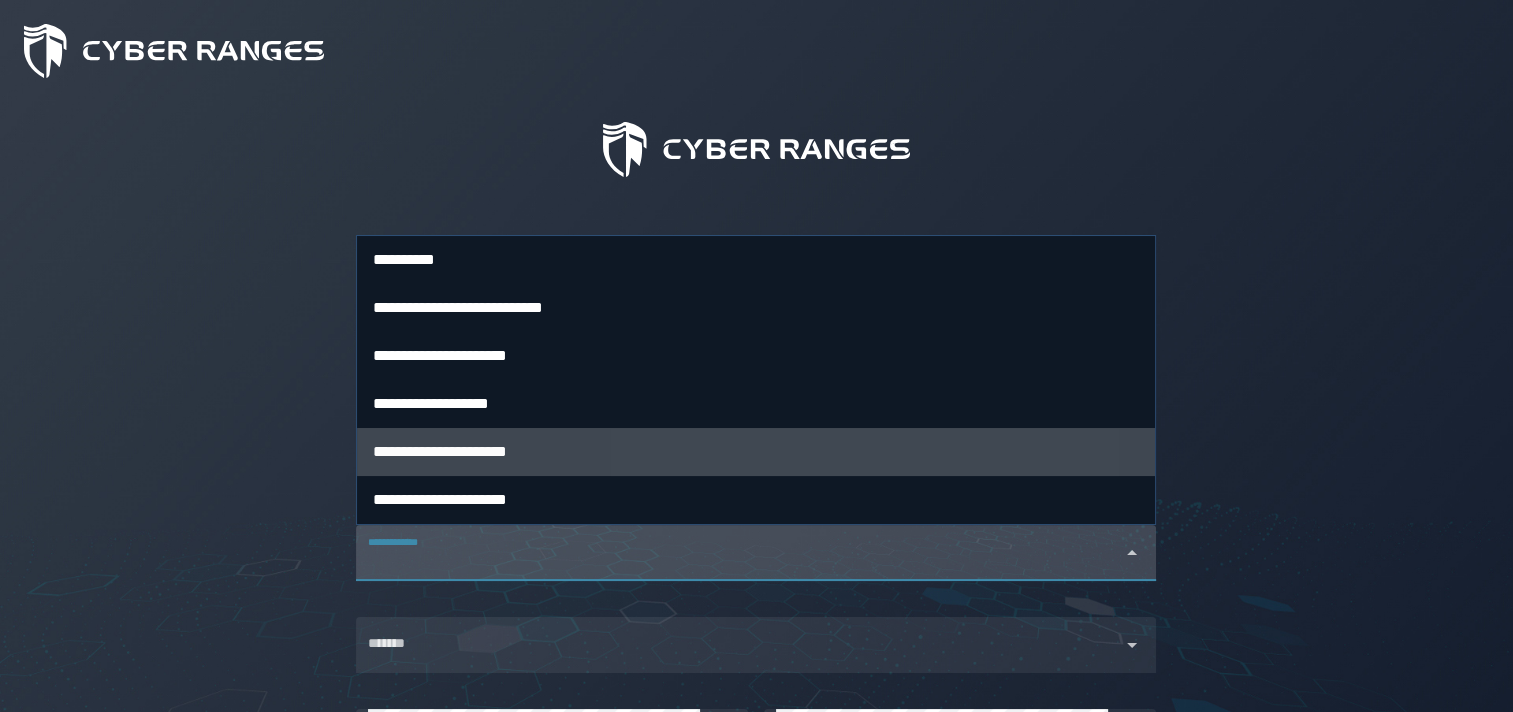 click on "**********" at bounding box center (440, 451) 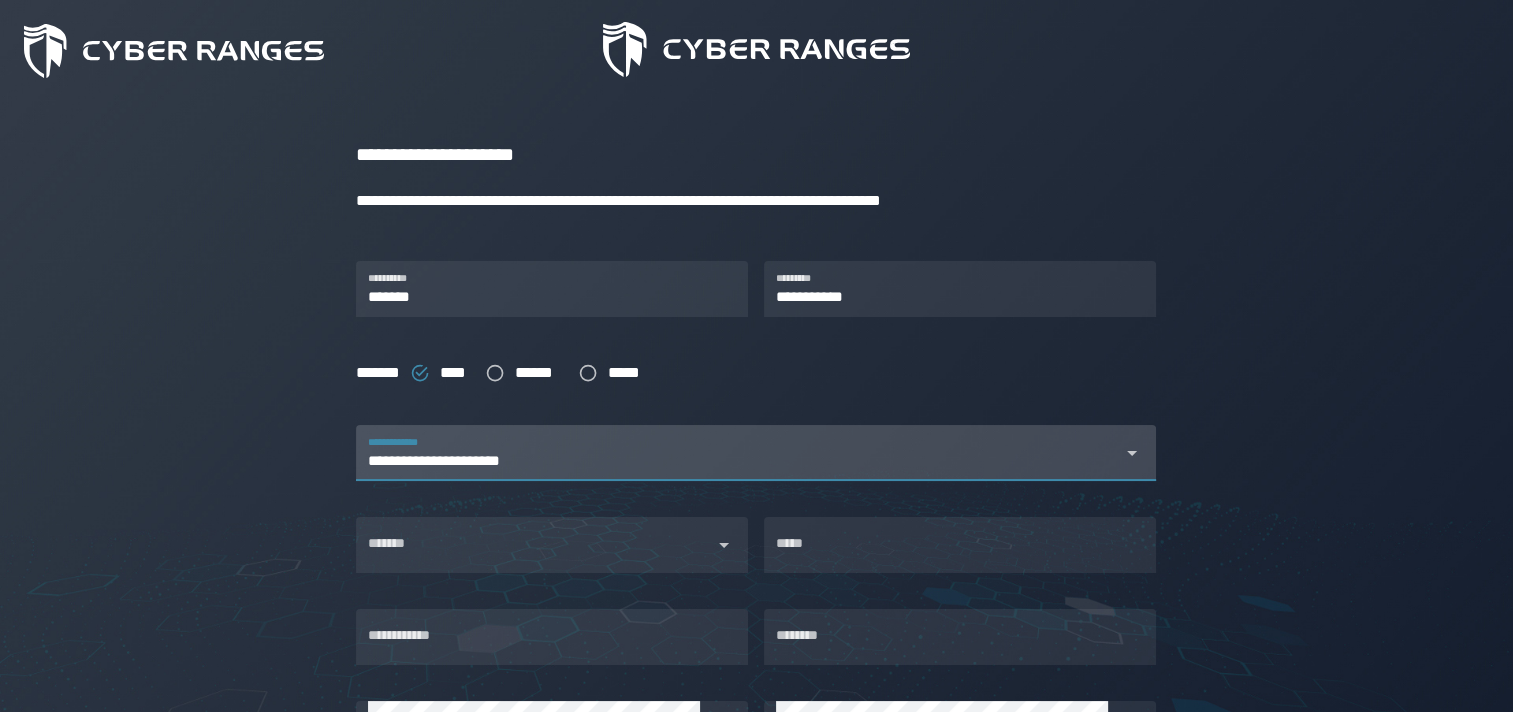 scroll, scrollTop: 300, scrollLeft: 0, axis: vertical 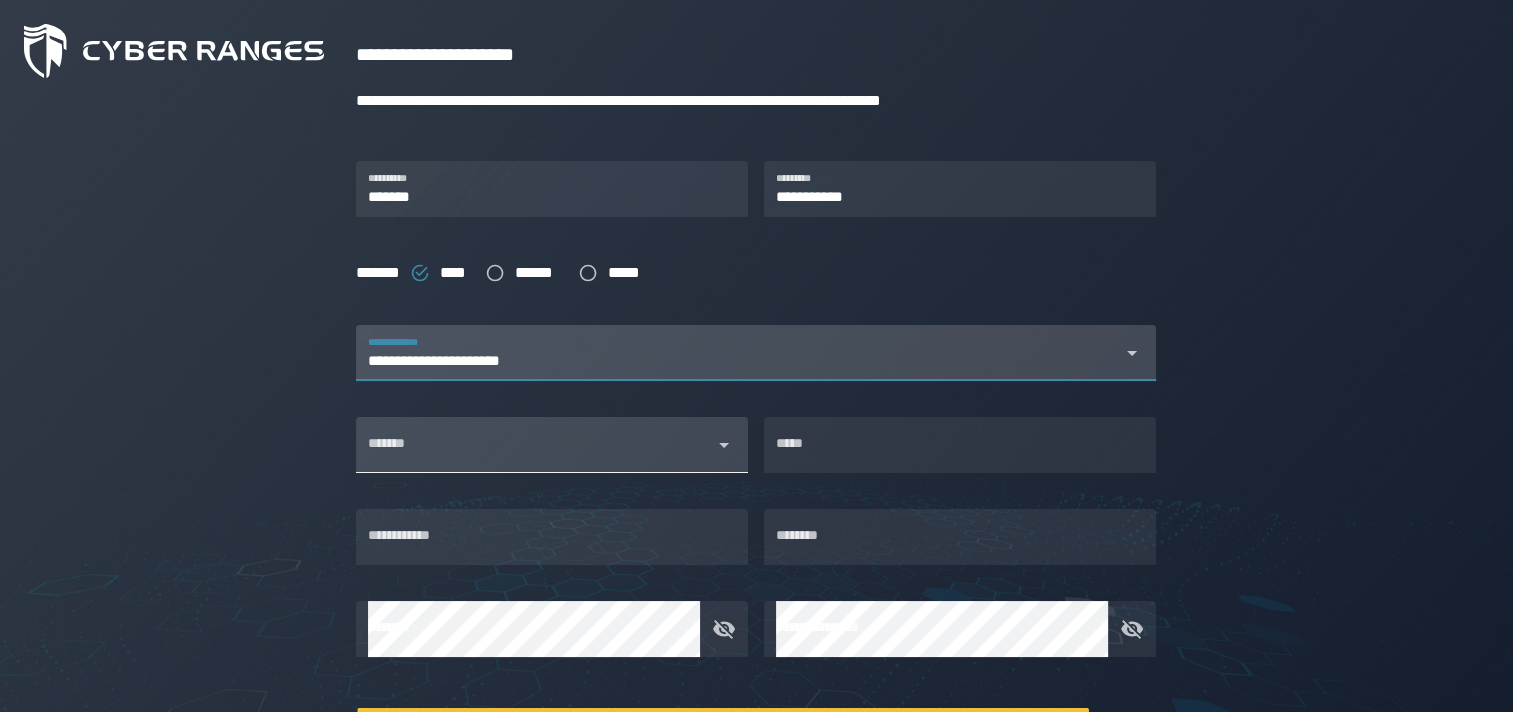 click on "*******" at bounding box center [534, 453] 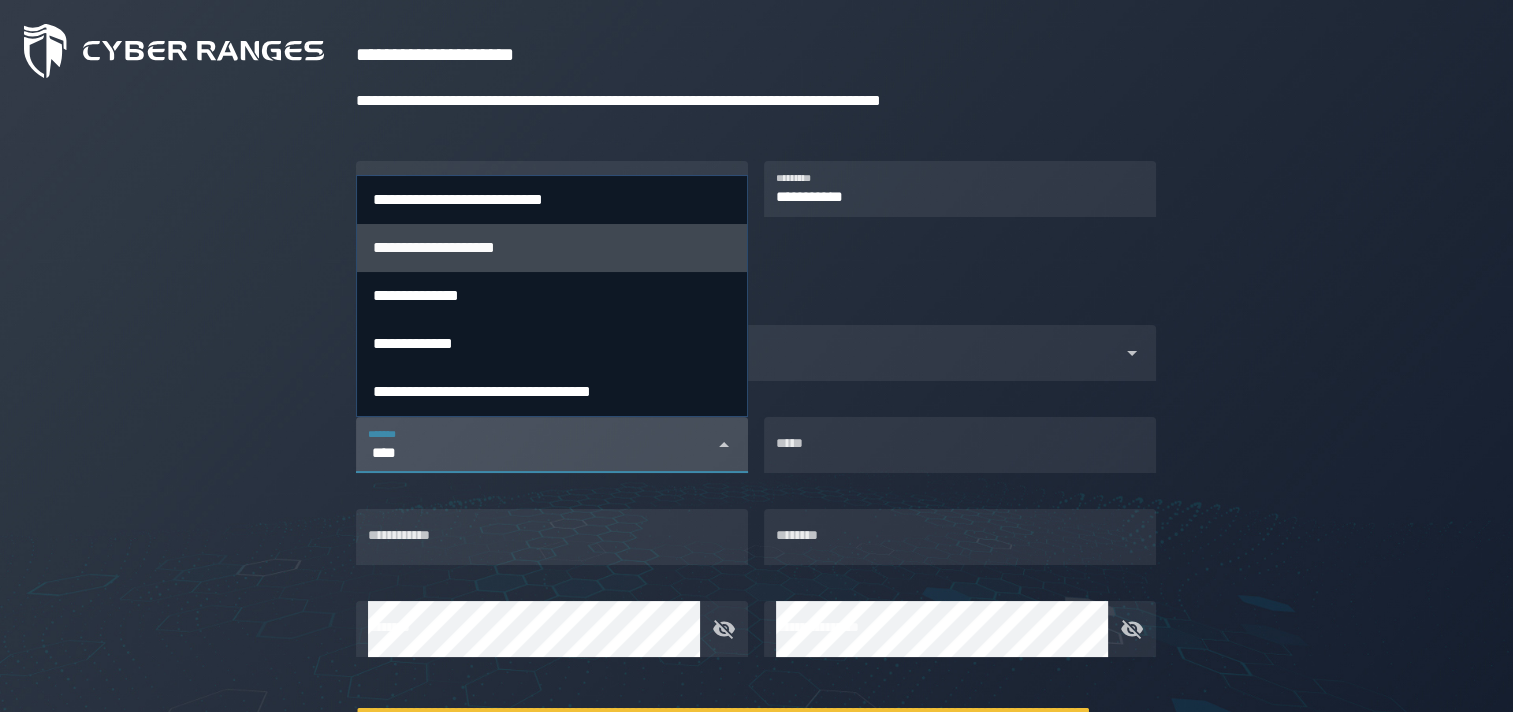 type on "****" 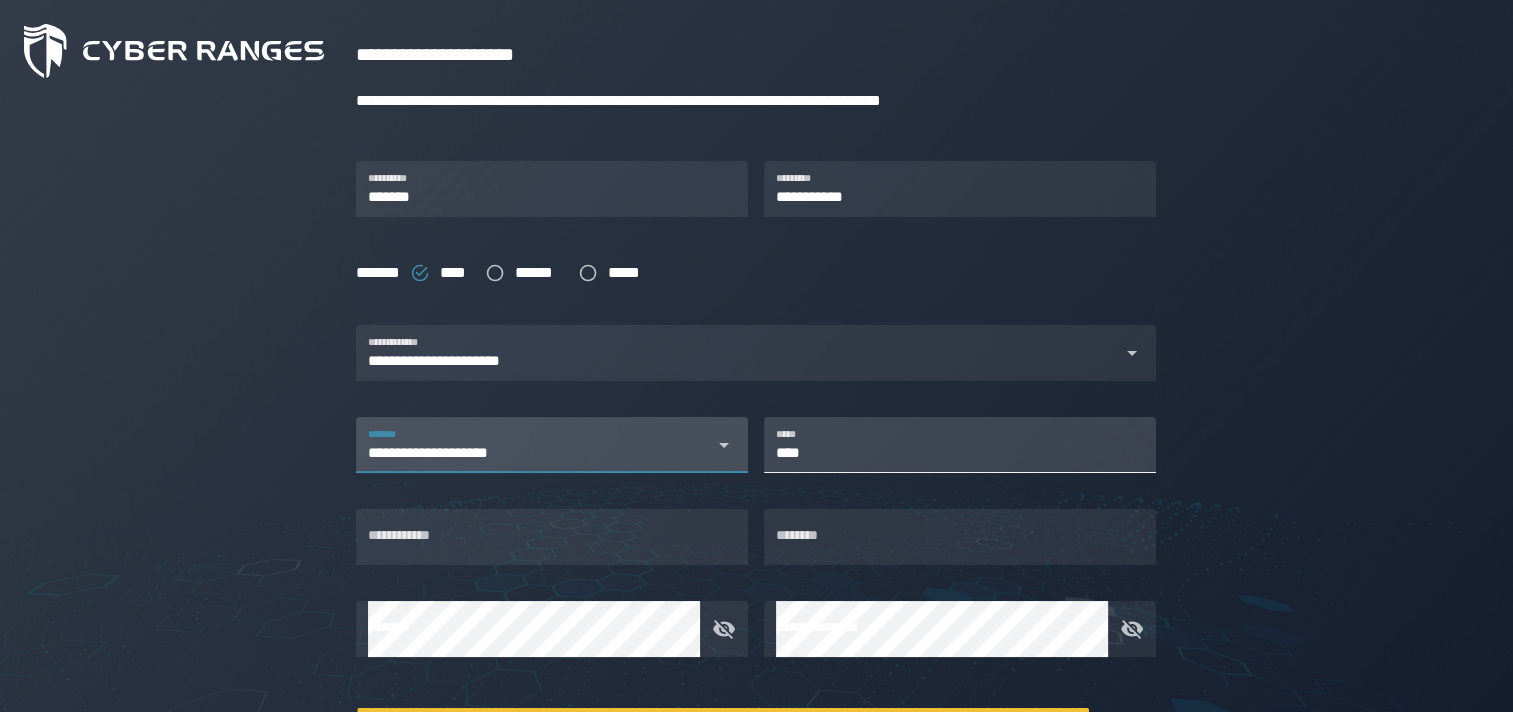 click on "****" at bounding box center [960, 445] 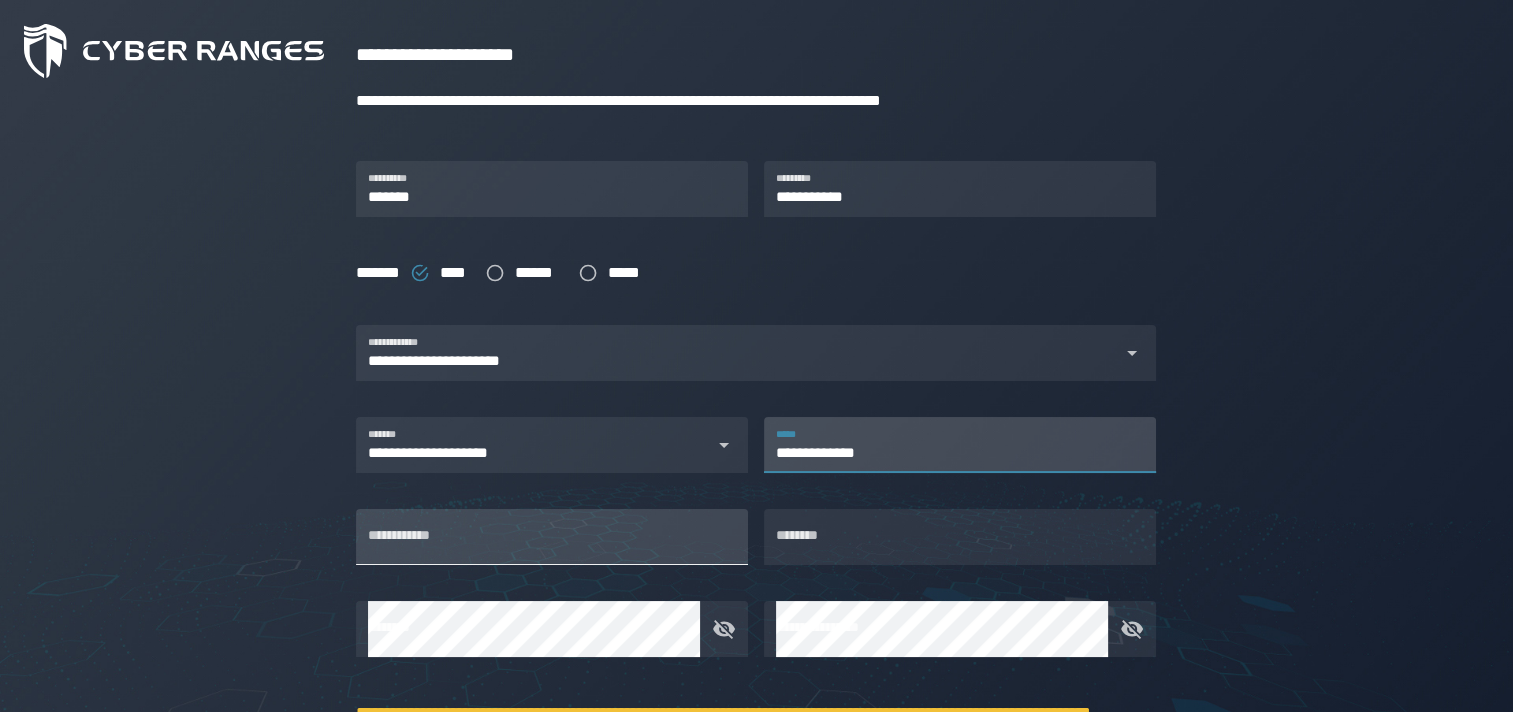 type on "**********" 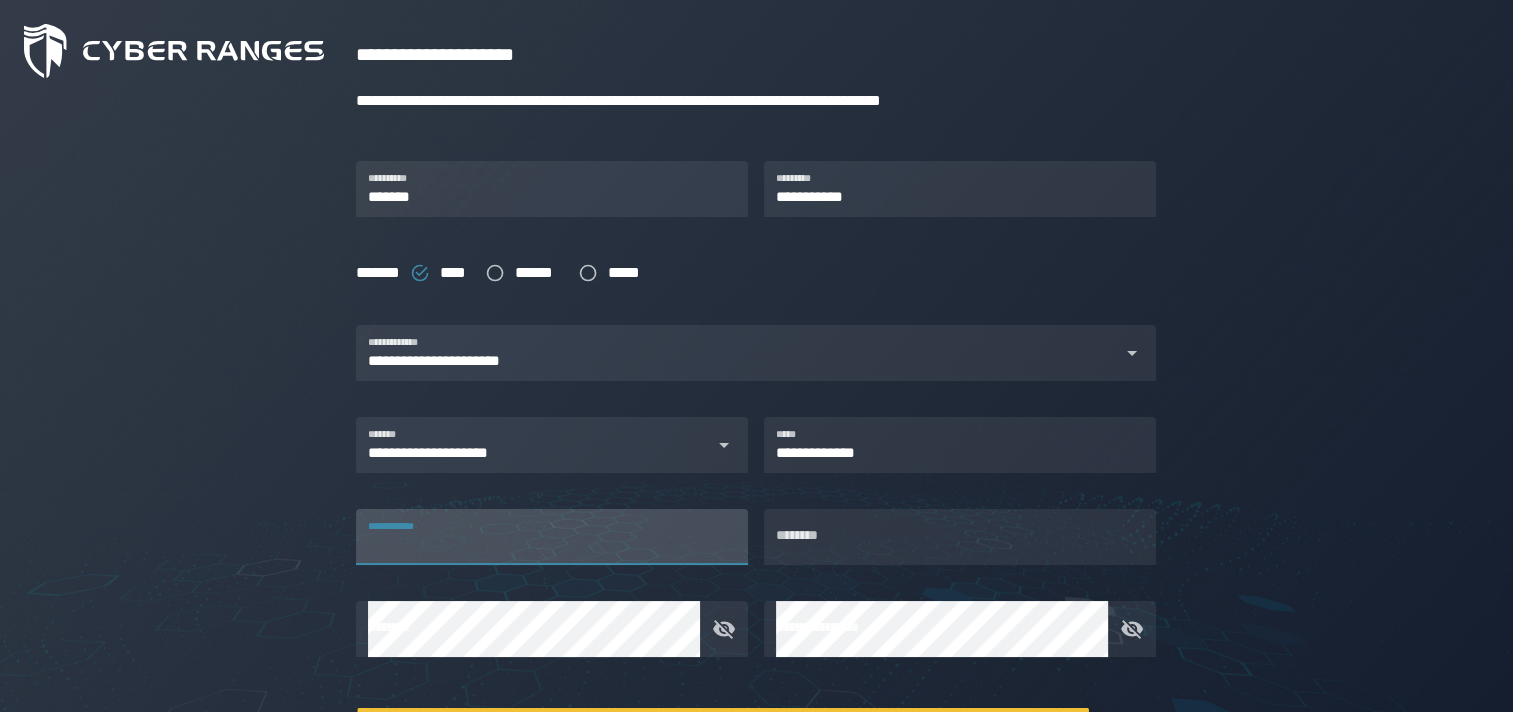 click on "**********" at bounding box center (552, 537) 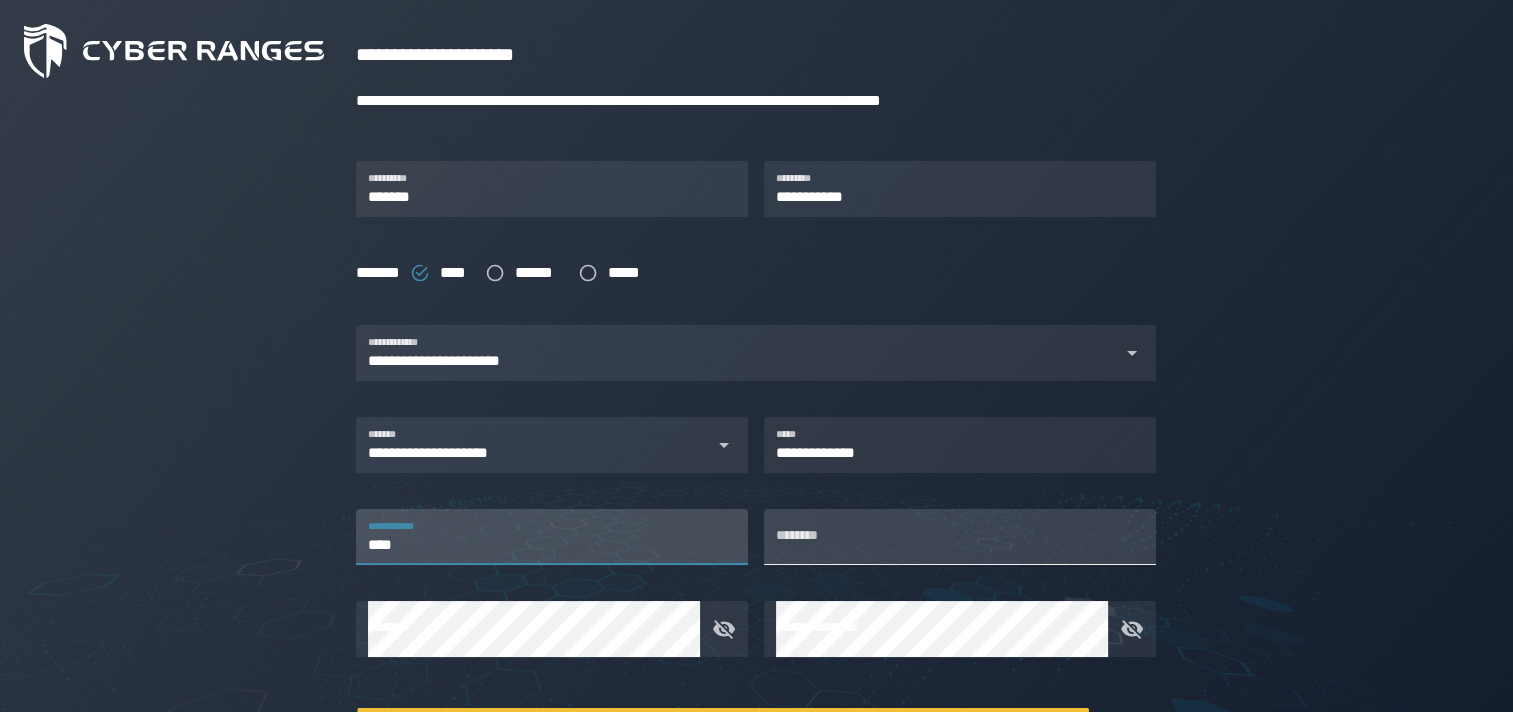 type on "****" 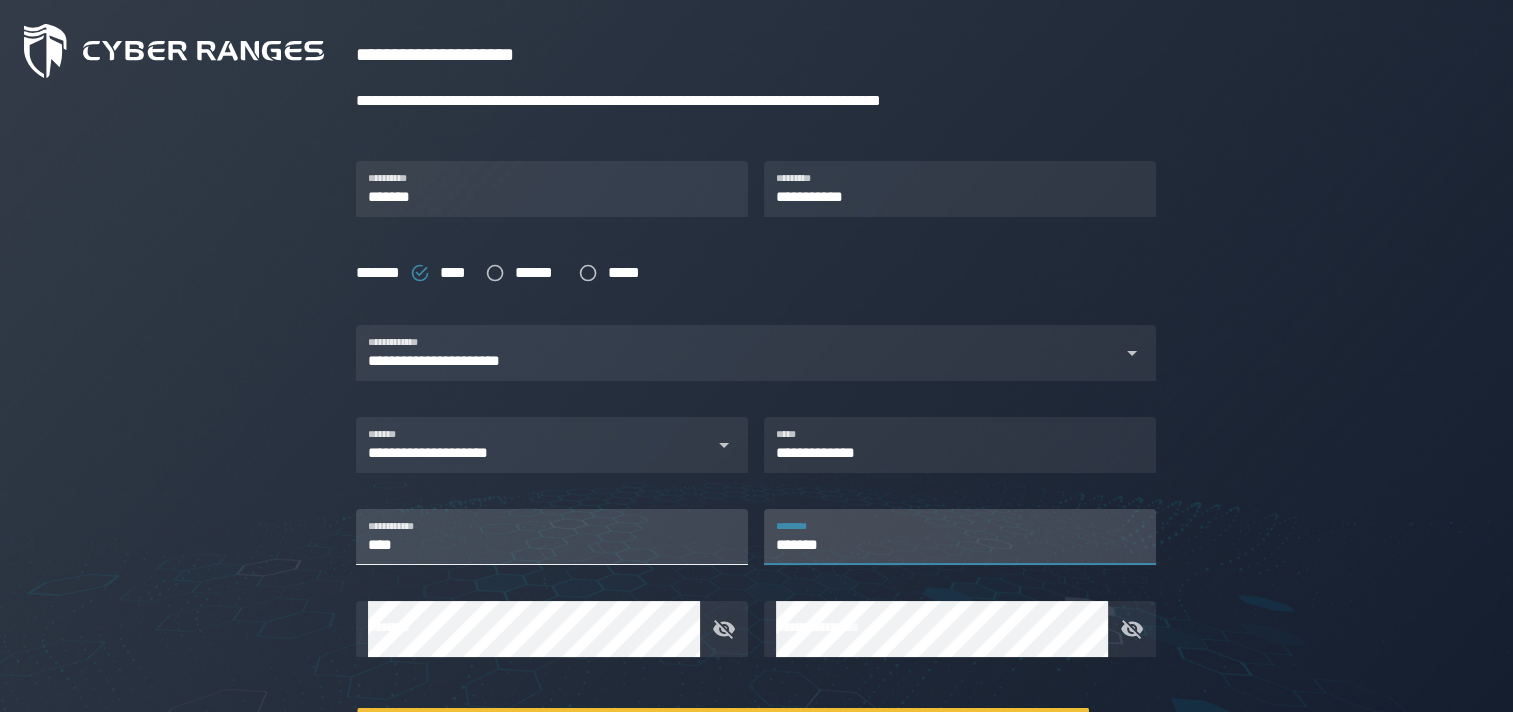 type on "*******" 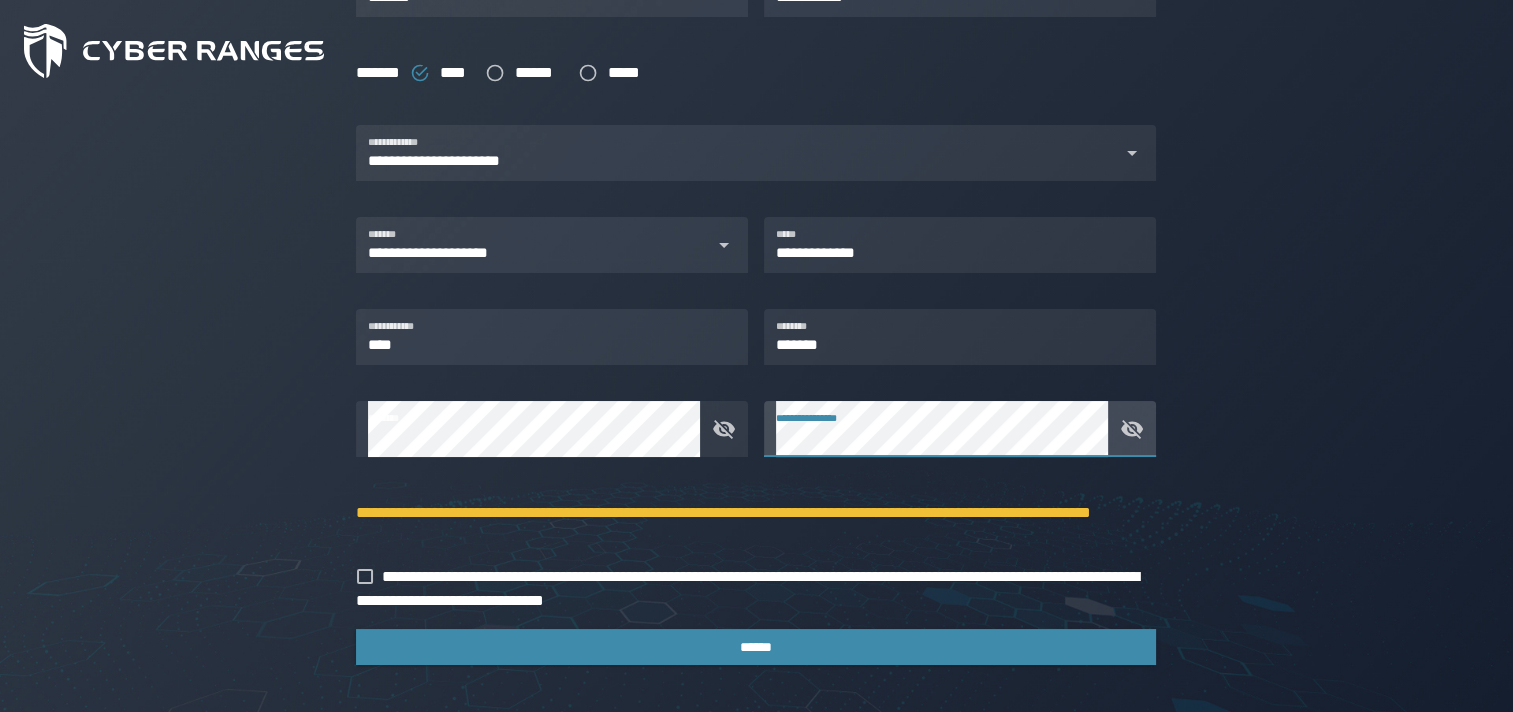 scroll, scrollTop: 516, scrollLeft: 0, axis: vertical 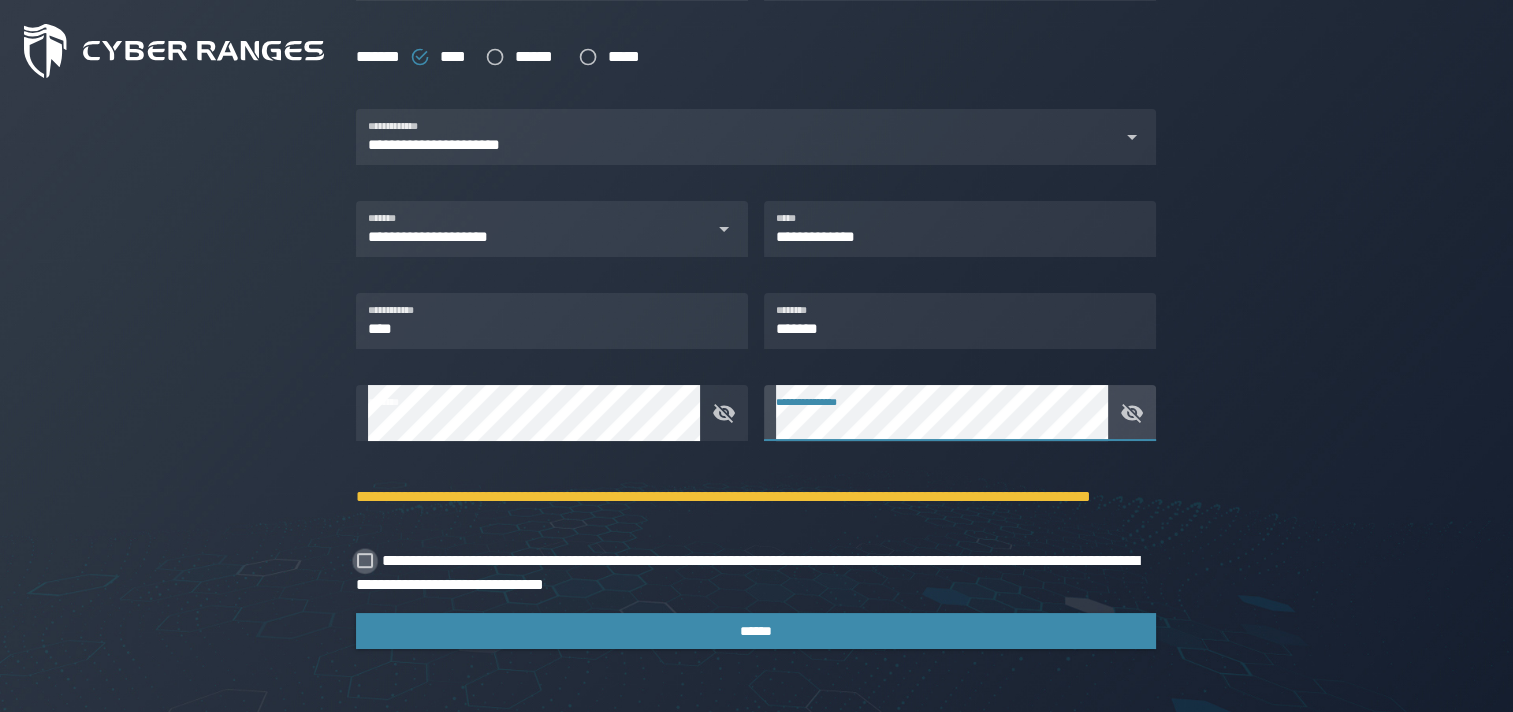 click 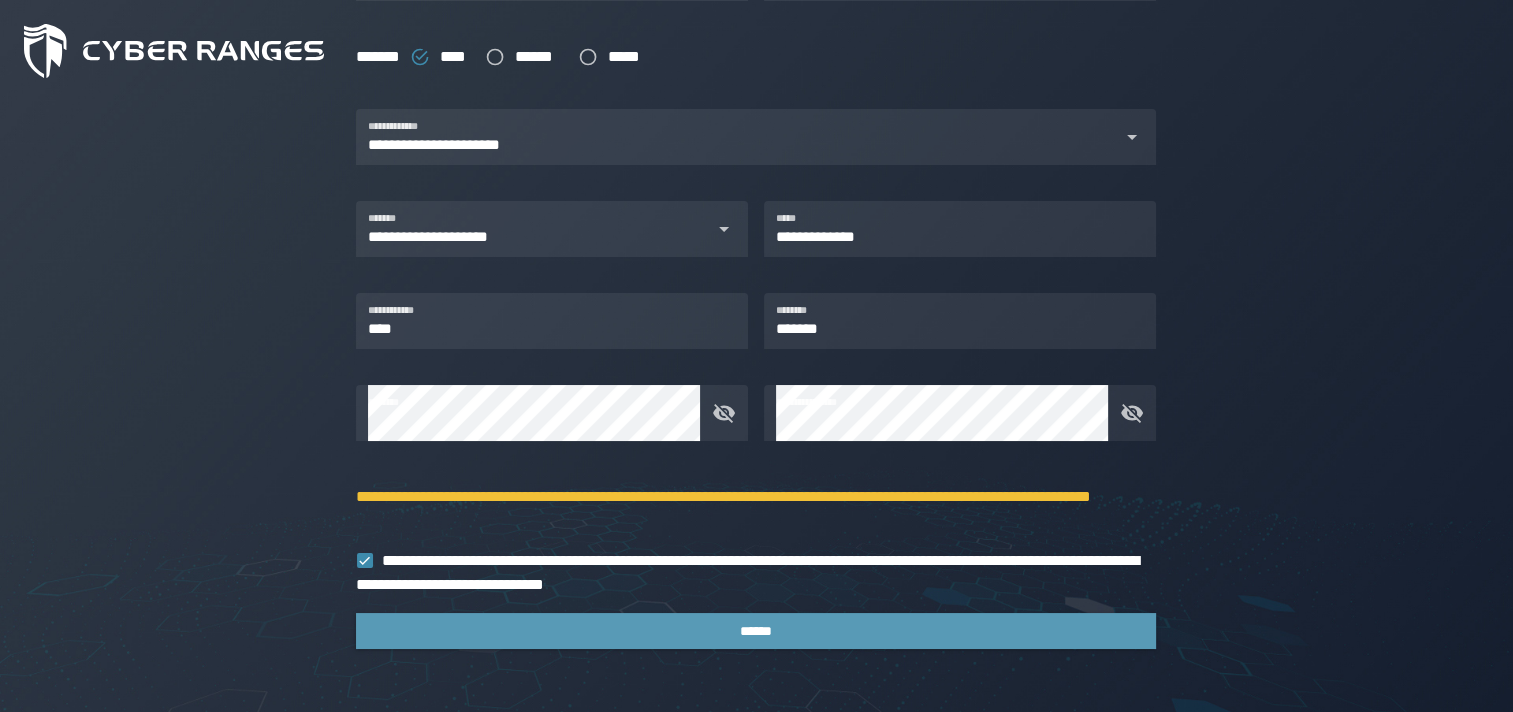 click on "******" at bounding box center (756, 631) 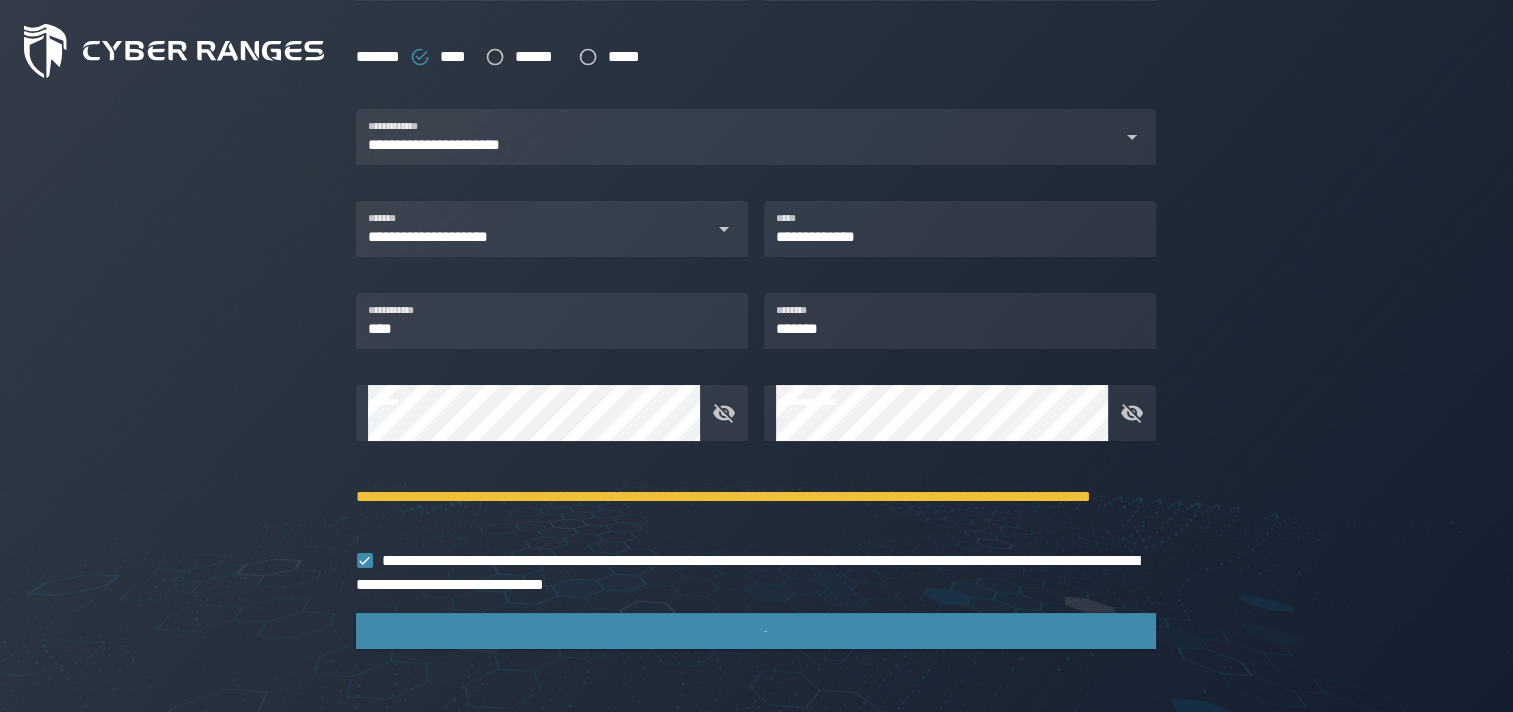 scroll, scrollTop: 0, scrollLeft: 0, axis: both 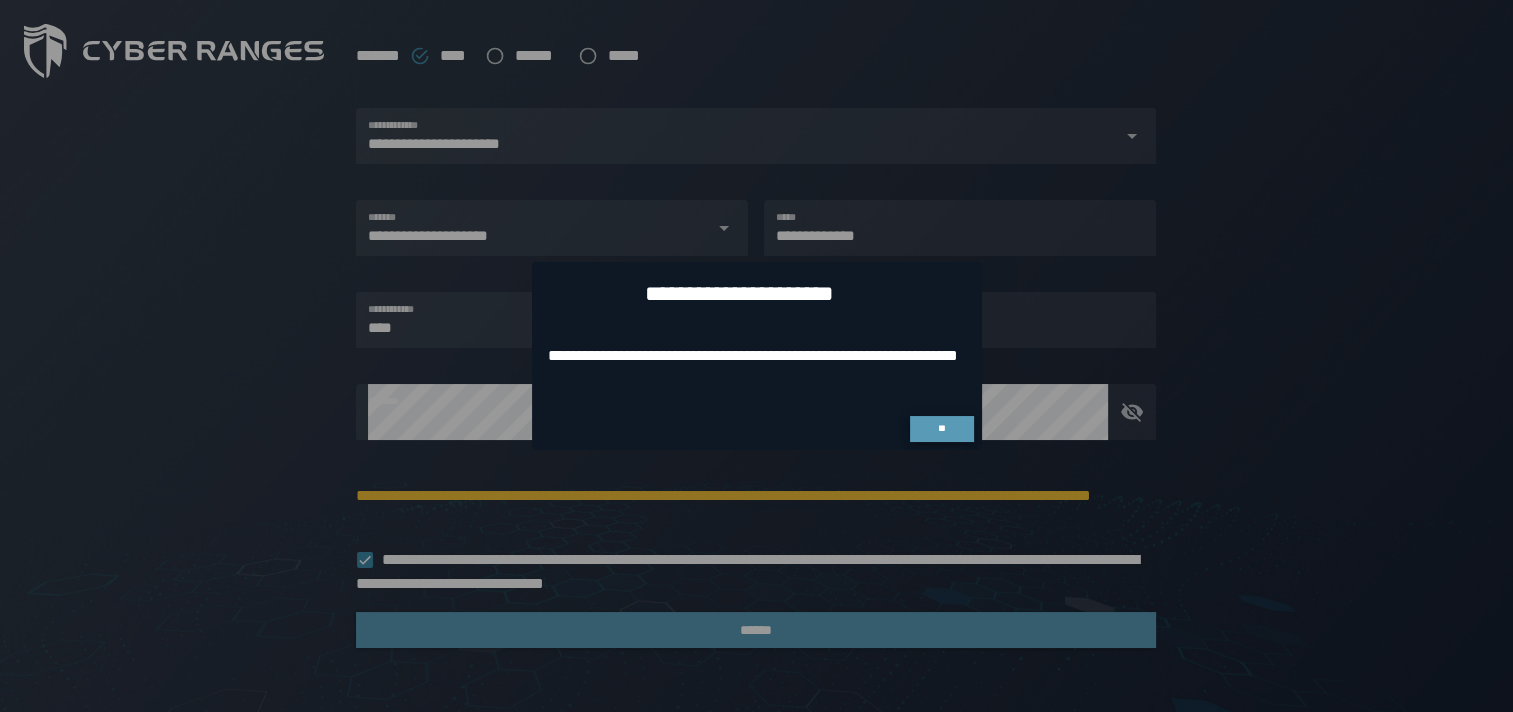 click on "**" at bounding box center (941, 428) 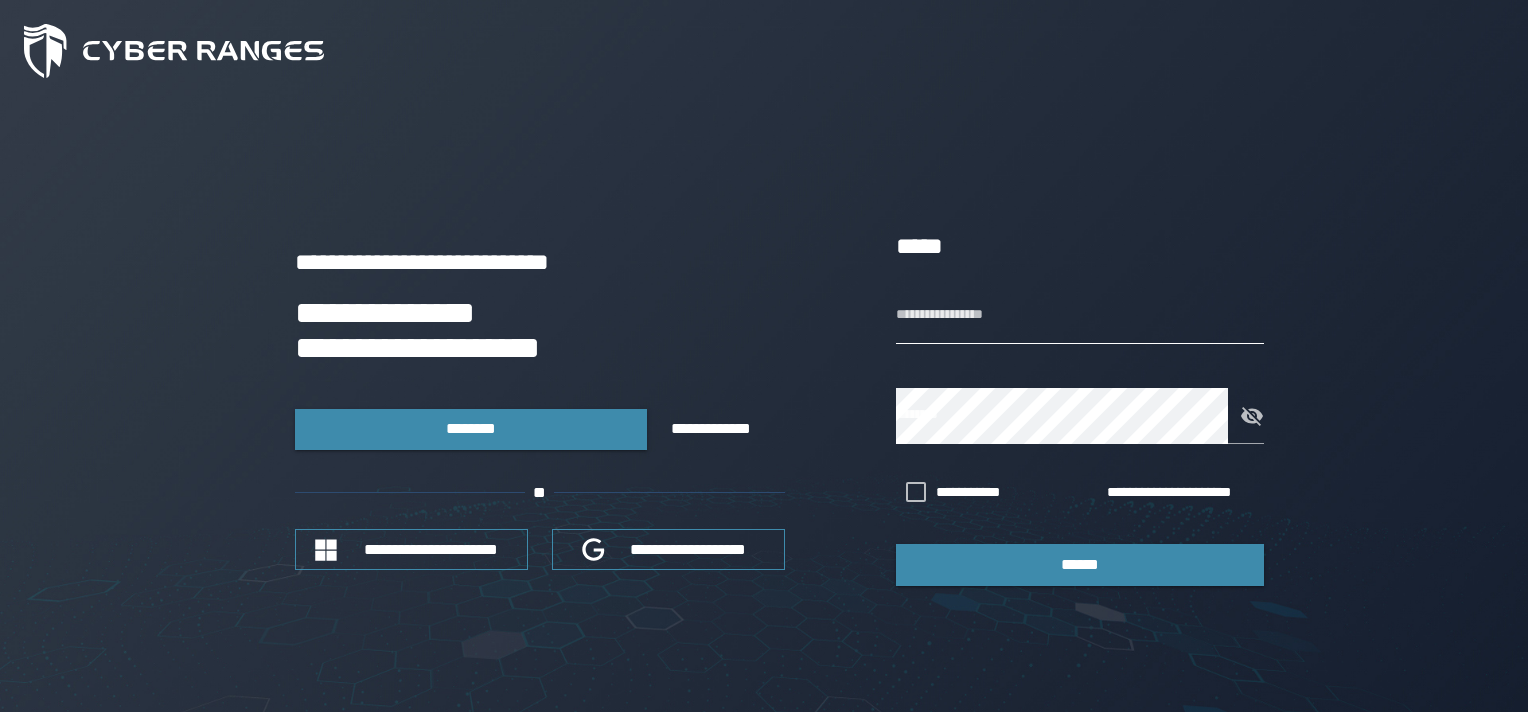 click on "**********" at bounding box center (1080, 316) 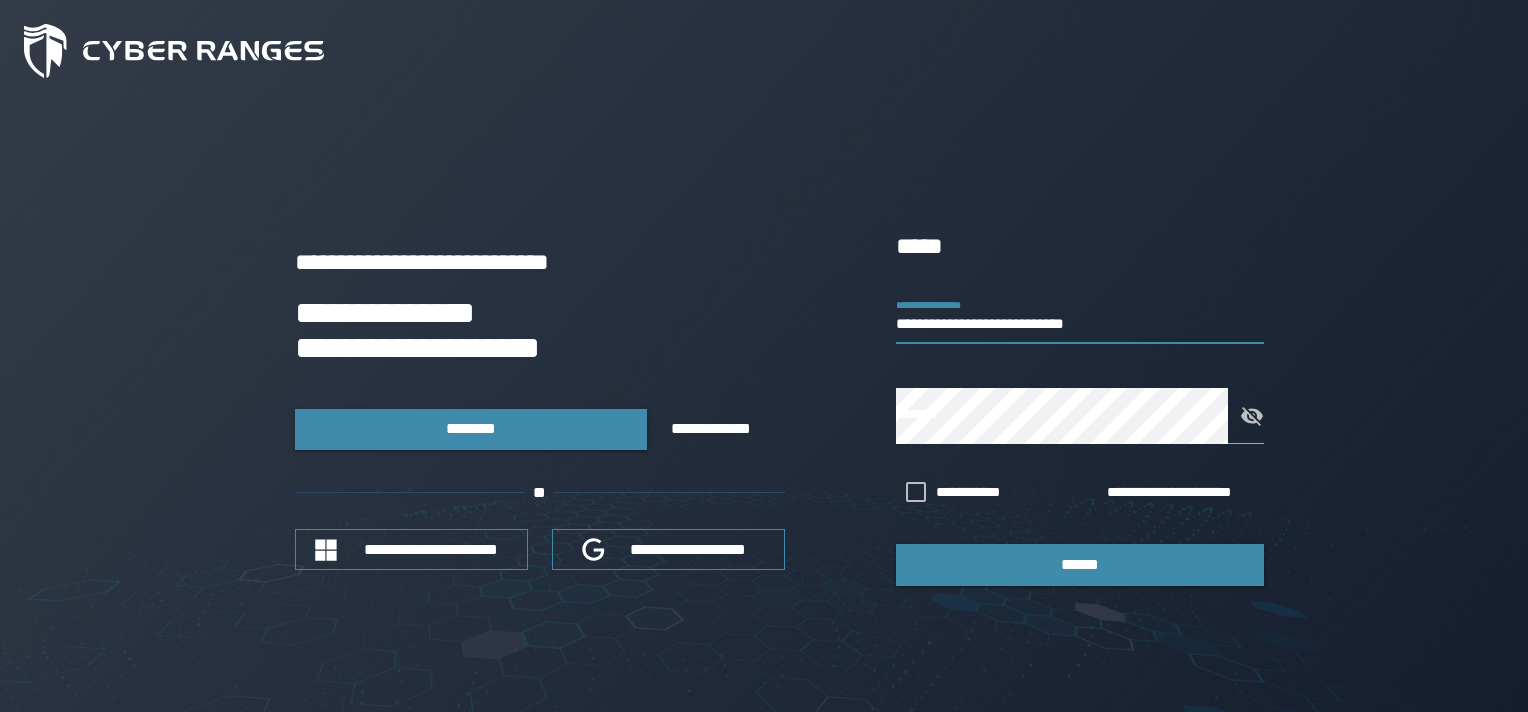type on "**********" 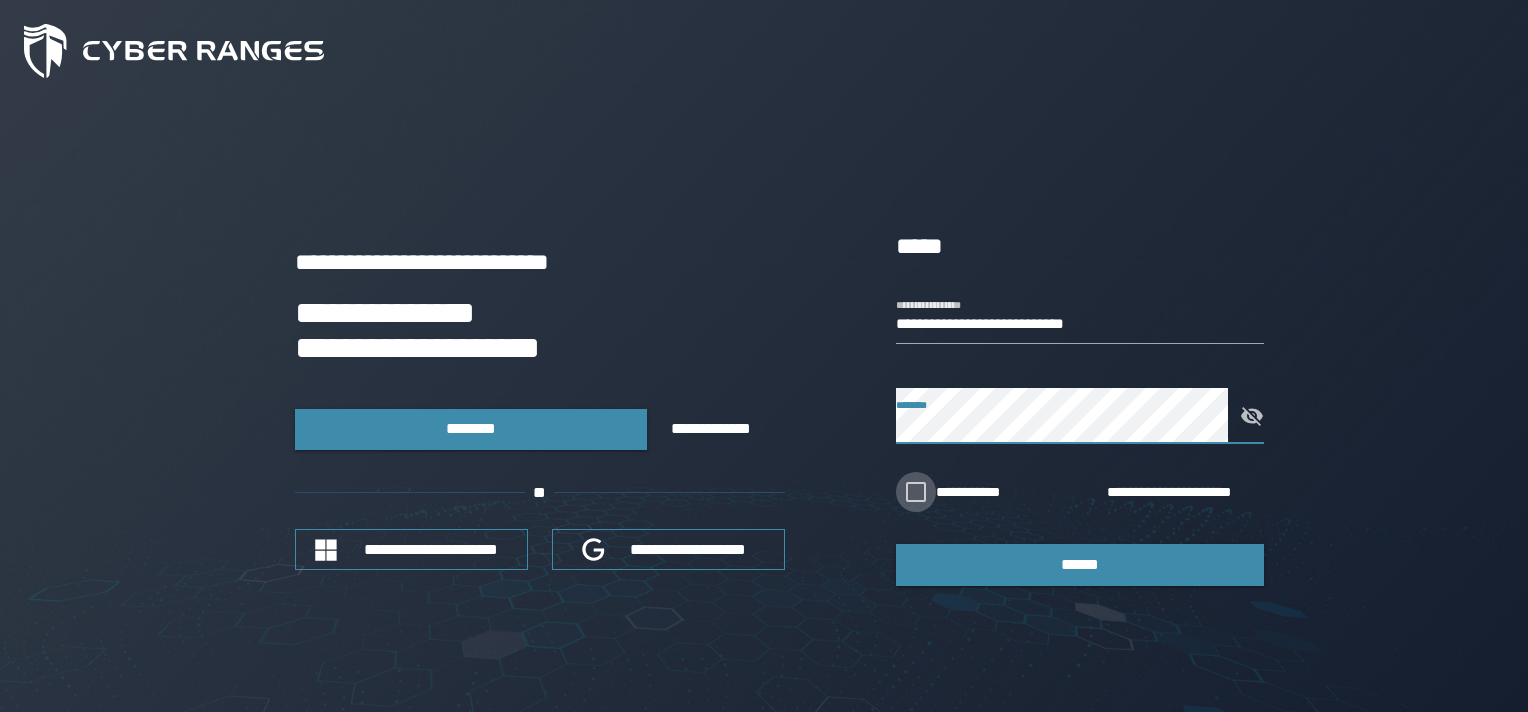 click on "**********" at bounding box center [983, 493] 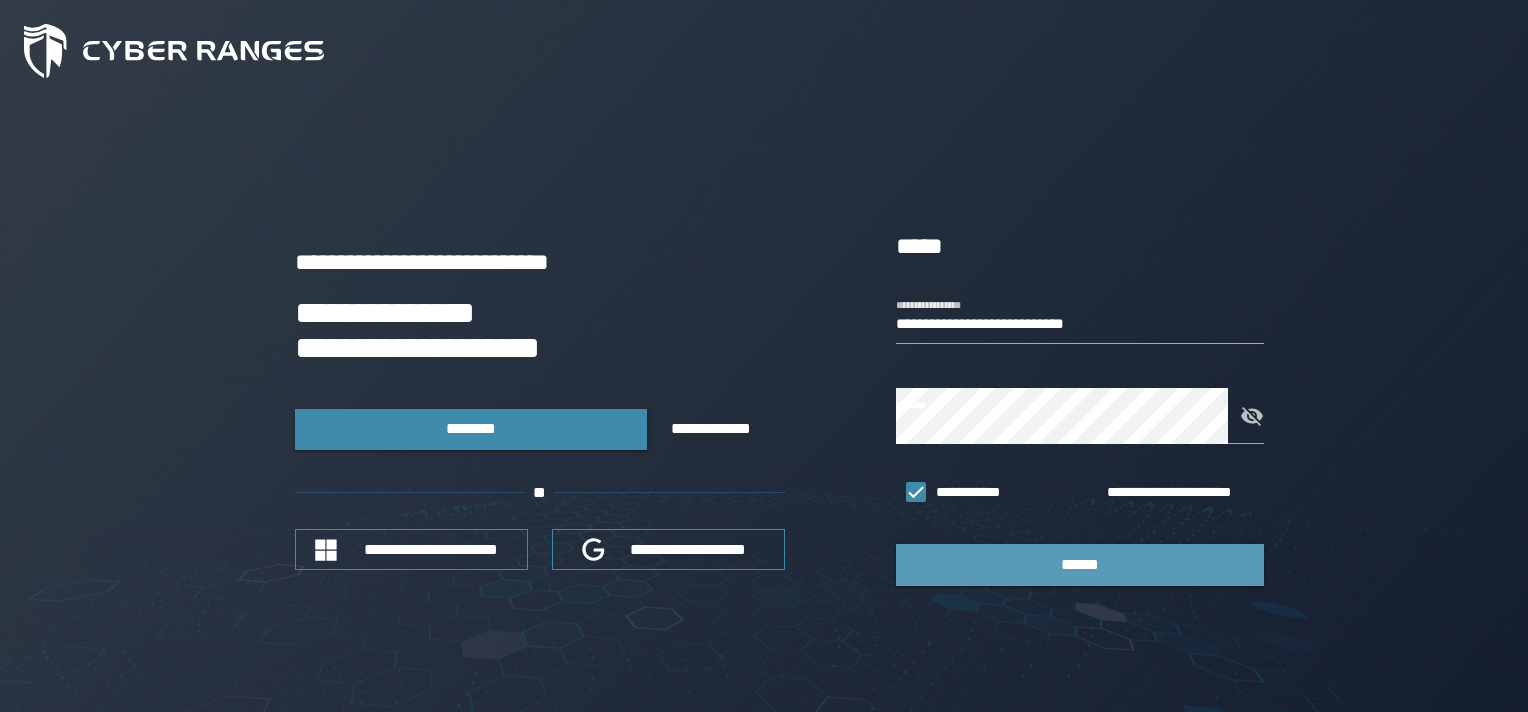 click on "******" at bounding box center [1080, 564] 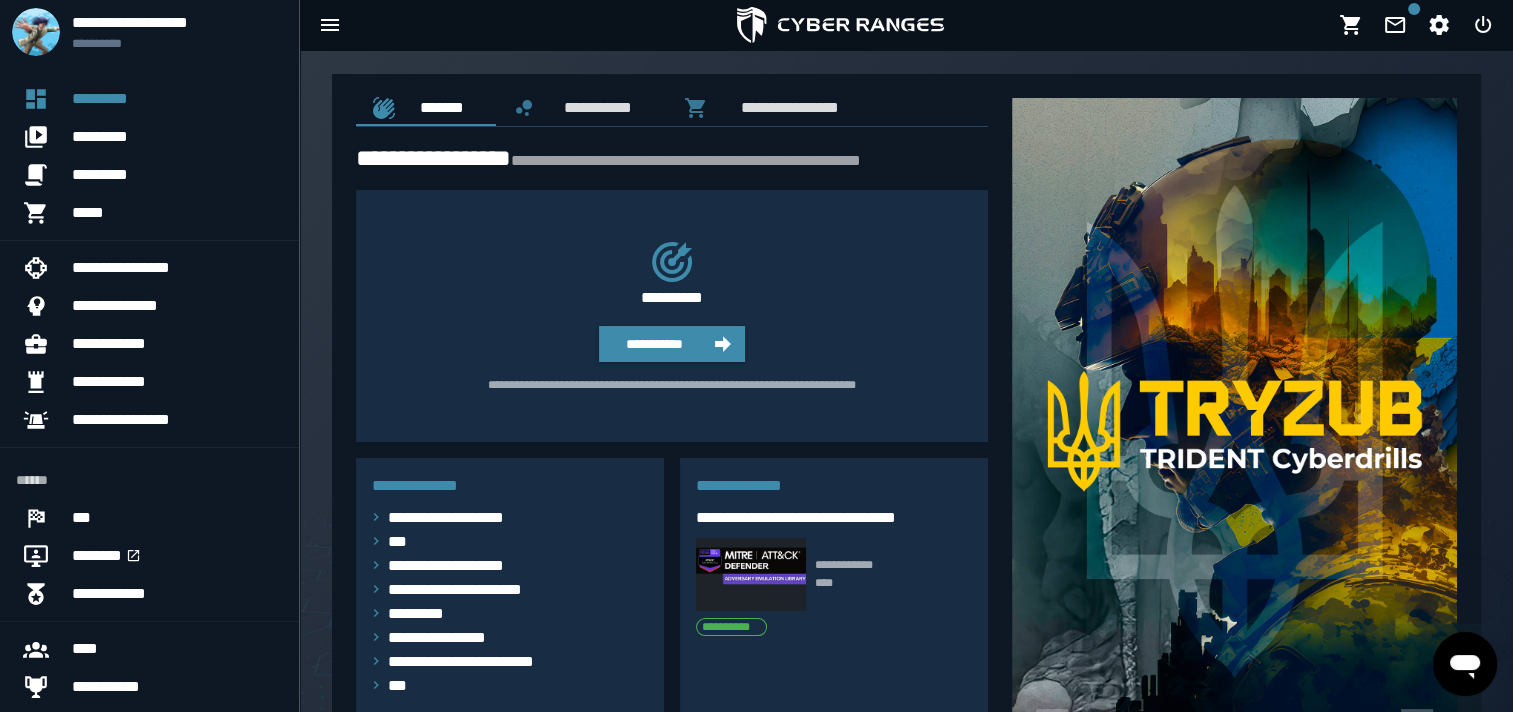 scroll, scrollTop: 0, scrollLeft: 0, axis: both 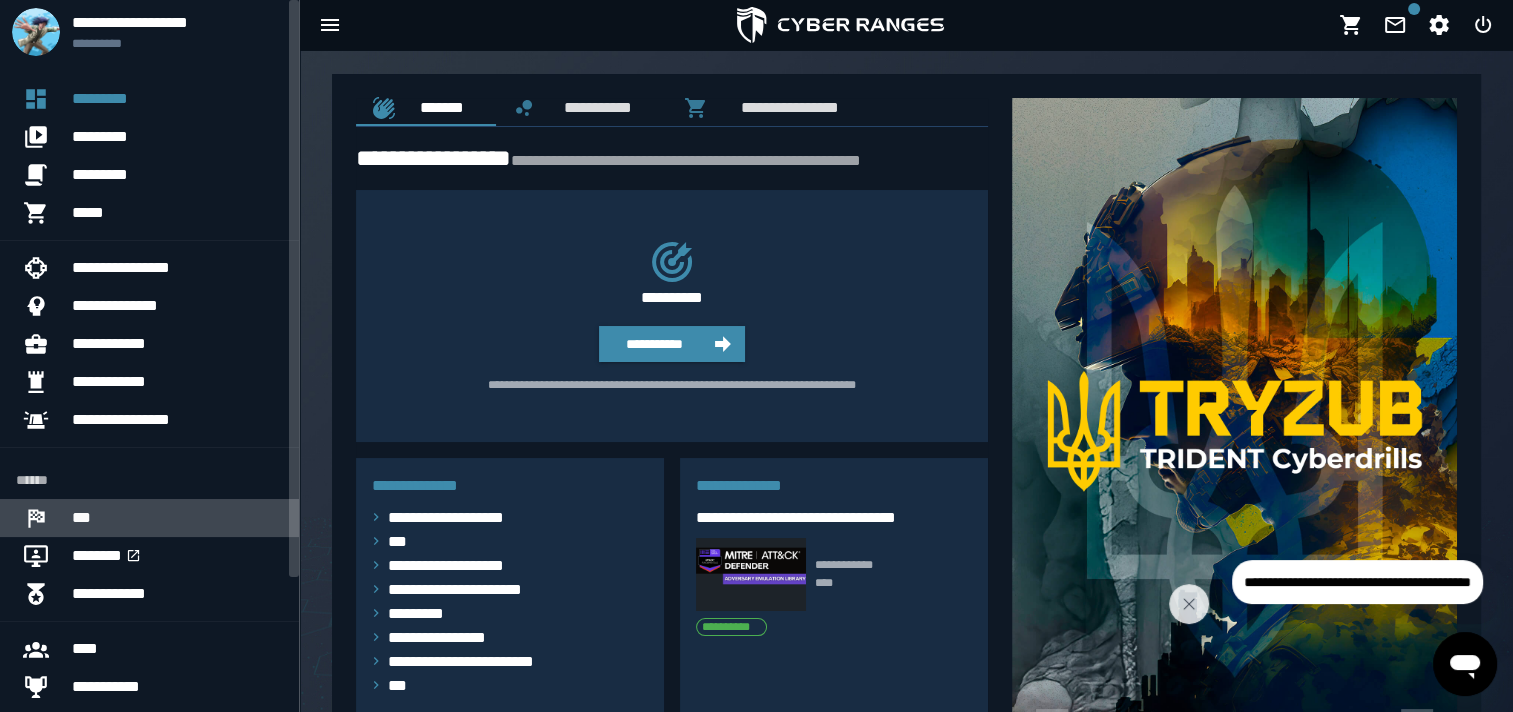 click on "***" at bounding box center [177, 518] 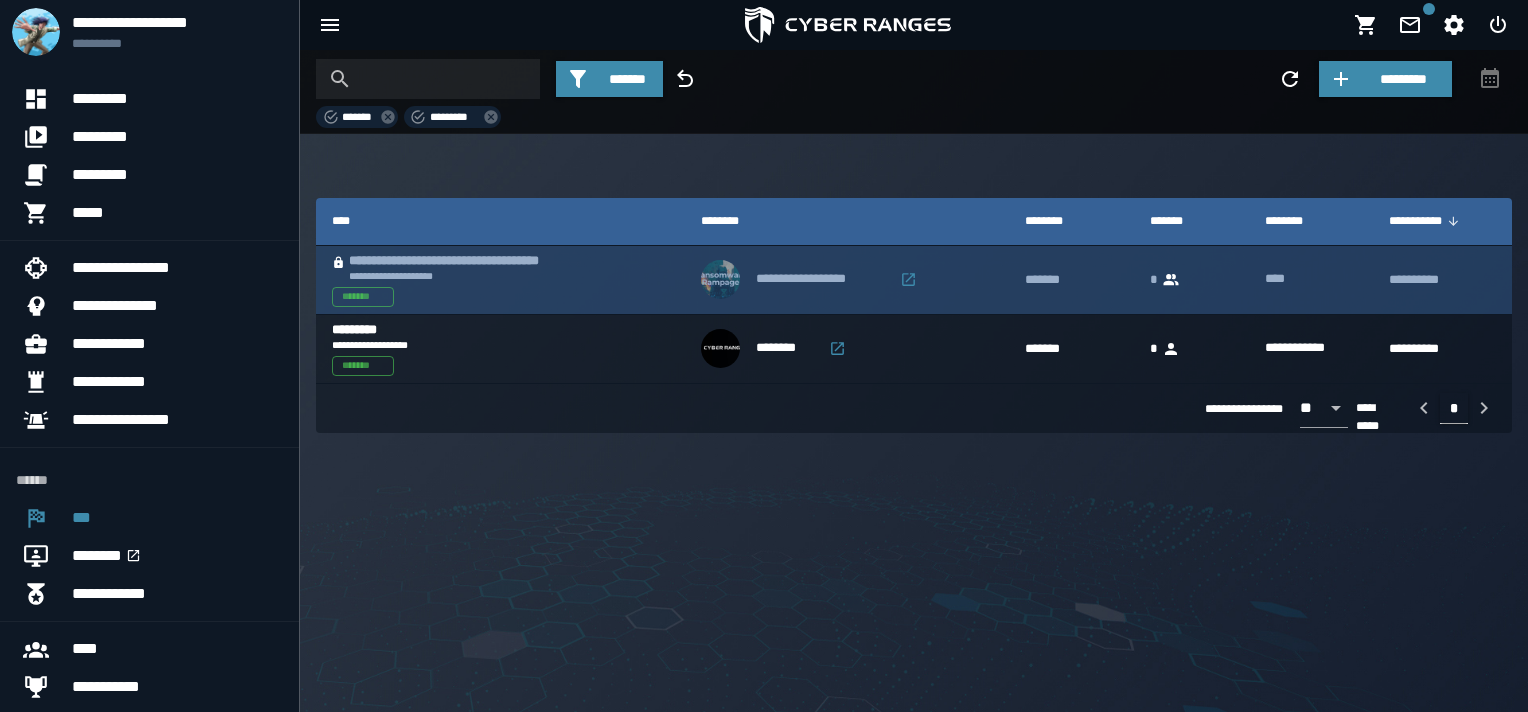click on "**********" at bounding box center (469, 261) 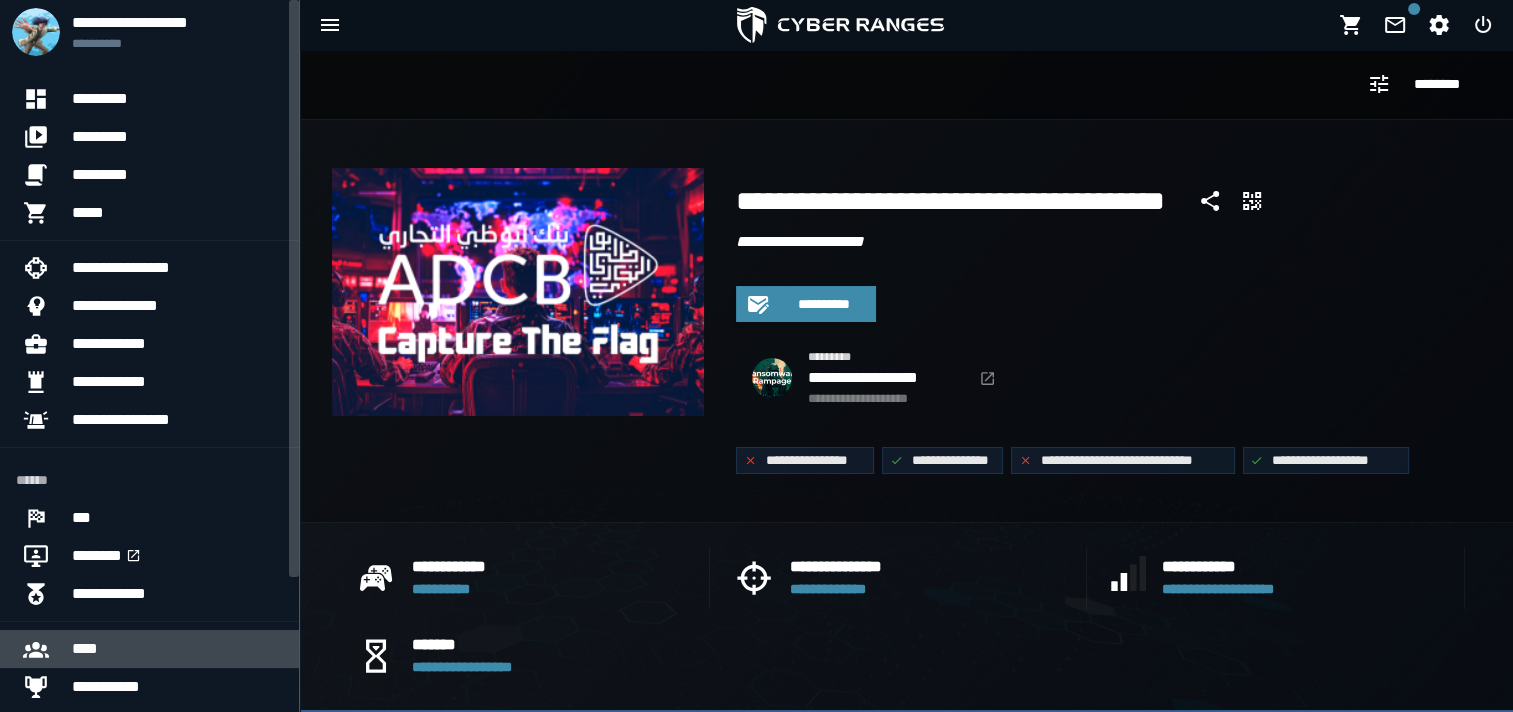 click on "****" at bounding box center [177, 649] 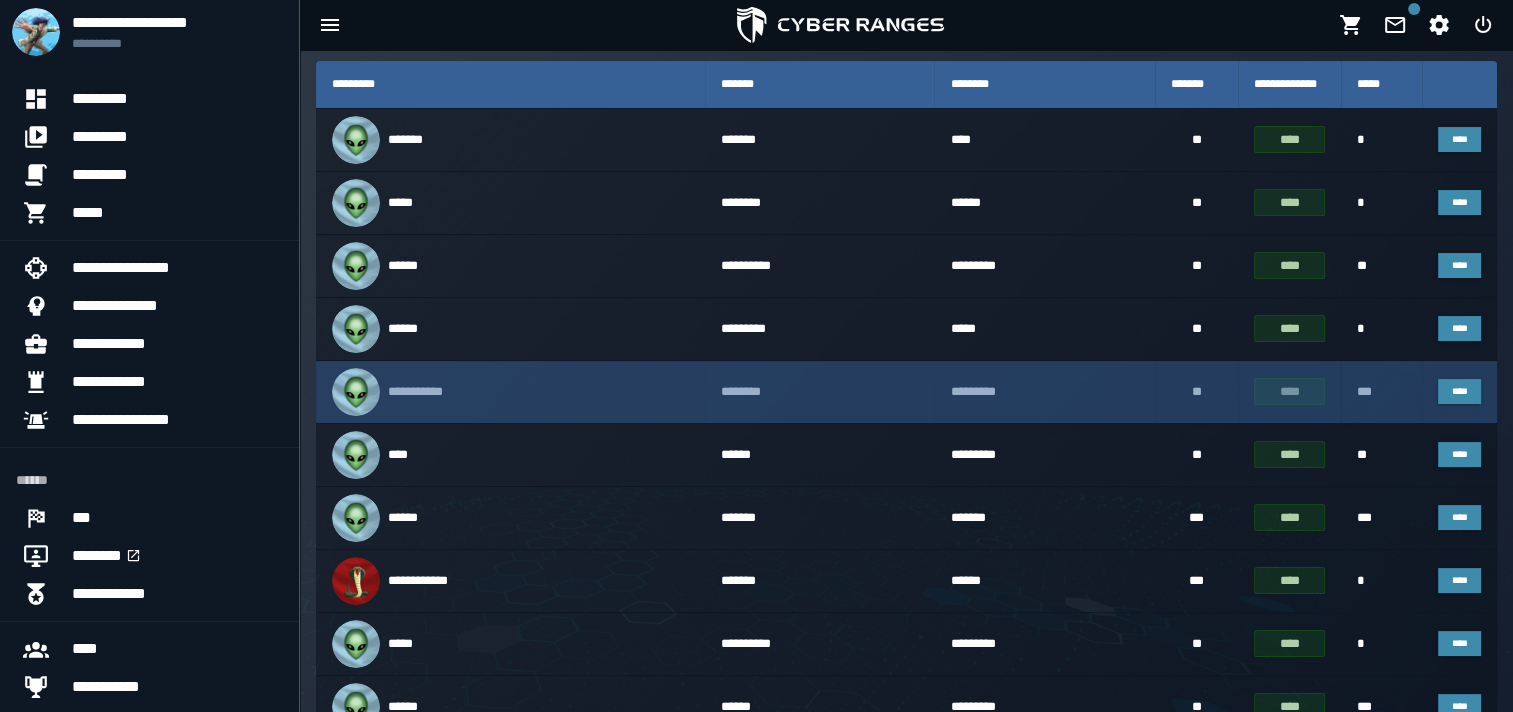 scroll, scrollTop: 0, scrollLeft: 0, axis: both 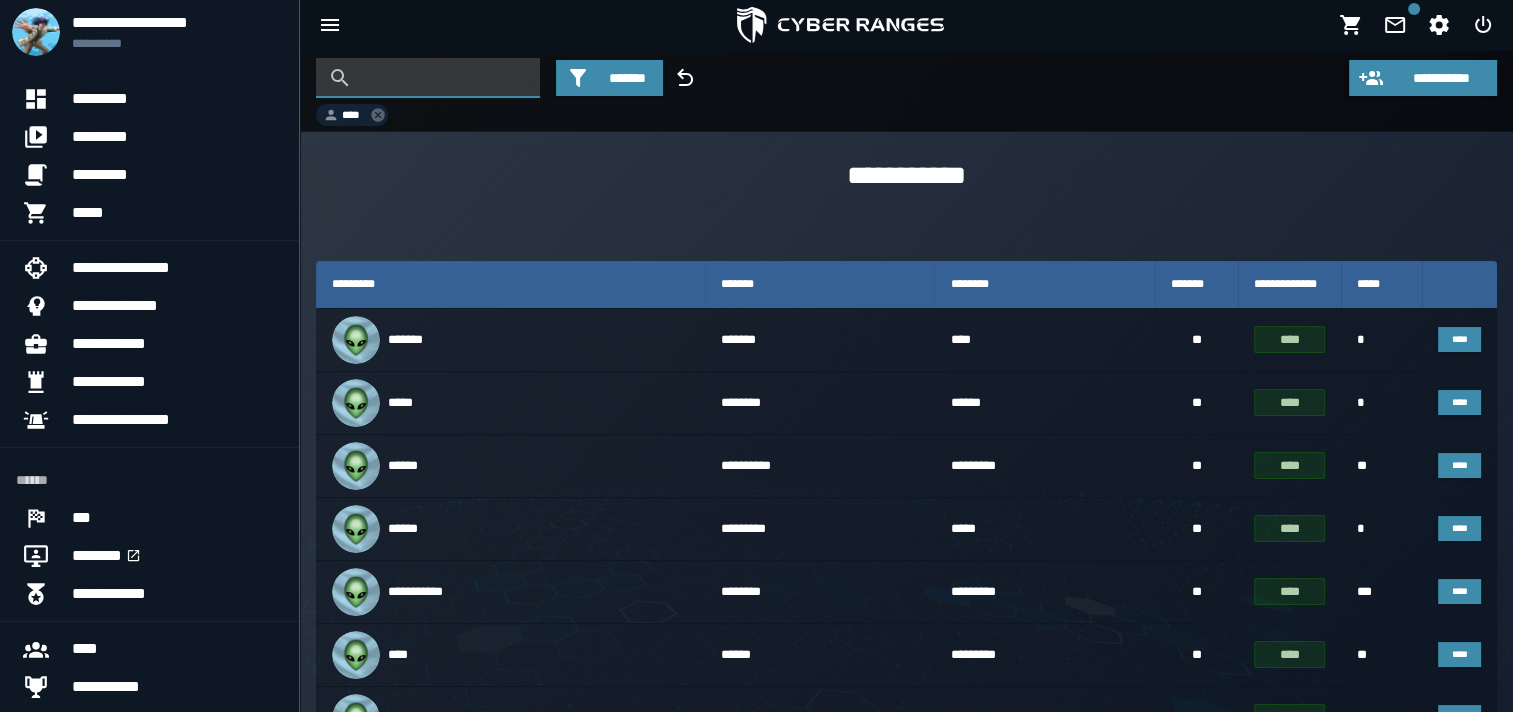 click at bounding box center (443, 78) 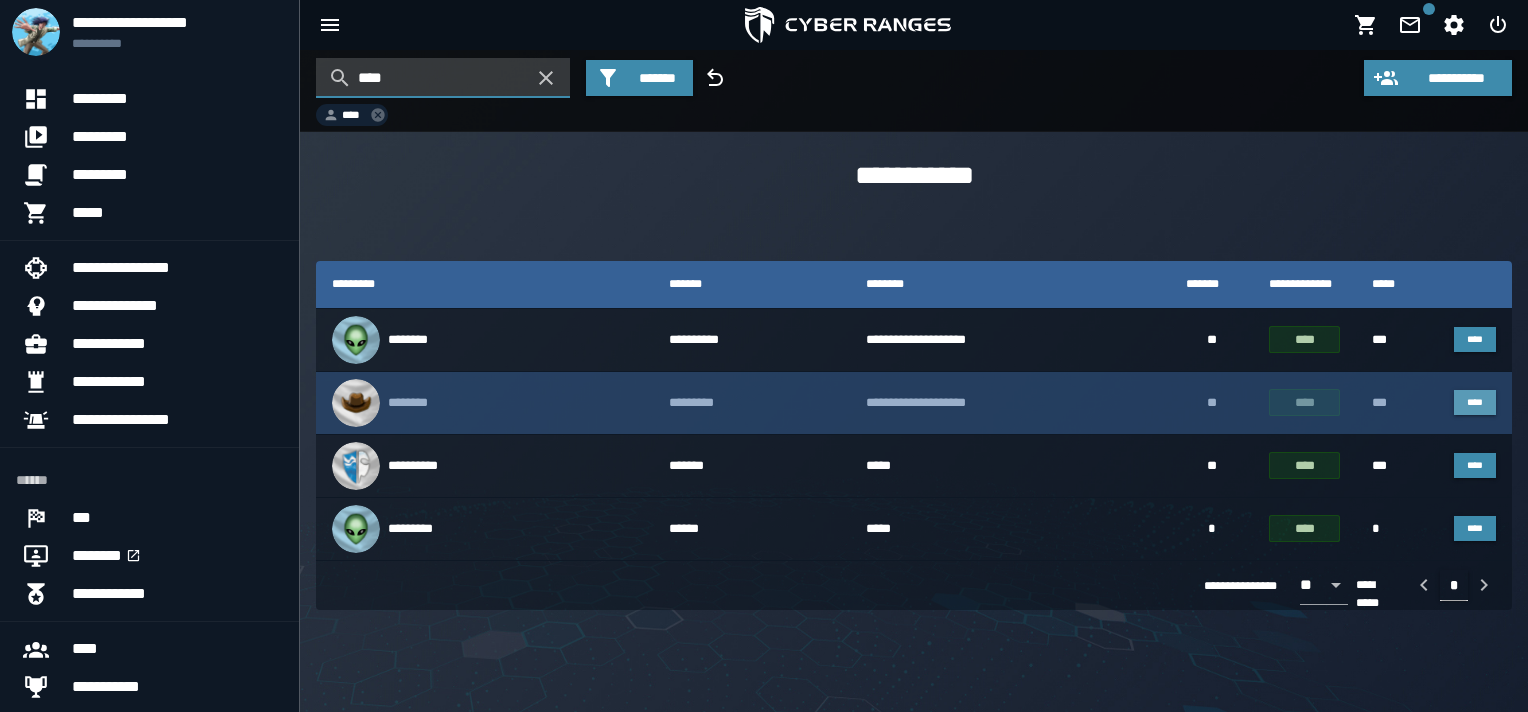 type on "****" 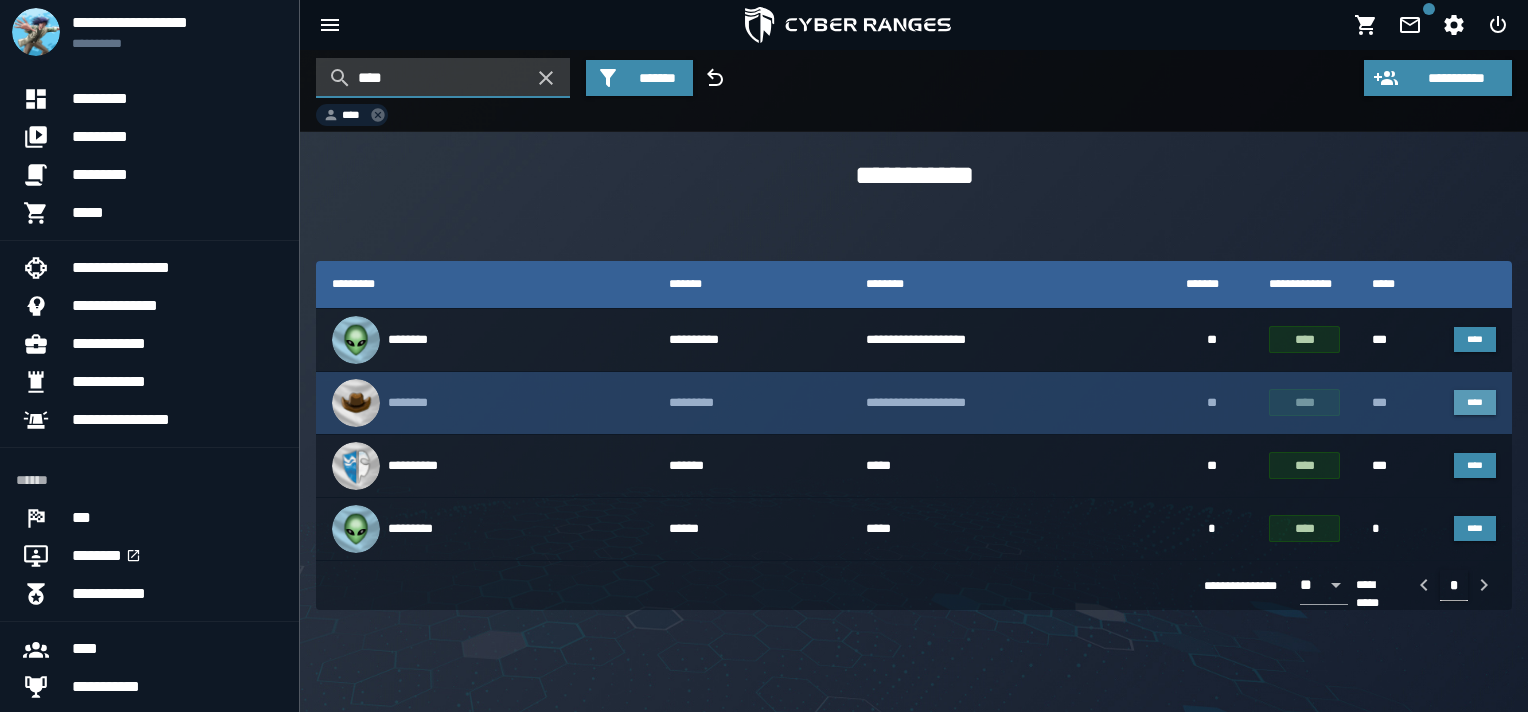 click on "****" at bounding box center [1475, 402] 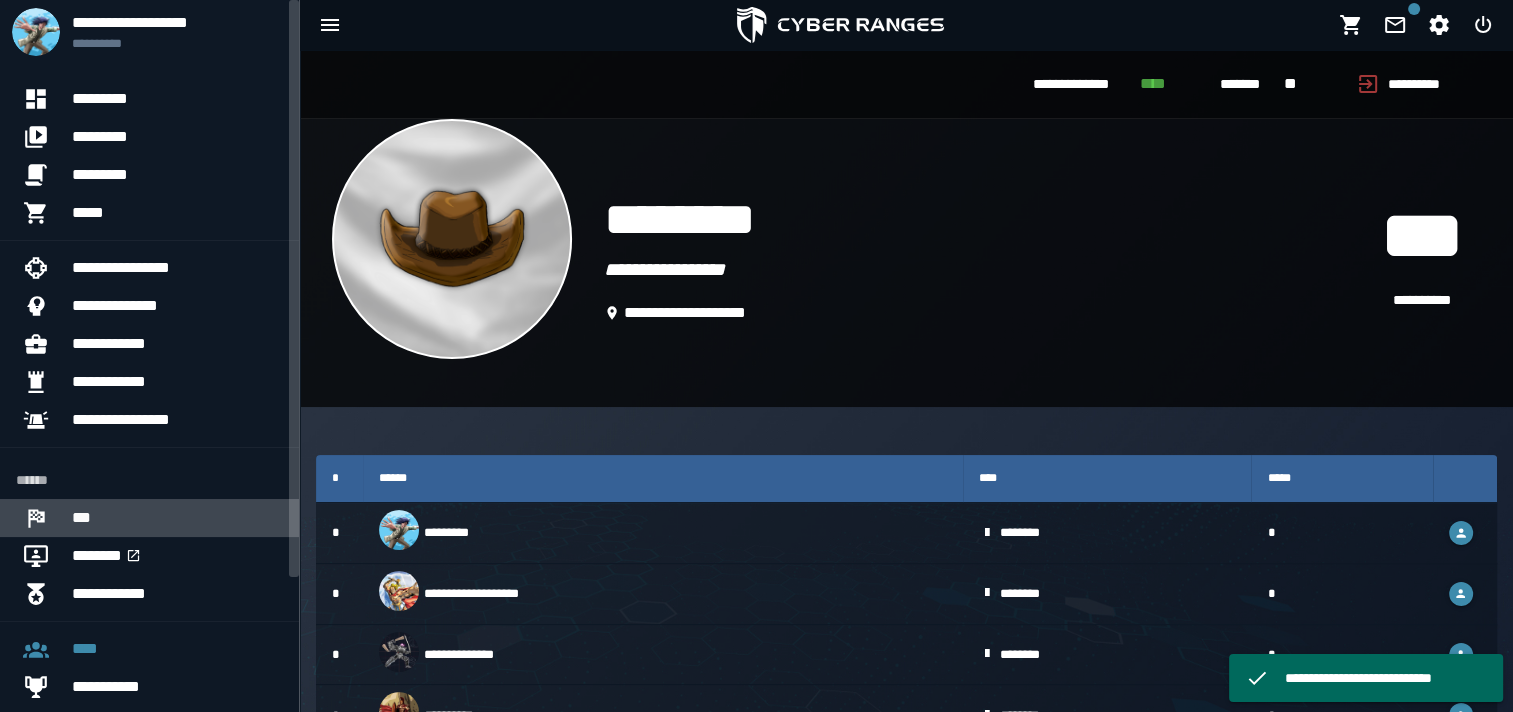 click on "***" at bounding box center (177, 518) 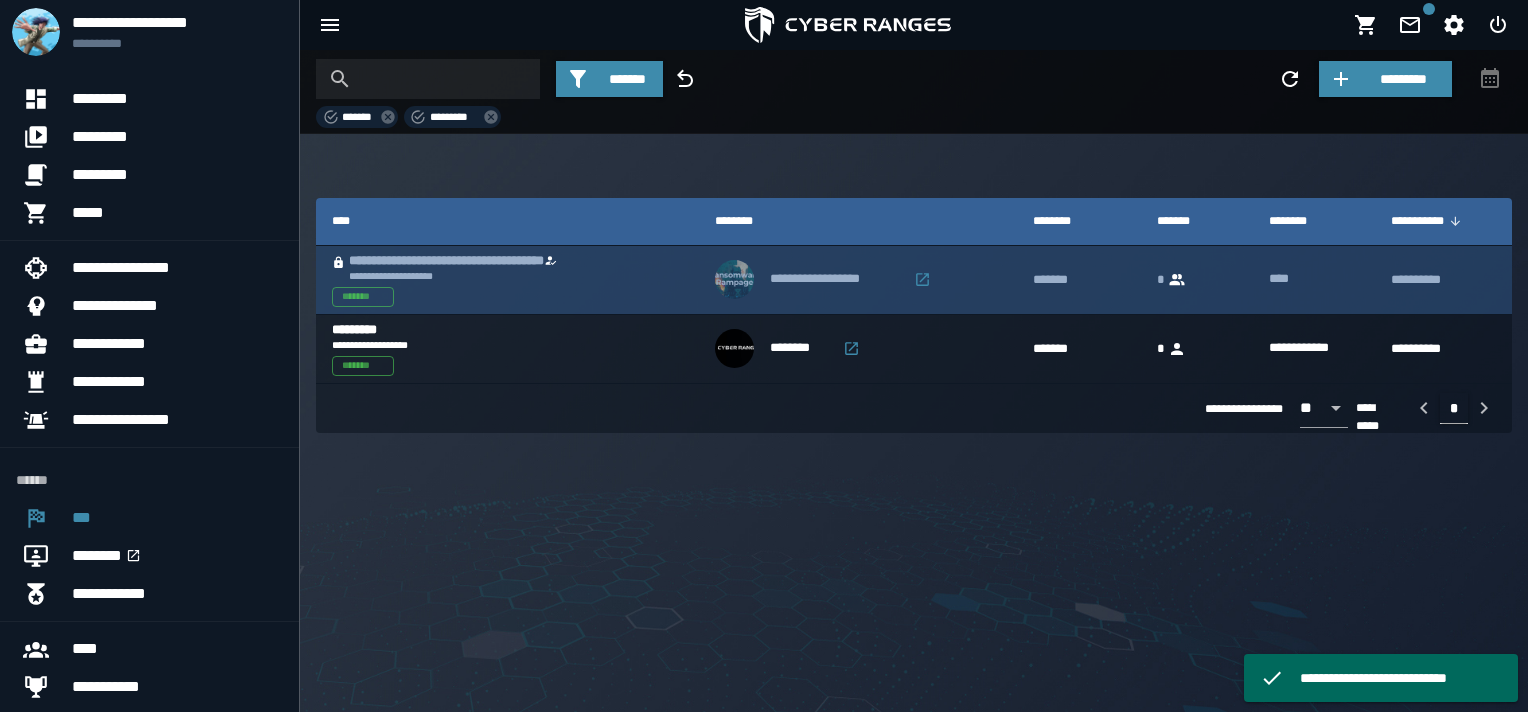 click on "**********" at bounding box center (478, 261) 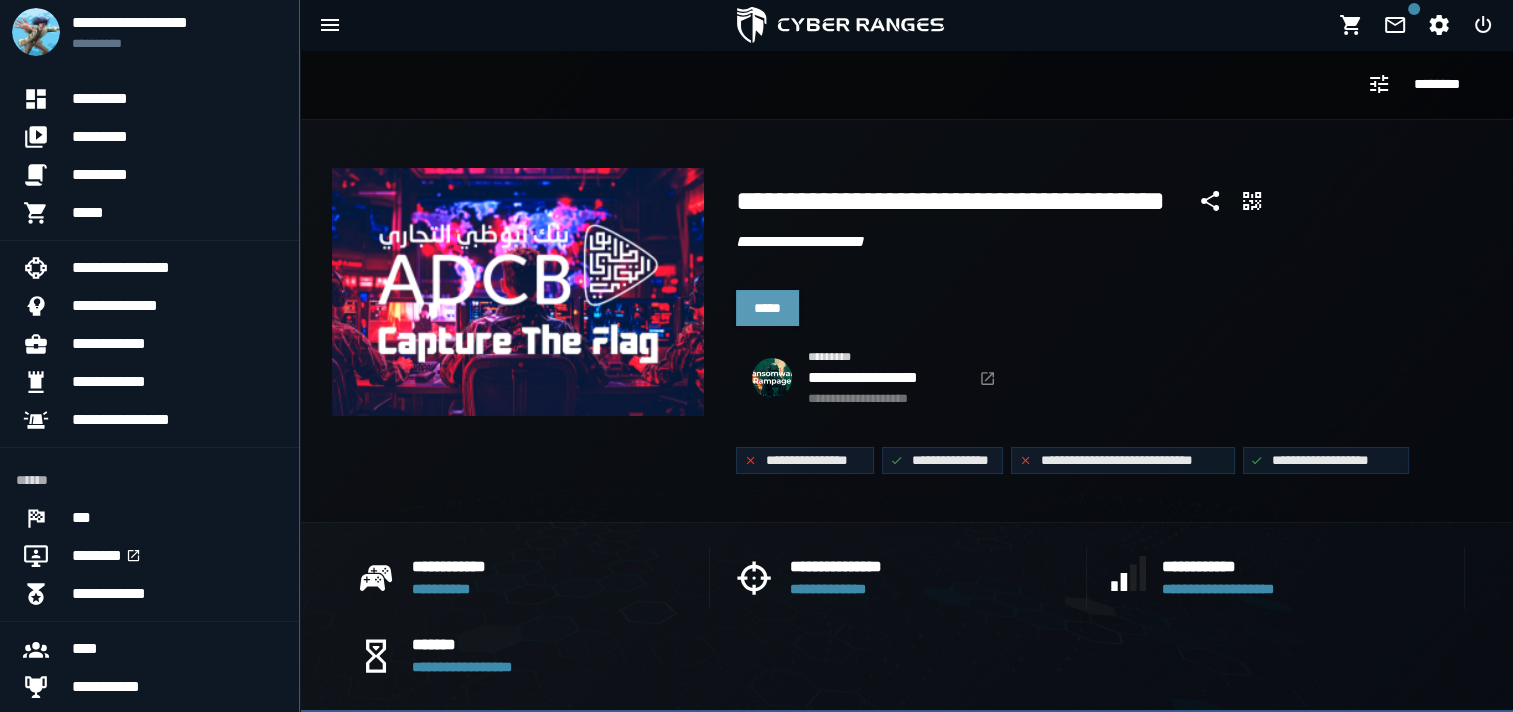 click on "*****" at bounding box center (767, 308) 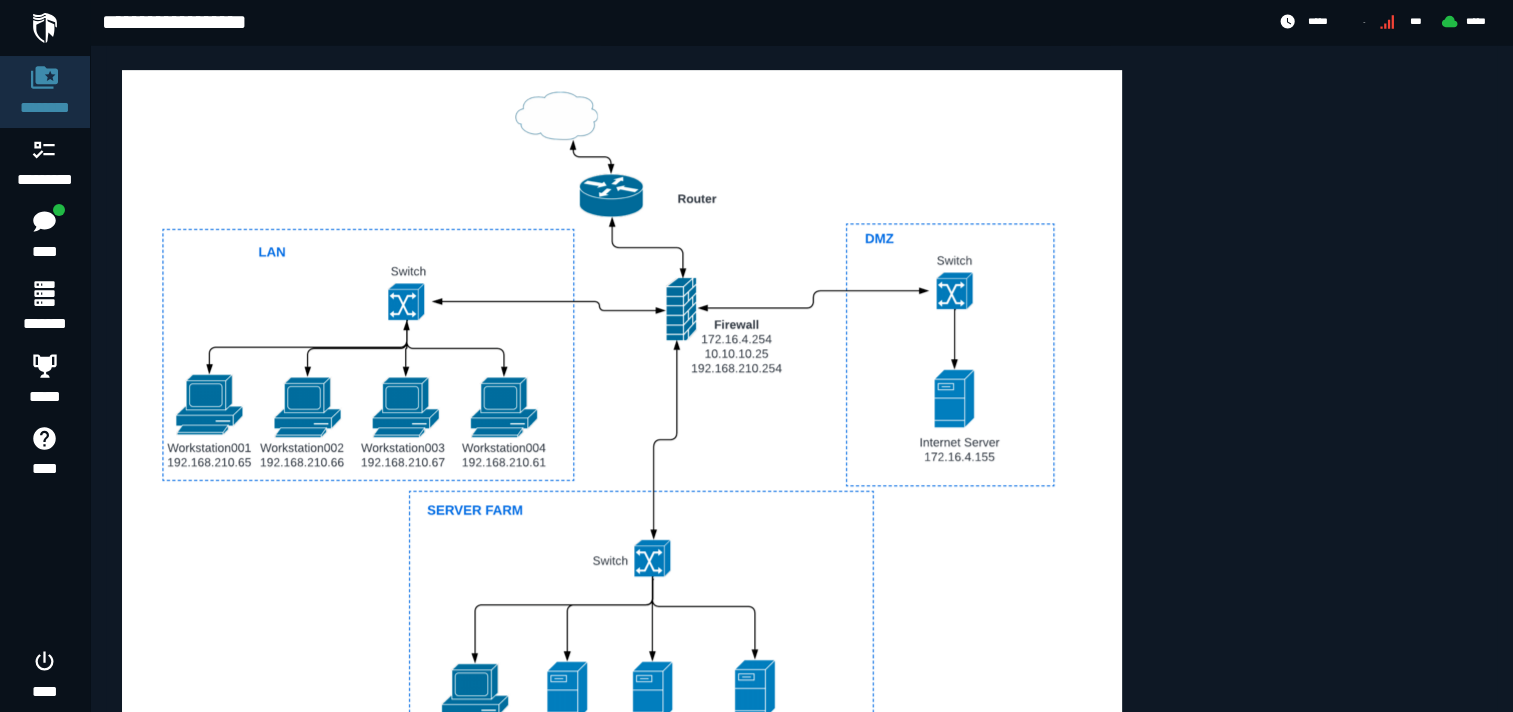scroll, scrollTop: 997, scrollLeft: 0, axis: vertical 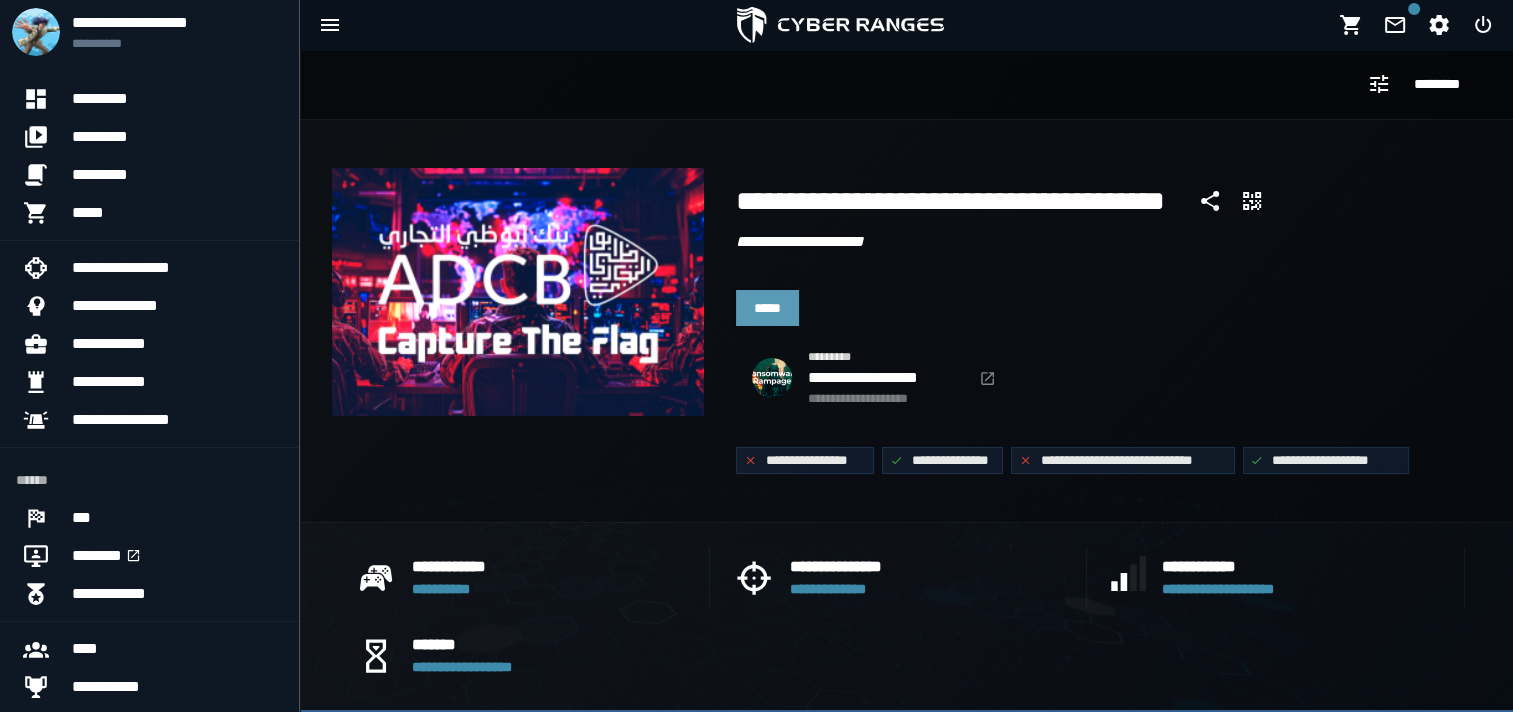 click on "*****" at bounding box center [767, 308] 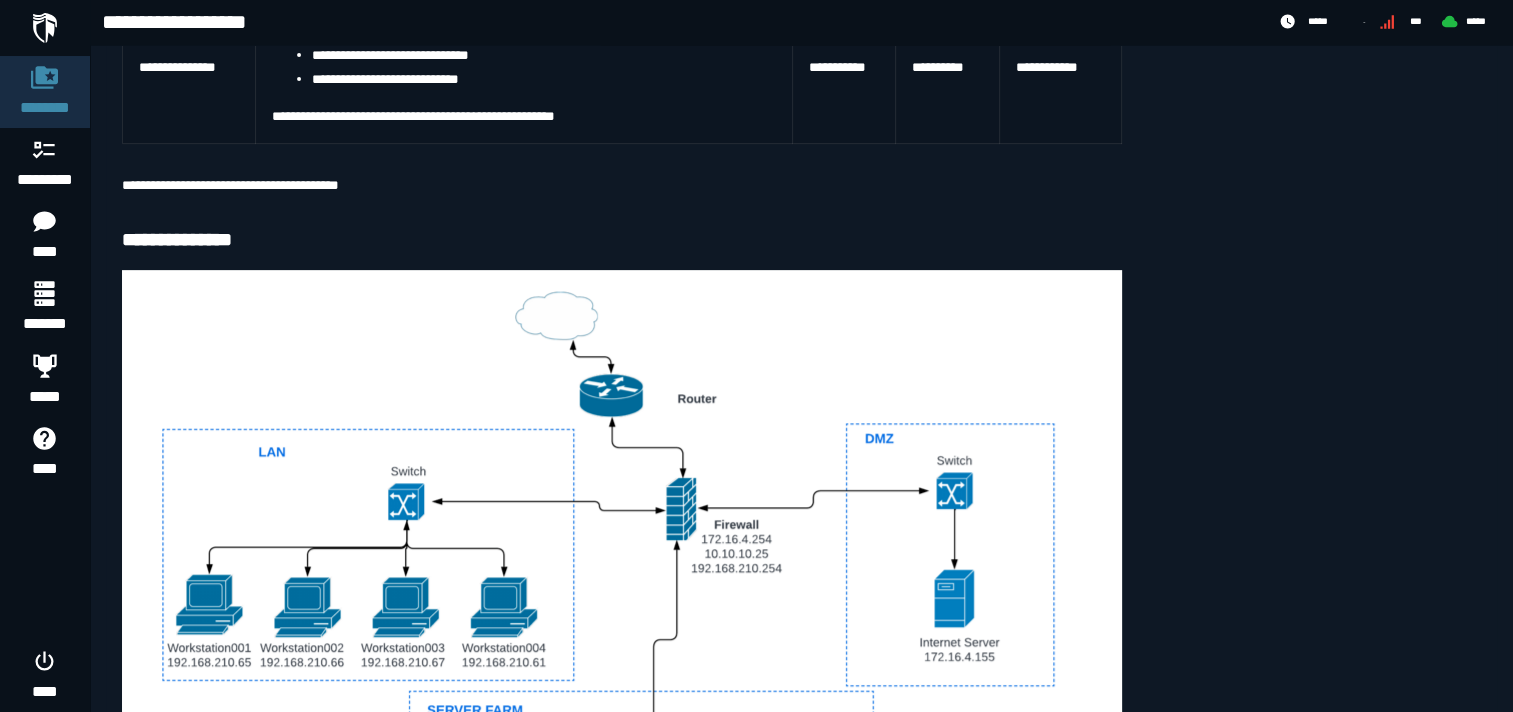 scroll, scrollTop: 997, scrollLeft: 0, axis: vertical 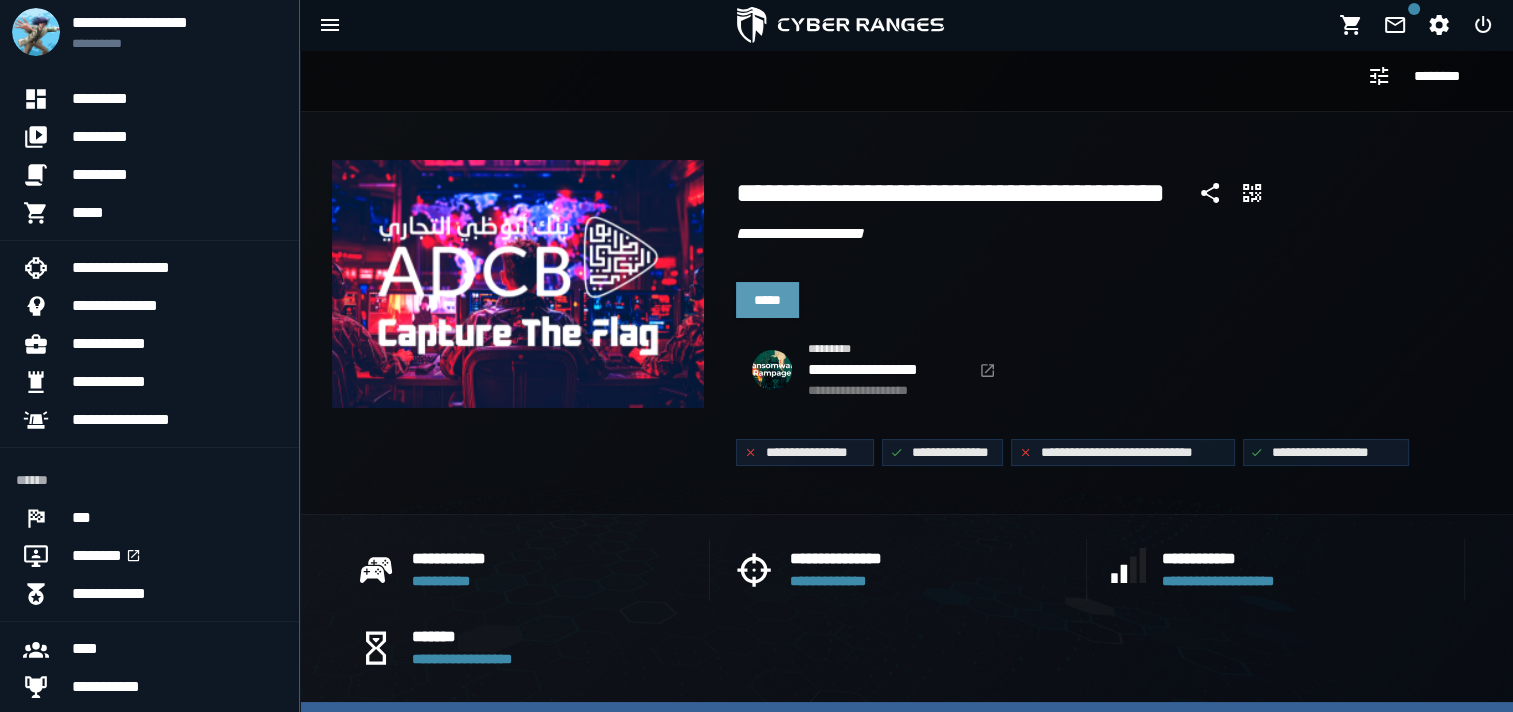 click on "*****" at bounding box center (767, 300) 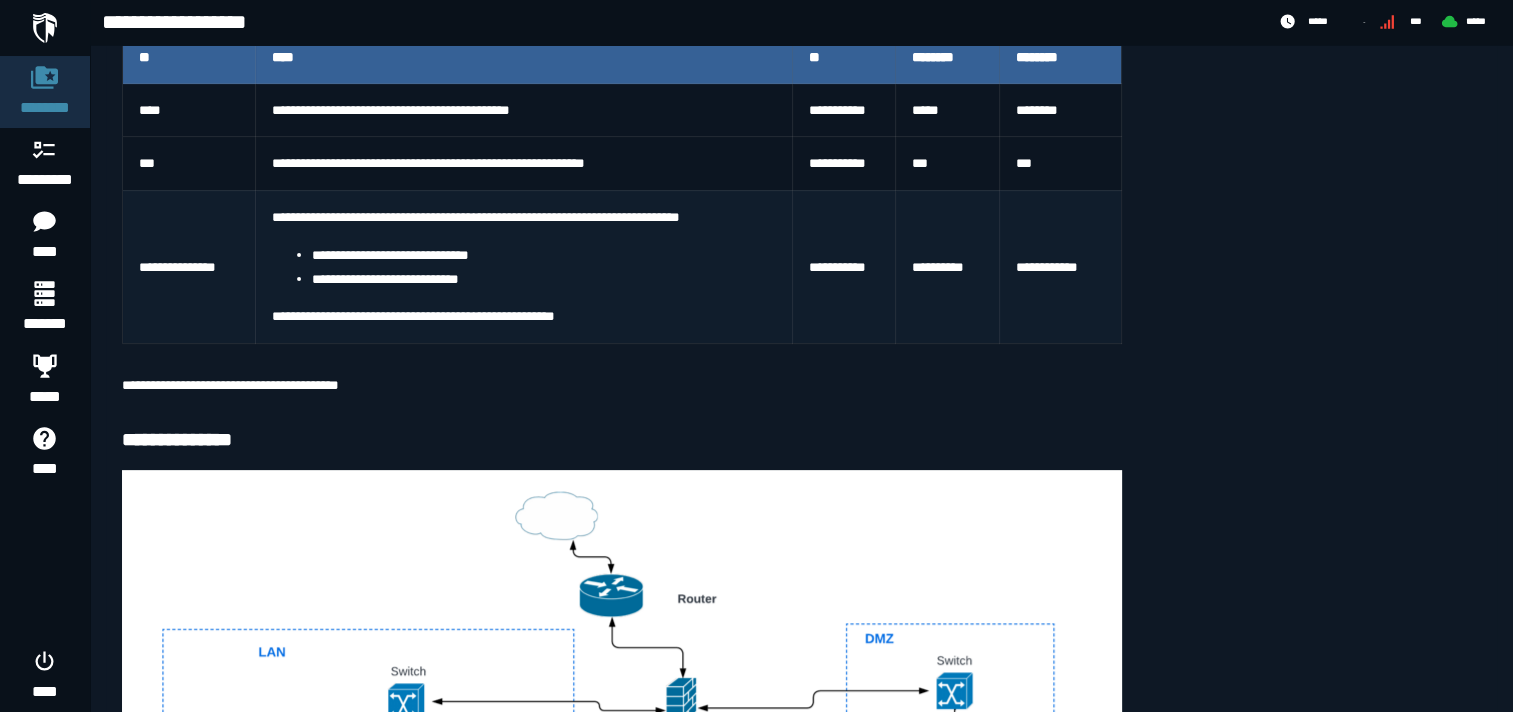 scroll, scrollTop: 600, scrollLeft: 0, axis: vertical 